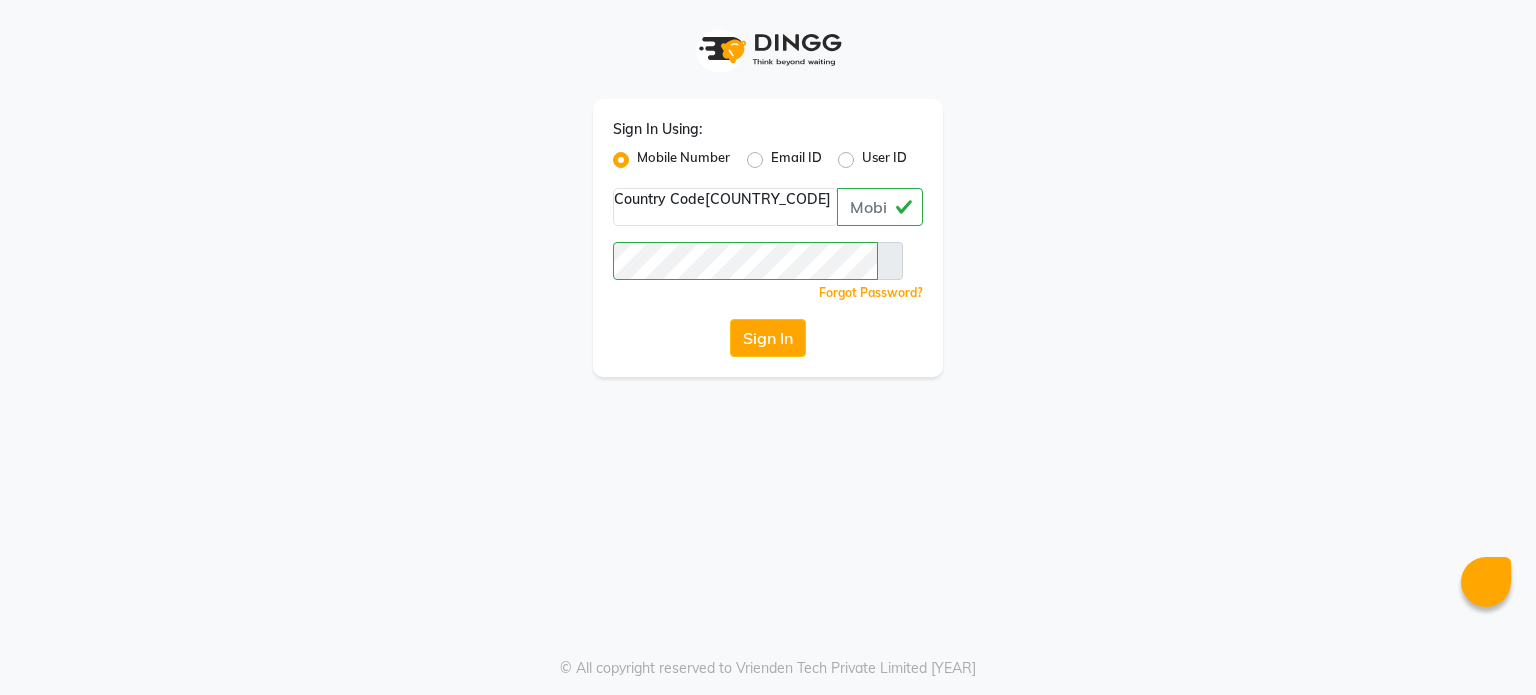 scroll, scrollTop: 0, scrollLeft: 0, axis: both 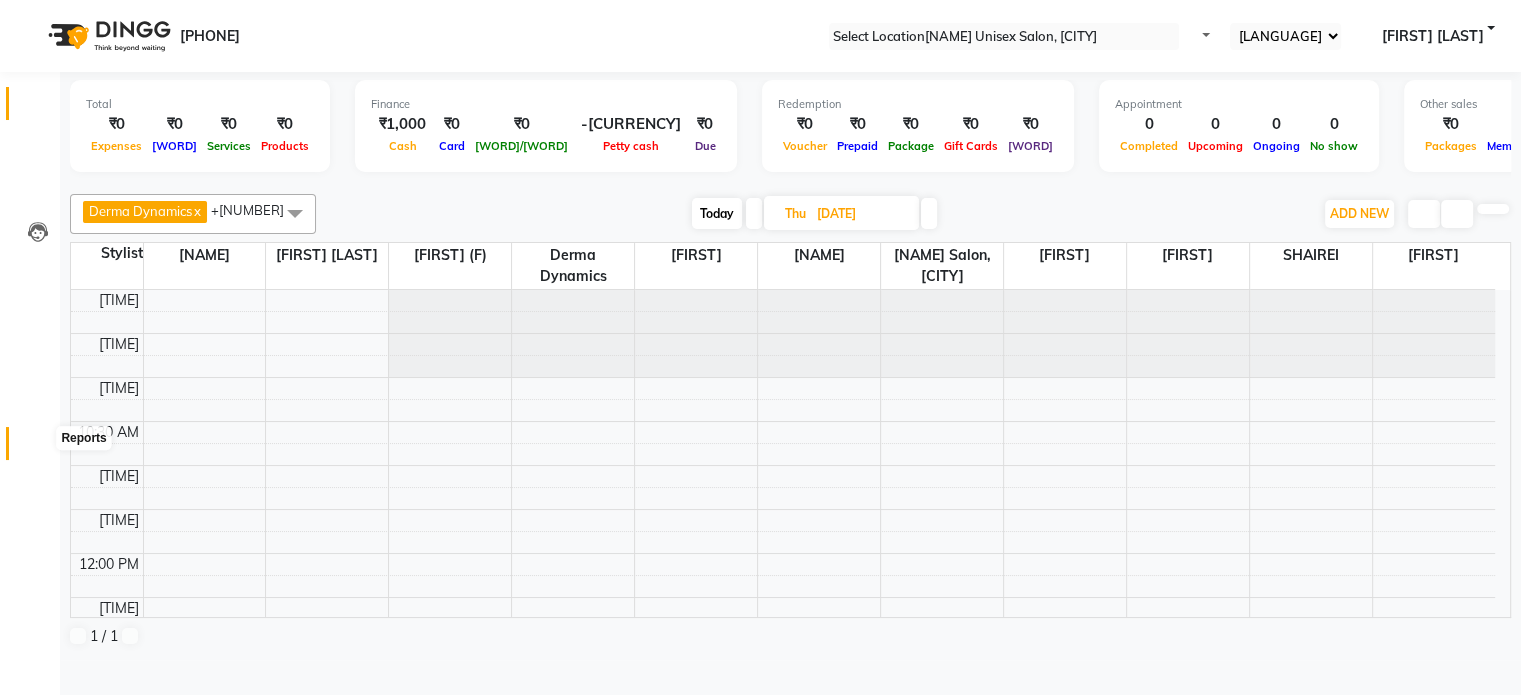 click at bounding box center [38, 448] 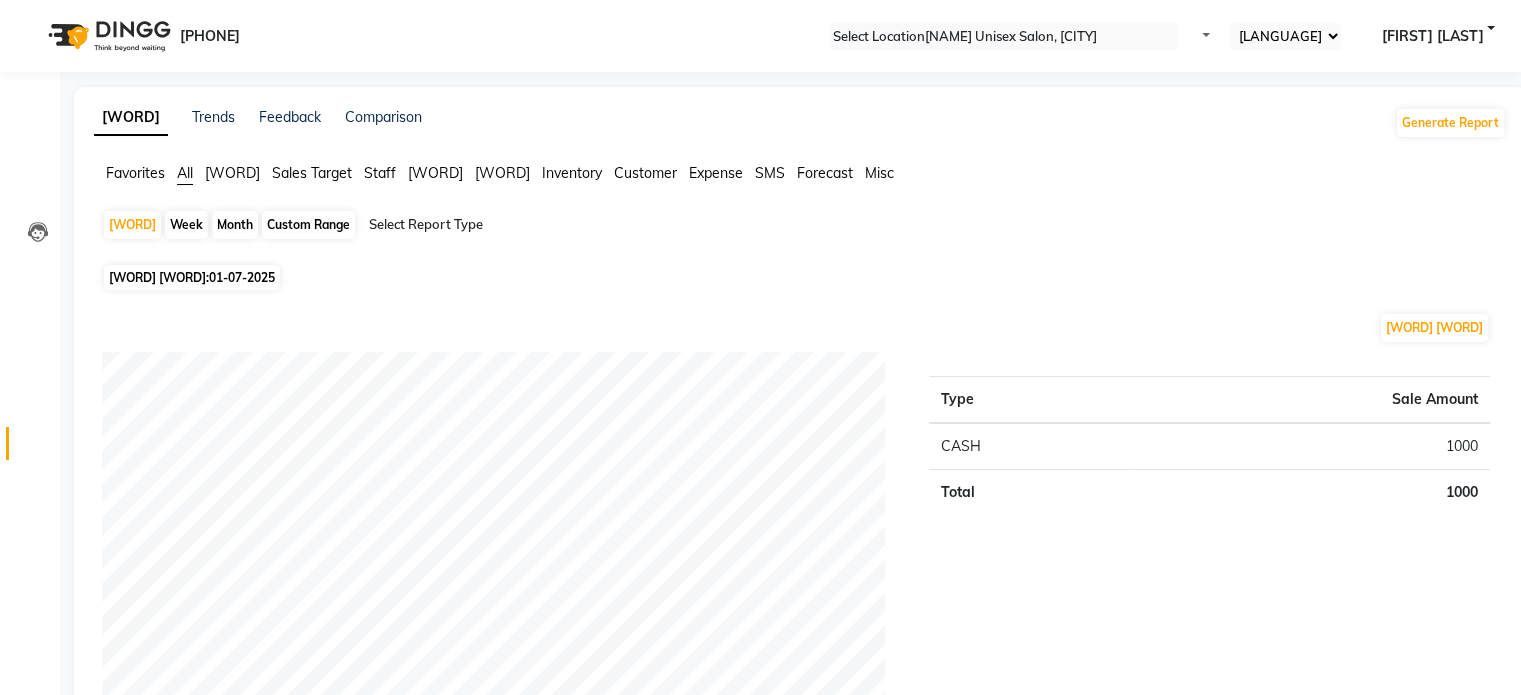 click on "Month" at bounding box center [235, 225] 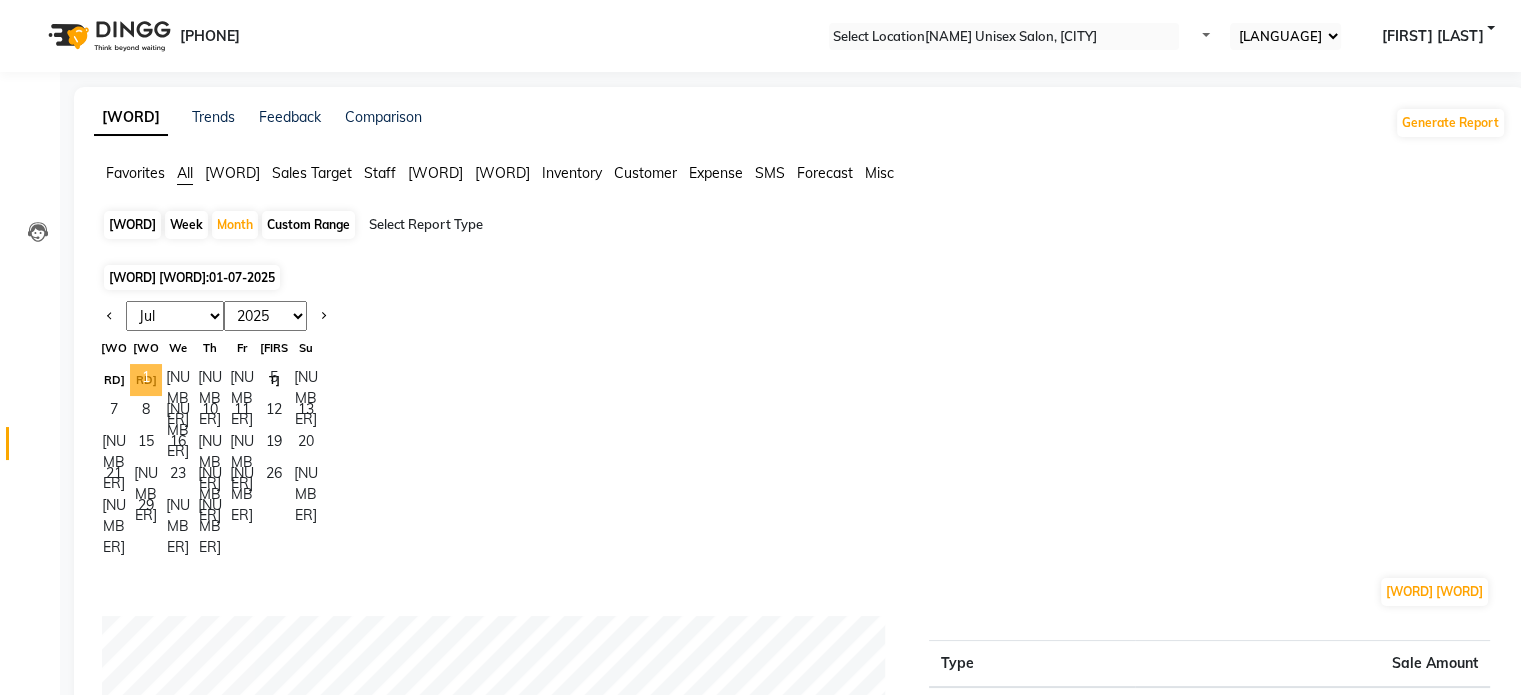 click on "1" at bounding box center [146, 380] 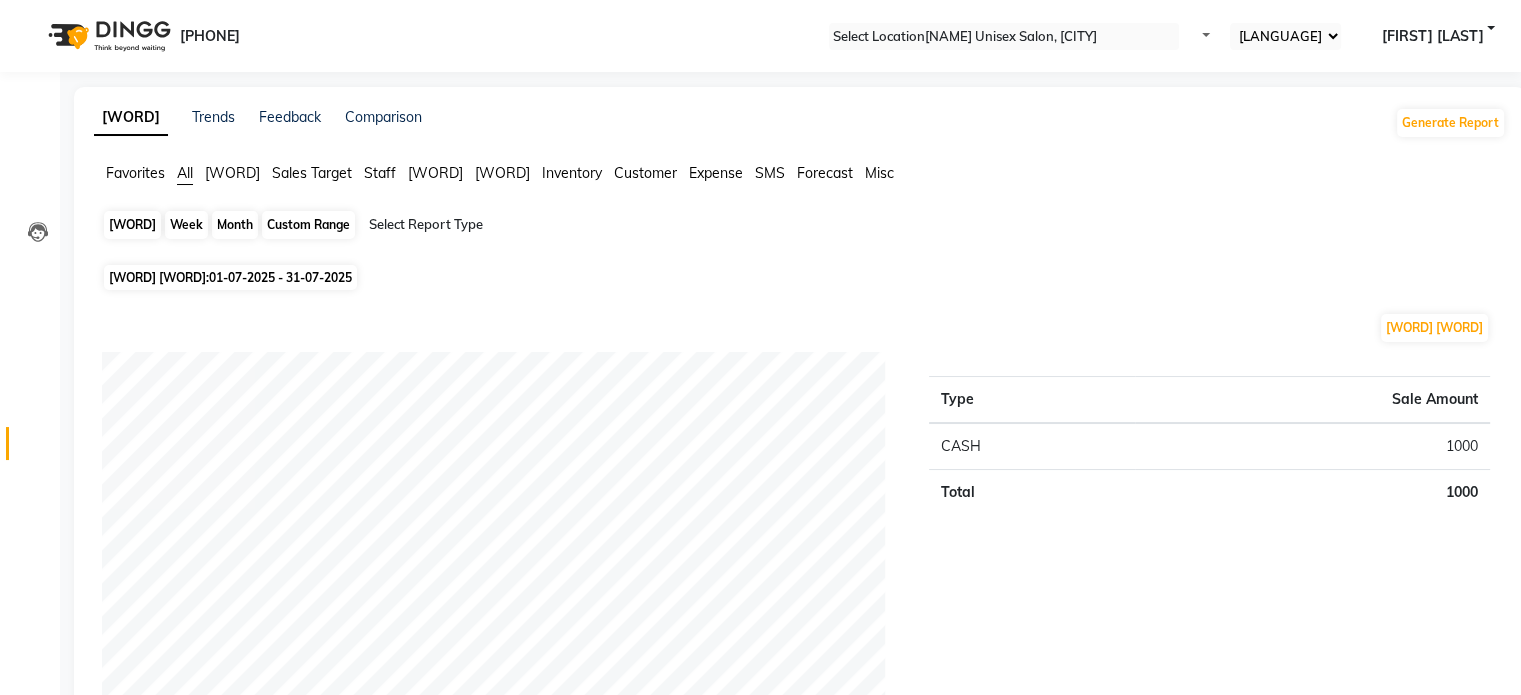 click on "Month" at bounding box center (235, 225) 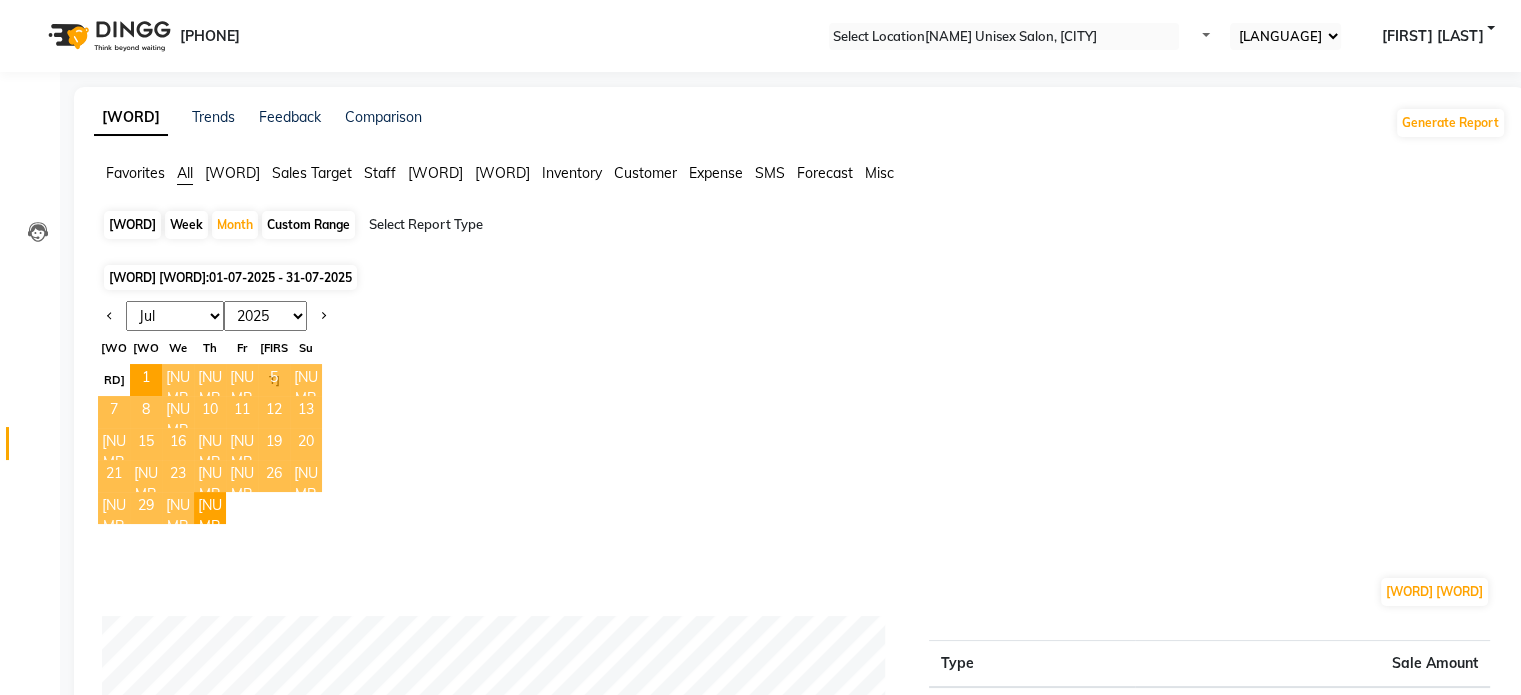 click on "01-07-2025 - 31-07-2025" at bounding box center (280, 277) 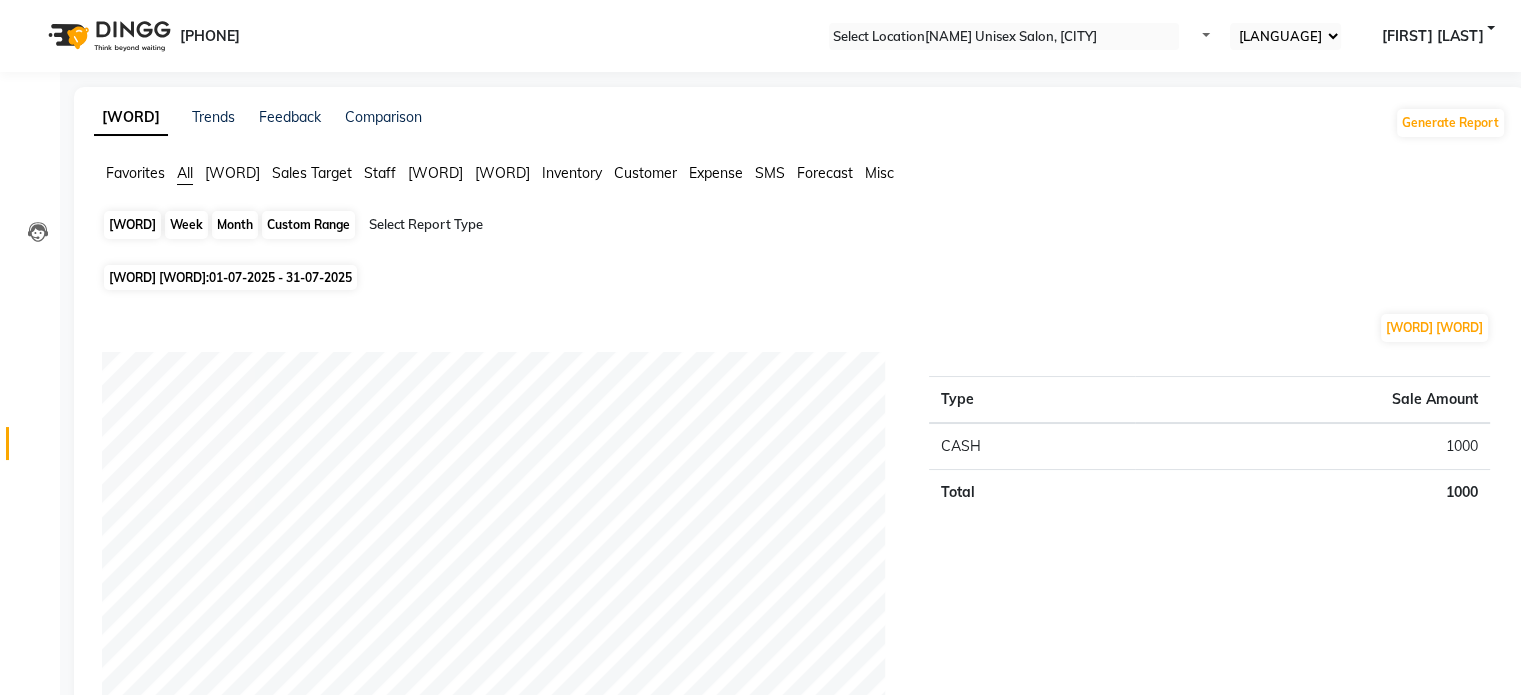 click on "Month" at bounding box center (235, 225) 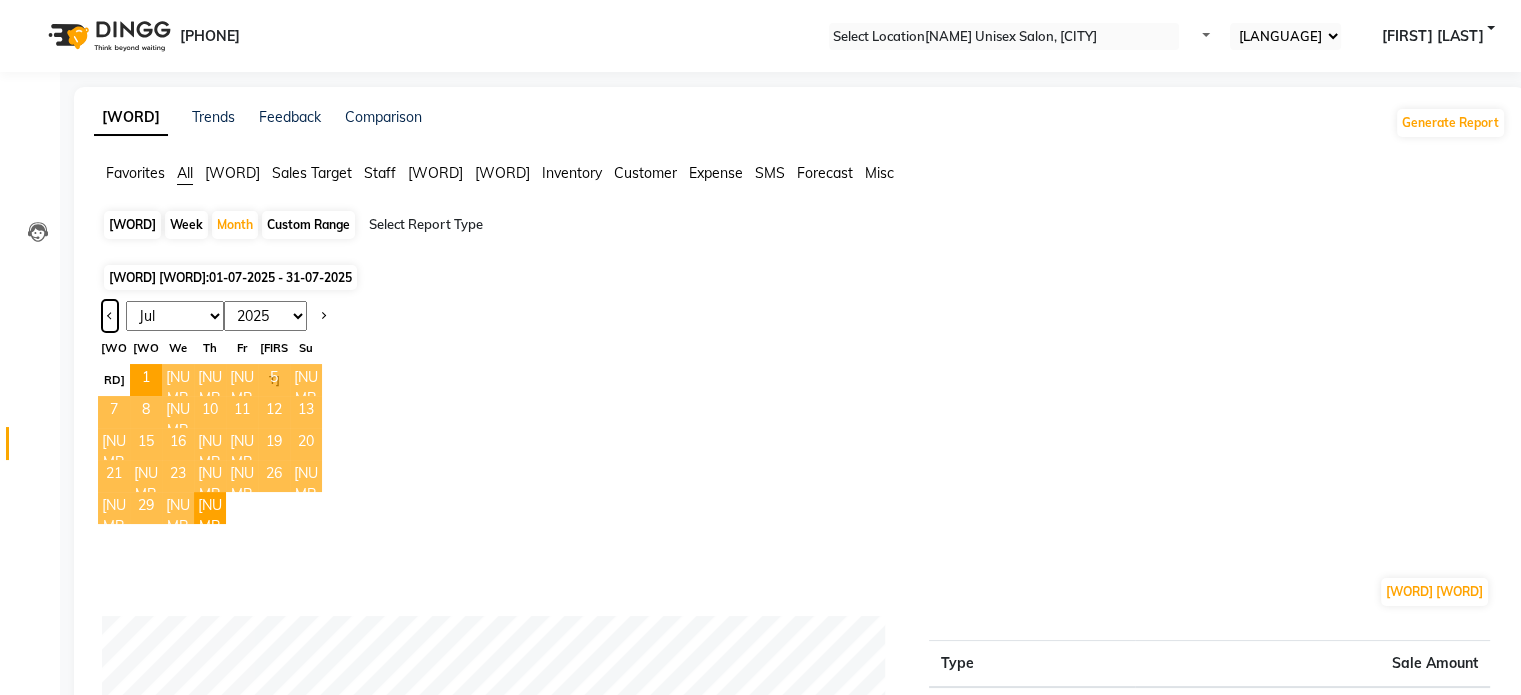 click at bounding box center (110, 314) 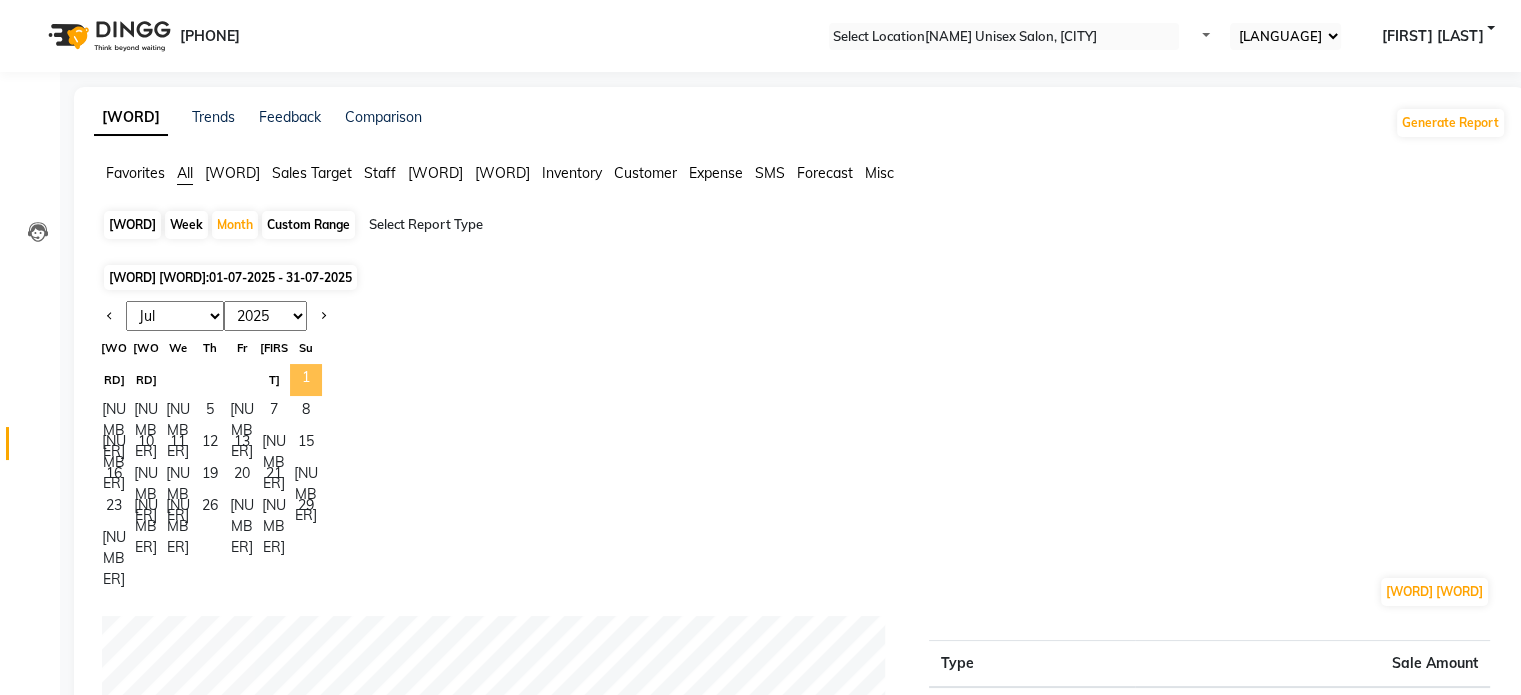 click on "1" at bounding box center (306, 380) 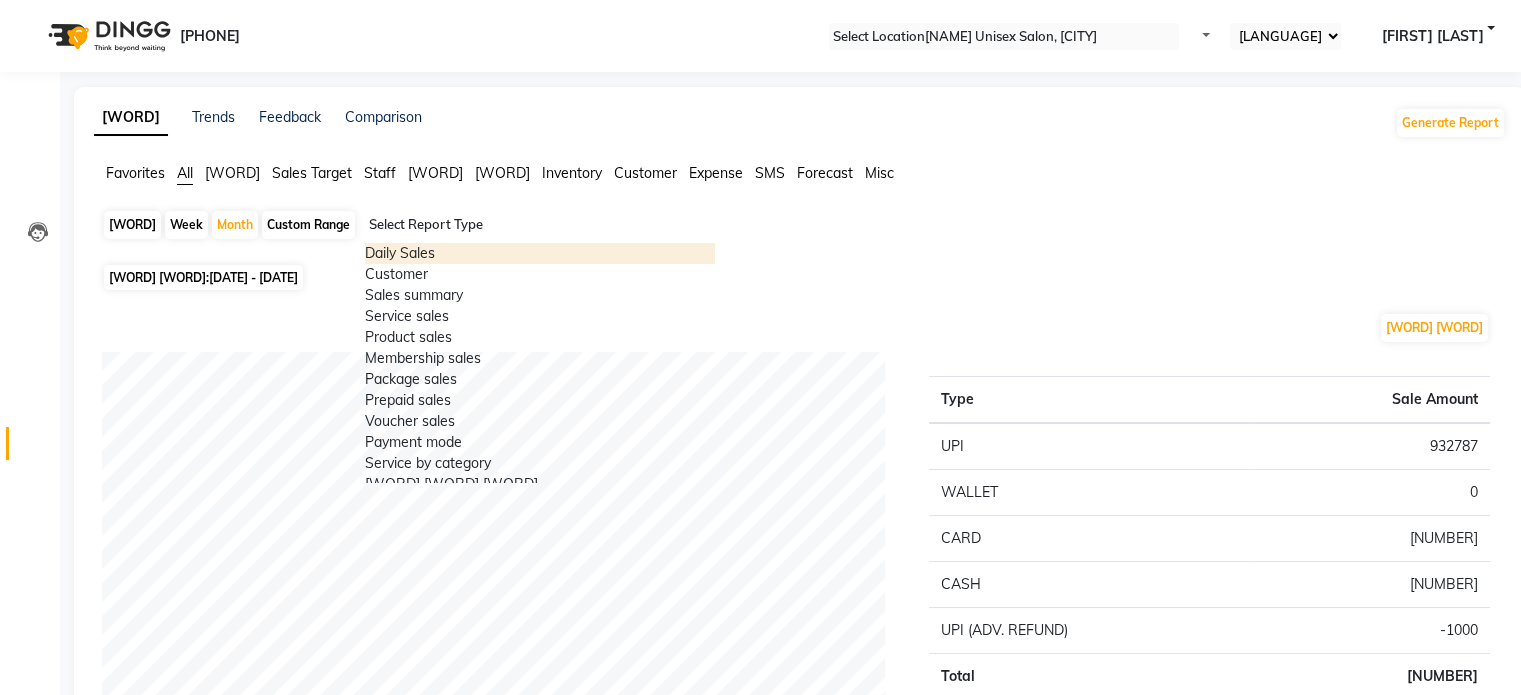click at bounding box center (540, 225) 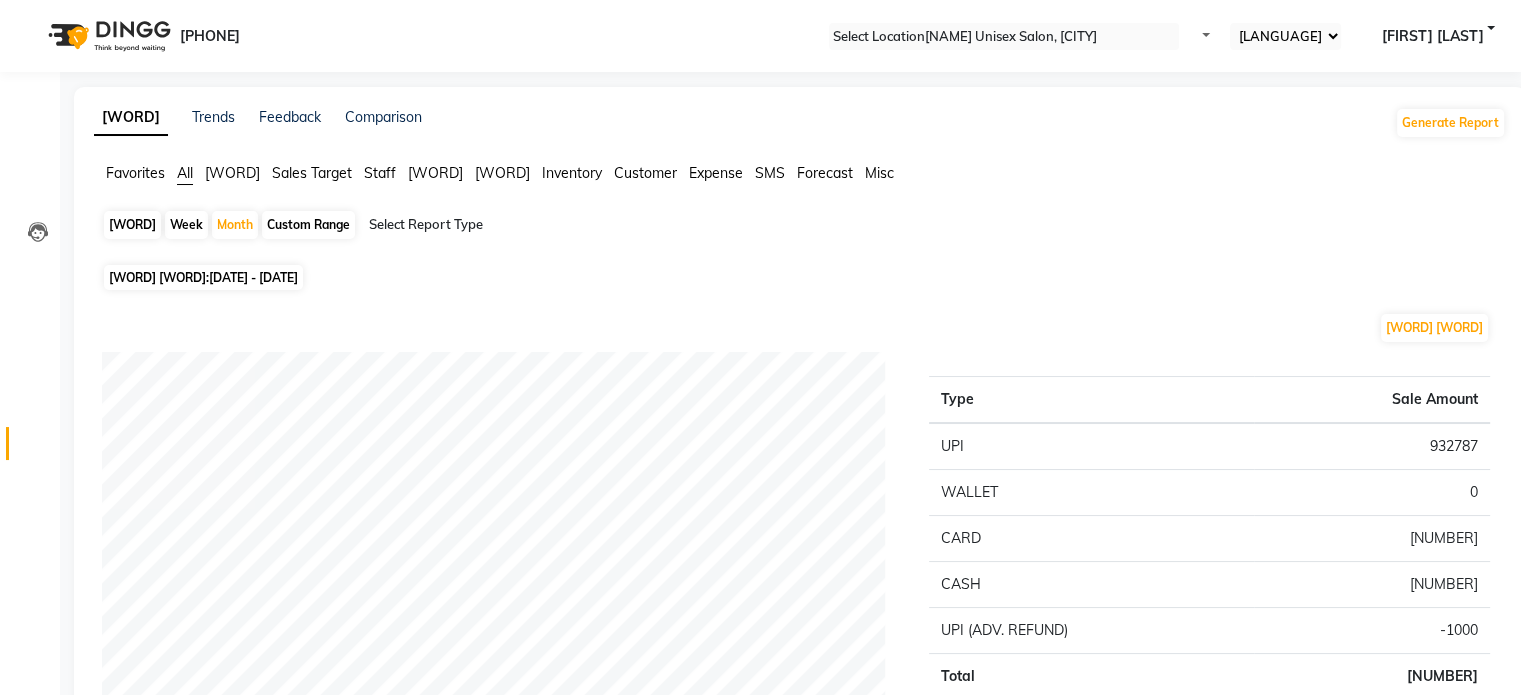 click on "Staff" at bounding box center [135, 173] 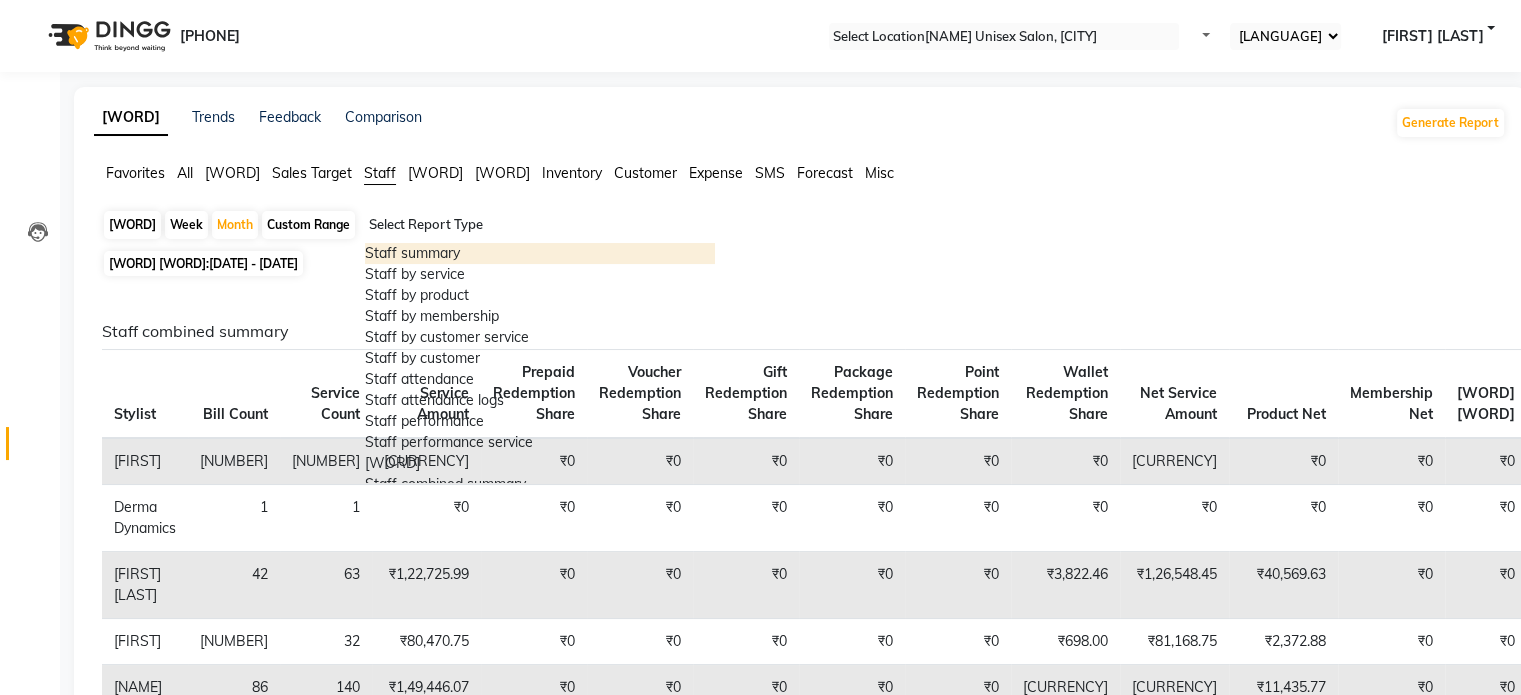 click at bounding box center (540, 225) 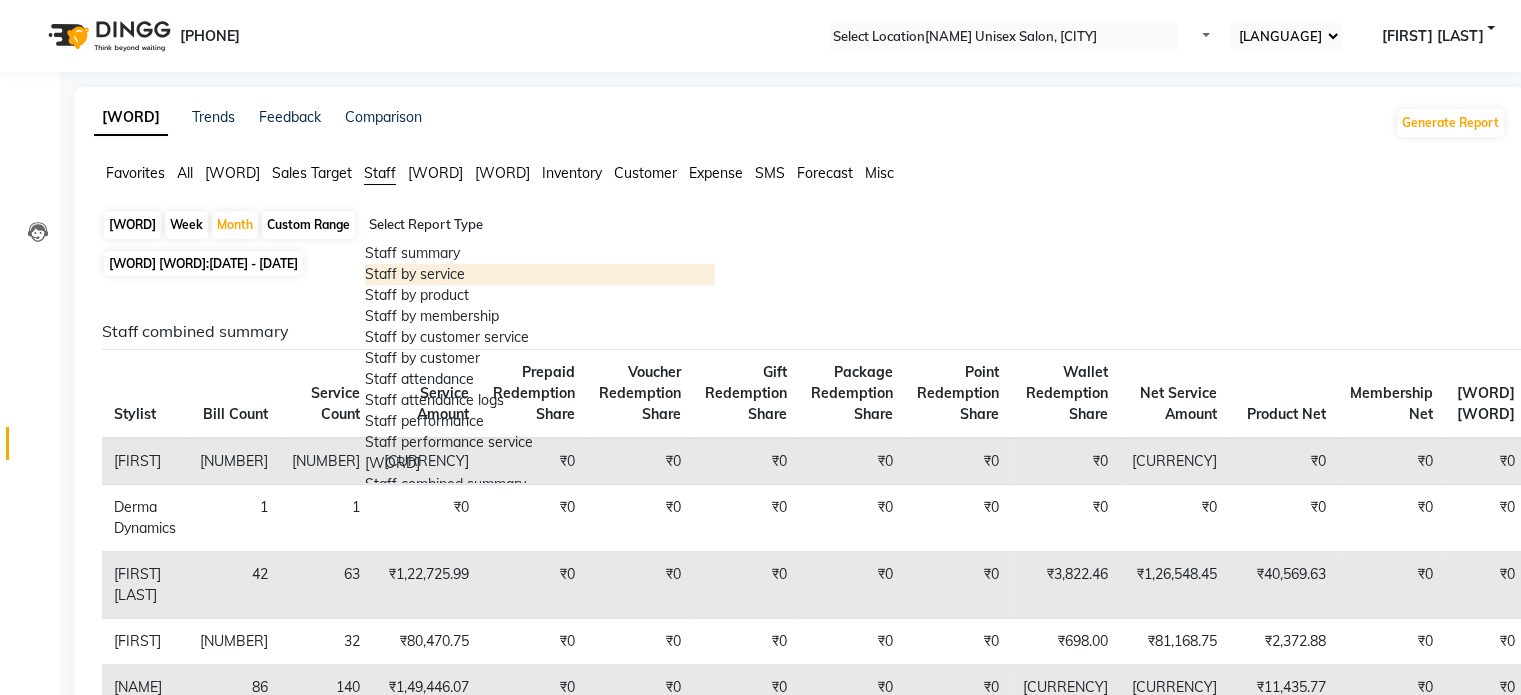 click on "Staff by service" at bounding box center (540, 274) 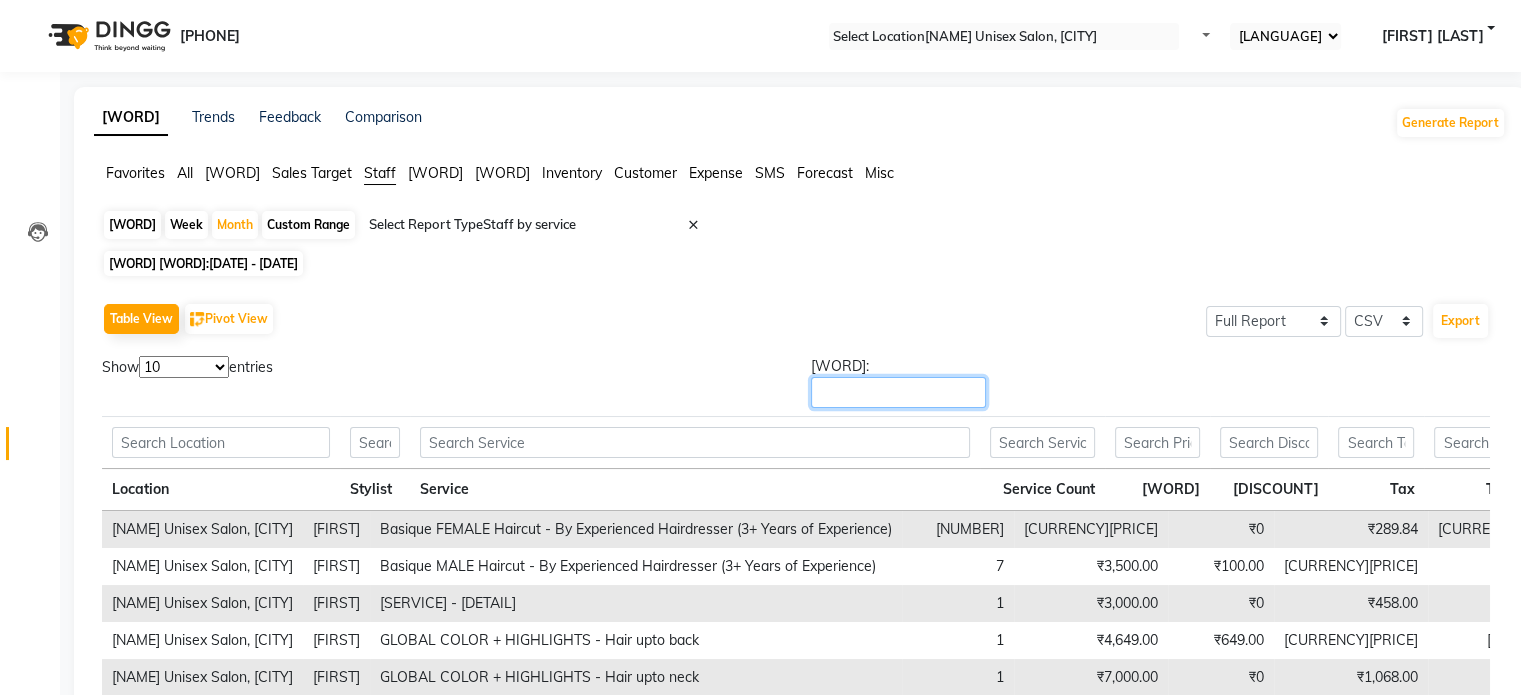 click on "[WORD]:" at bounding box center [898, 392] 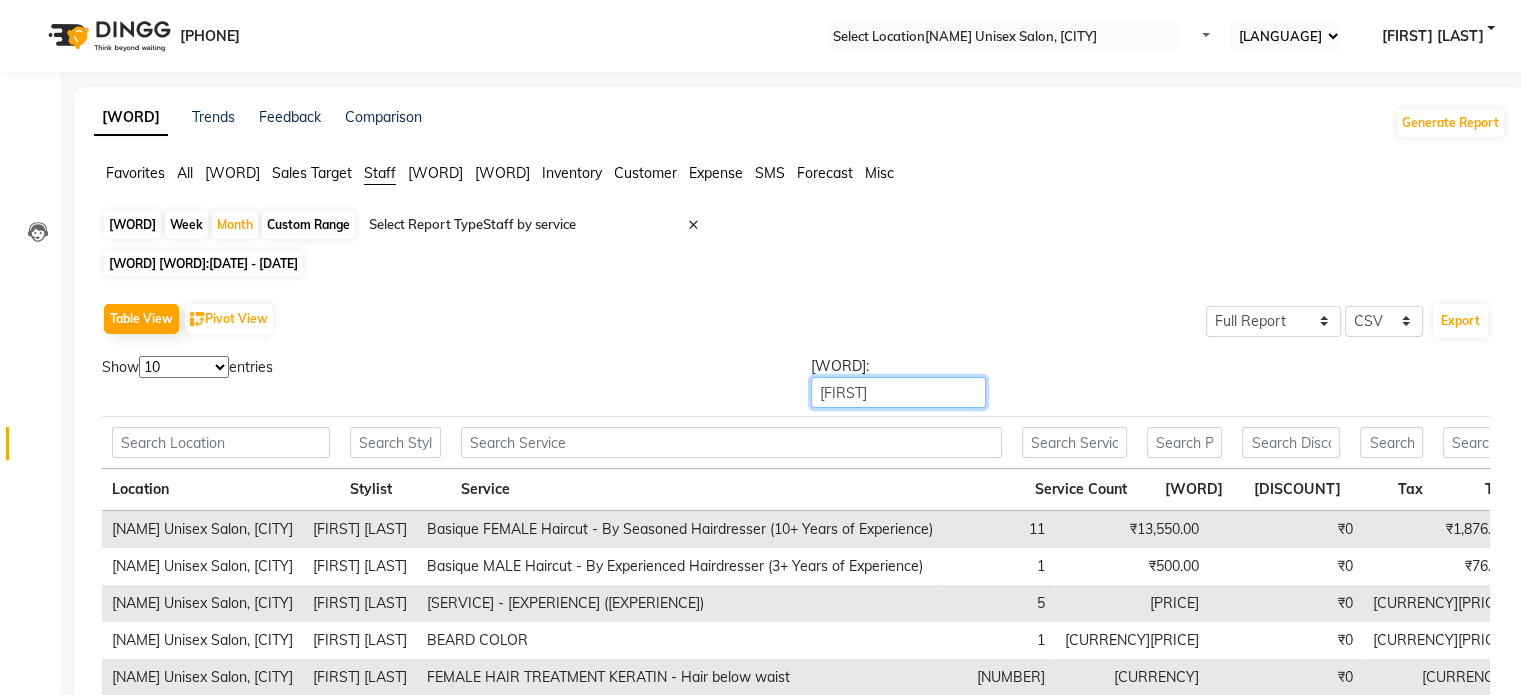 scroll, scrollTop: 352, scrollLeft: 0, axis: vertical 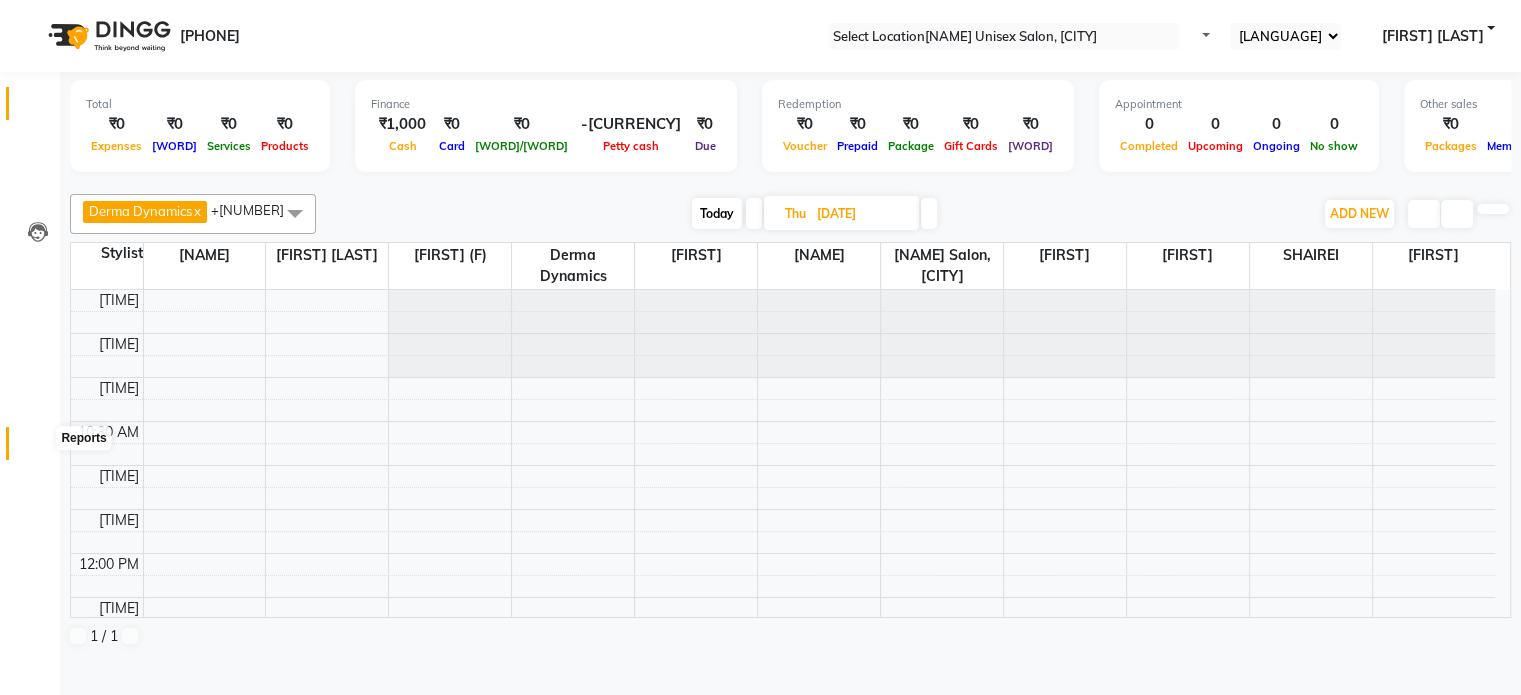 click at bounding box center (37, 448) 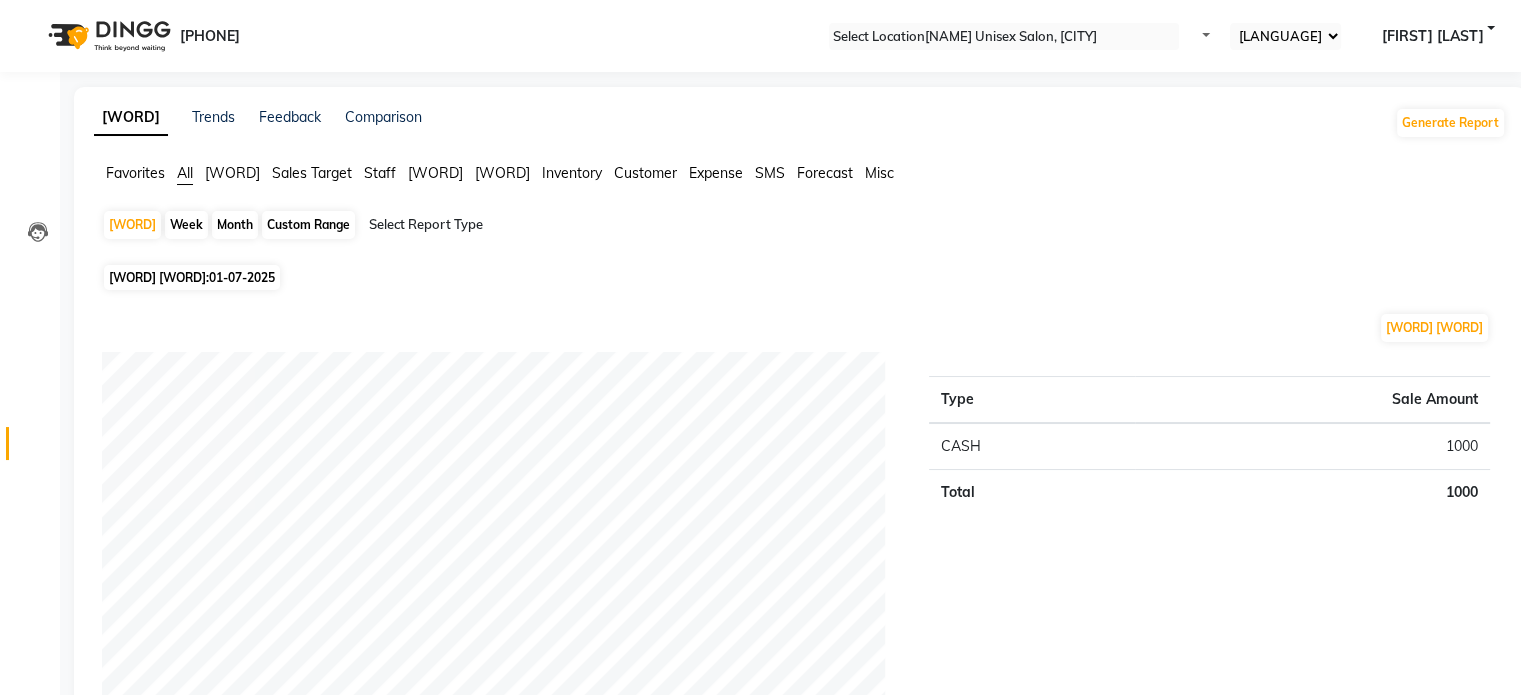 click on "Month" at bounding box center [235, 225] 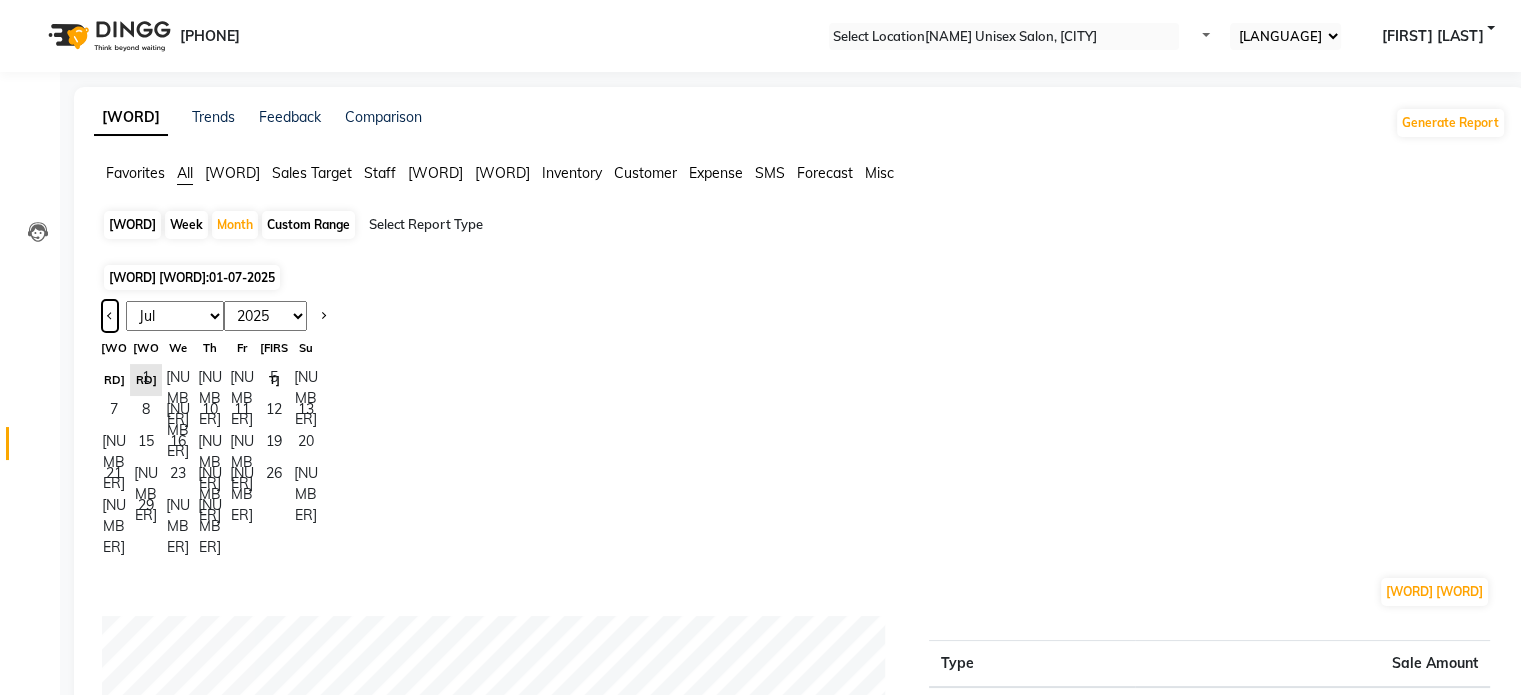 click at bounding box center (110, 314) 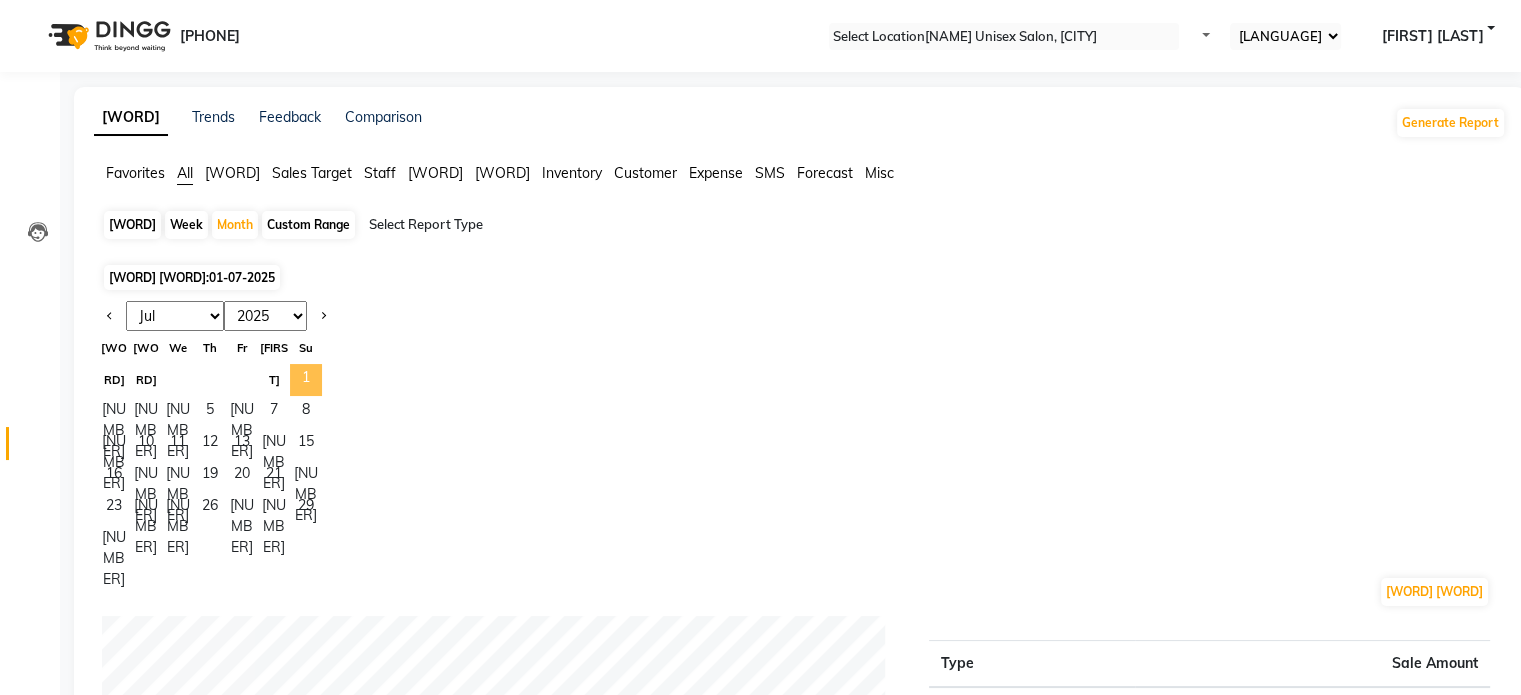click on "1" at bounding box center [306, 380] 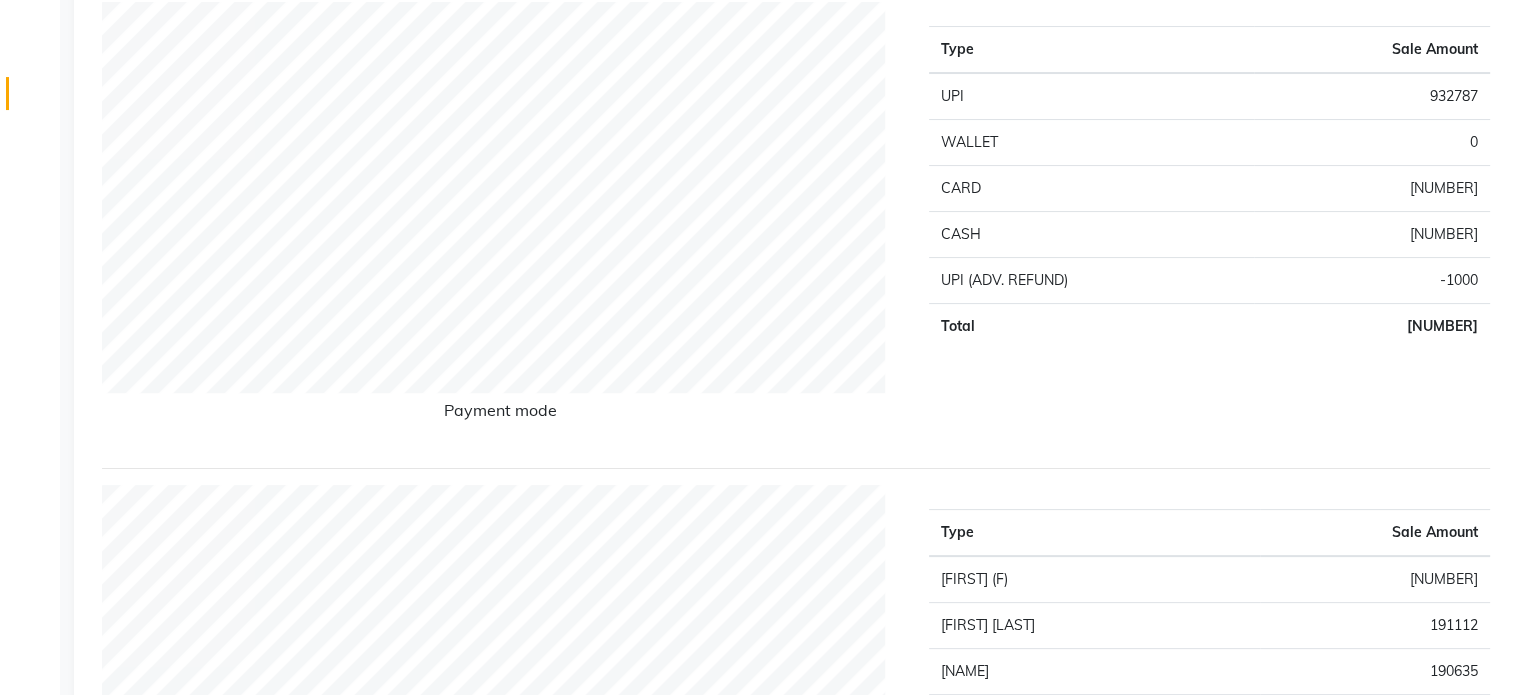 scroll, scrollTop: 0, scrollLeft: 0, axis: both 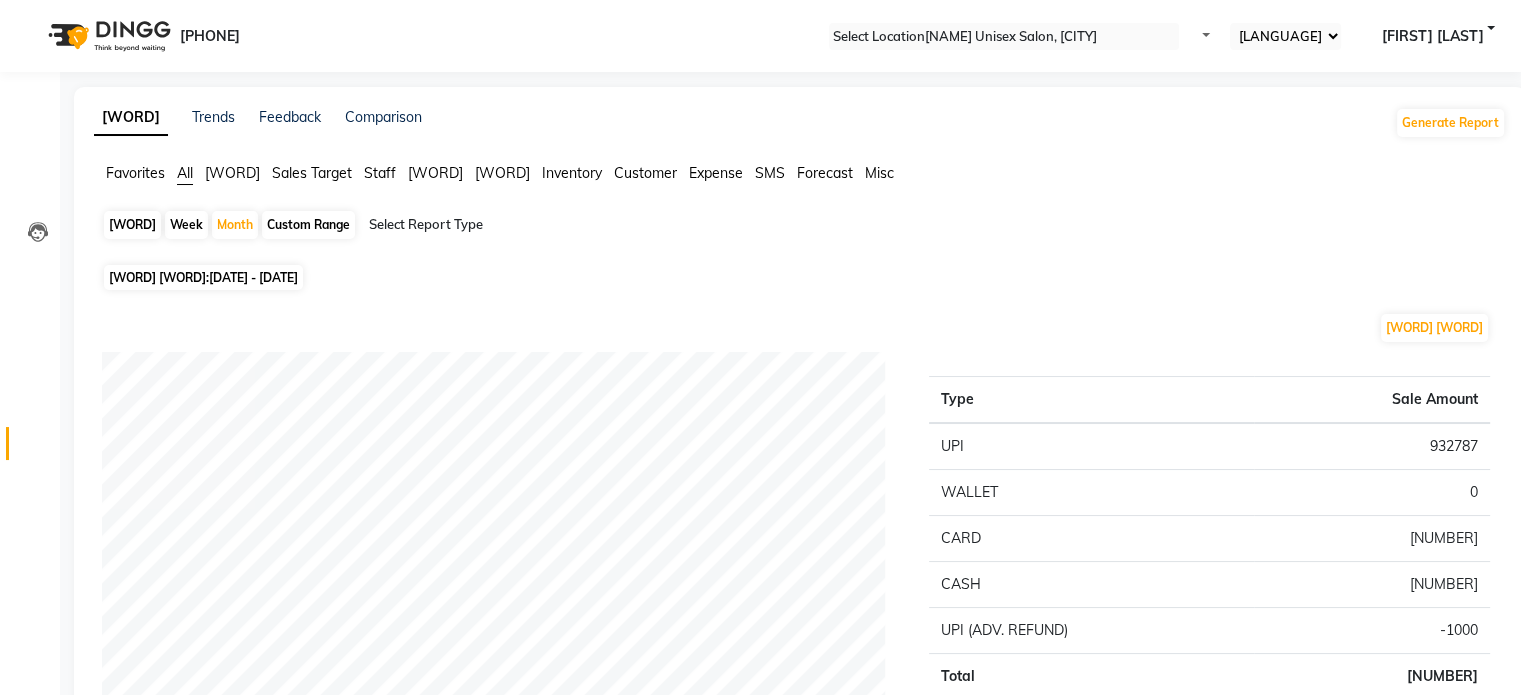 click on "[WORD] [WORD]:  [DATE] - [DATE]" at bounding box center (203, 277) 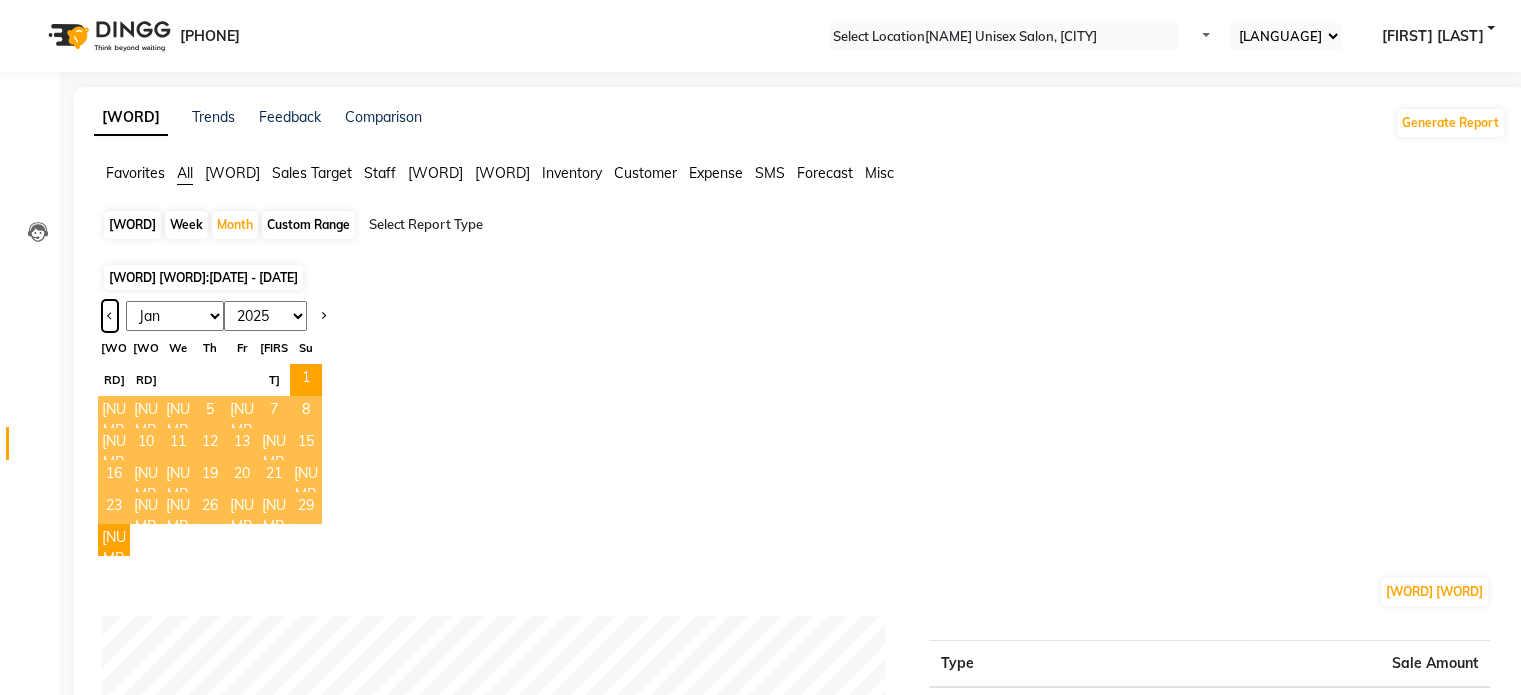click at bounding box center (110, 316) 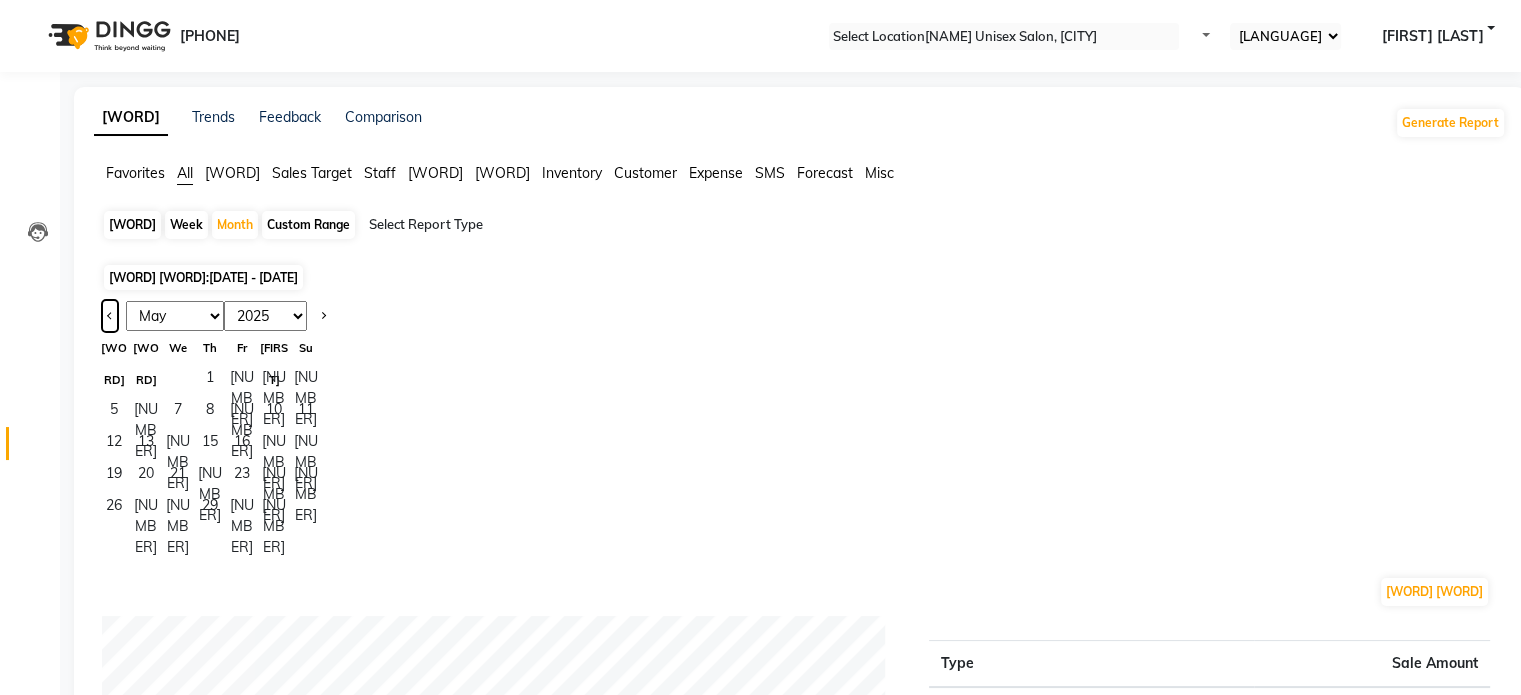 click at bounding box center [110, 316] 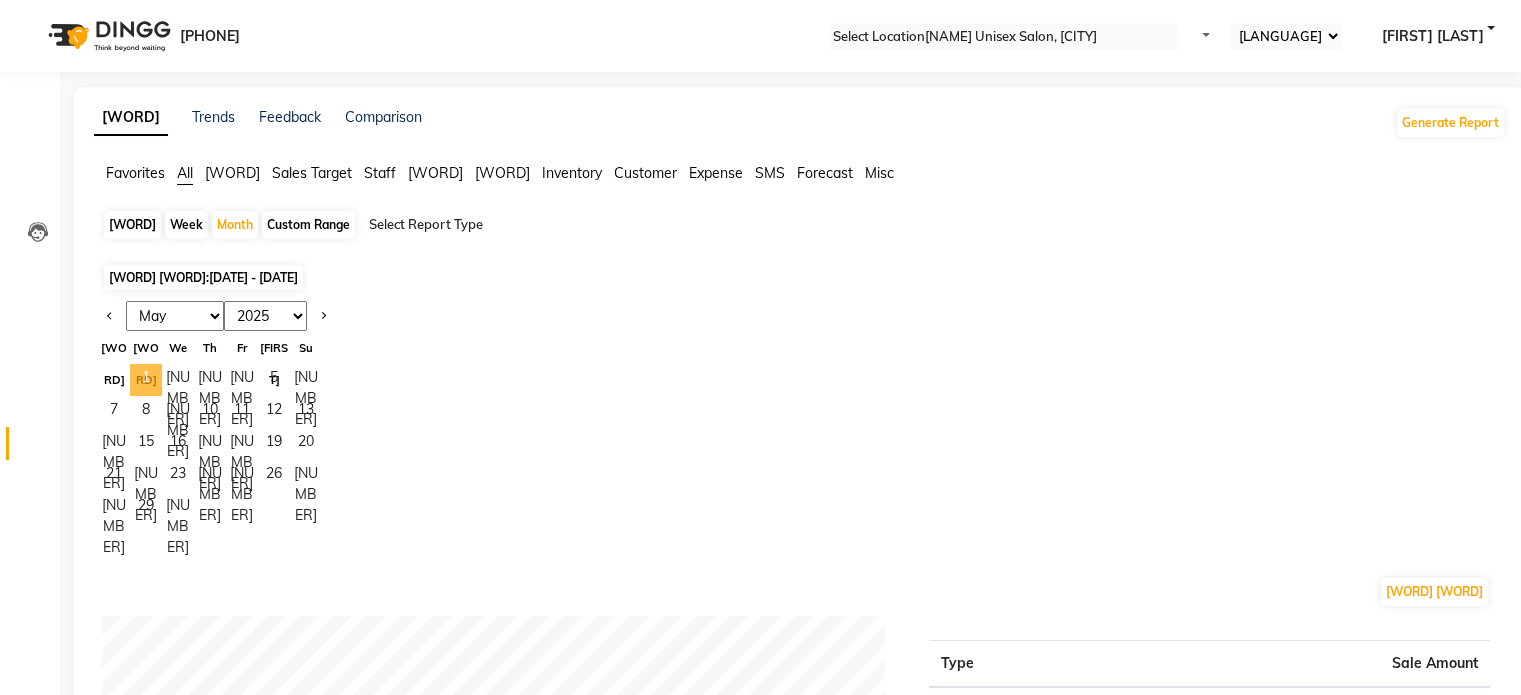 click on "1" at bounding box center [146, 380] 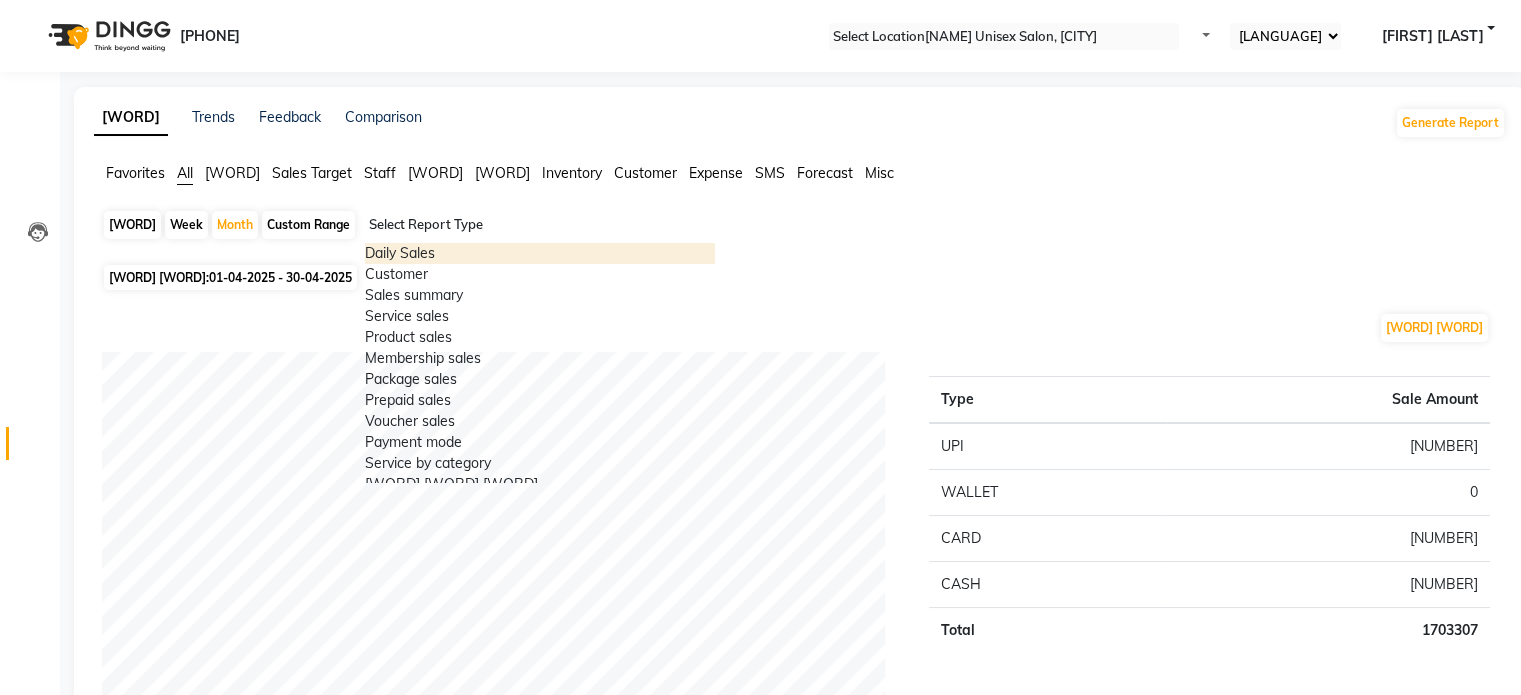 click at bounding box center [540, 225] 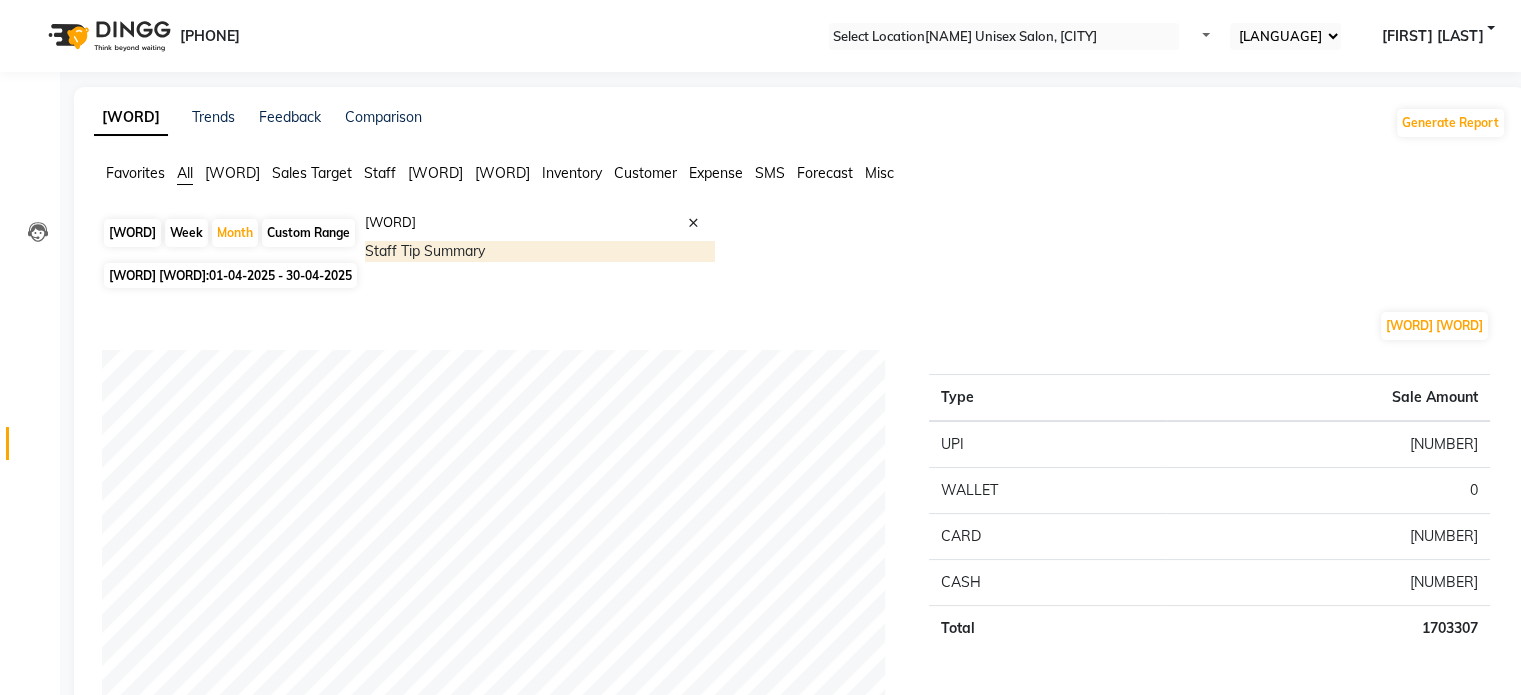 click on "Staff Tip Summary" at bounding box center (540, 251) 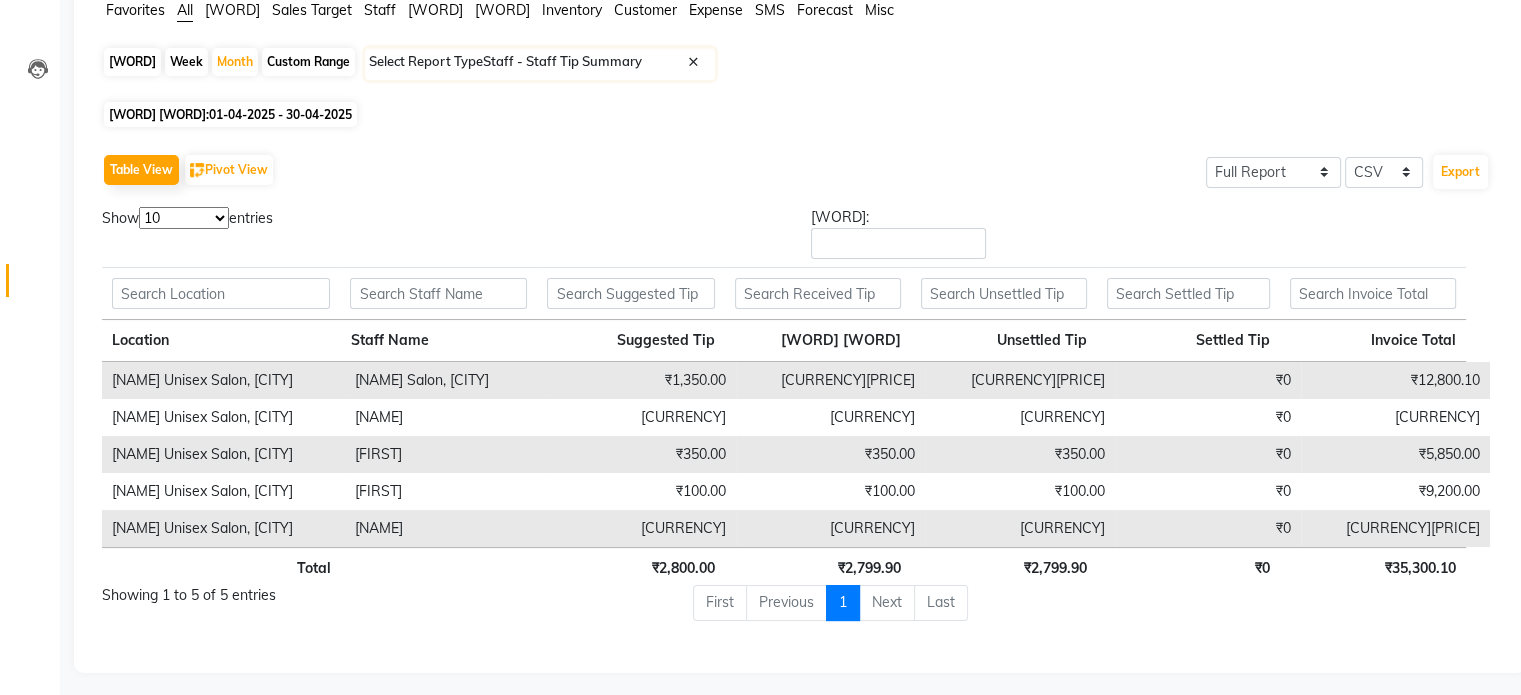 scroll, scrollTop: 29, scrollLeft: 0, axis: vertical 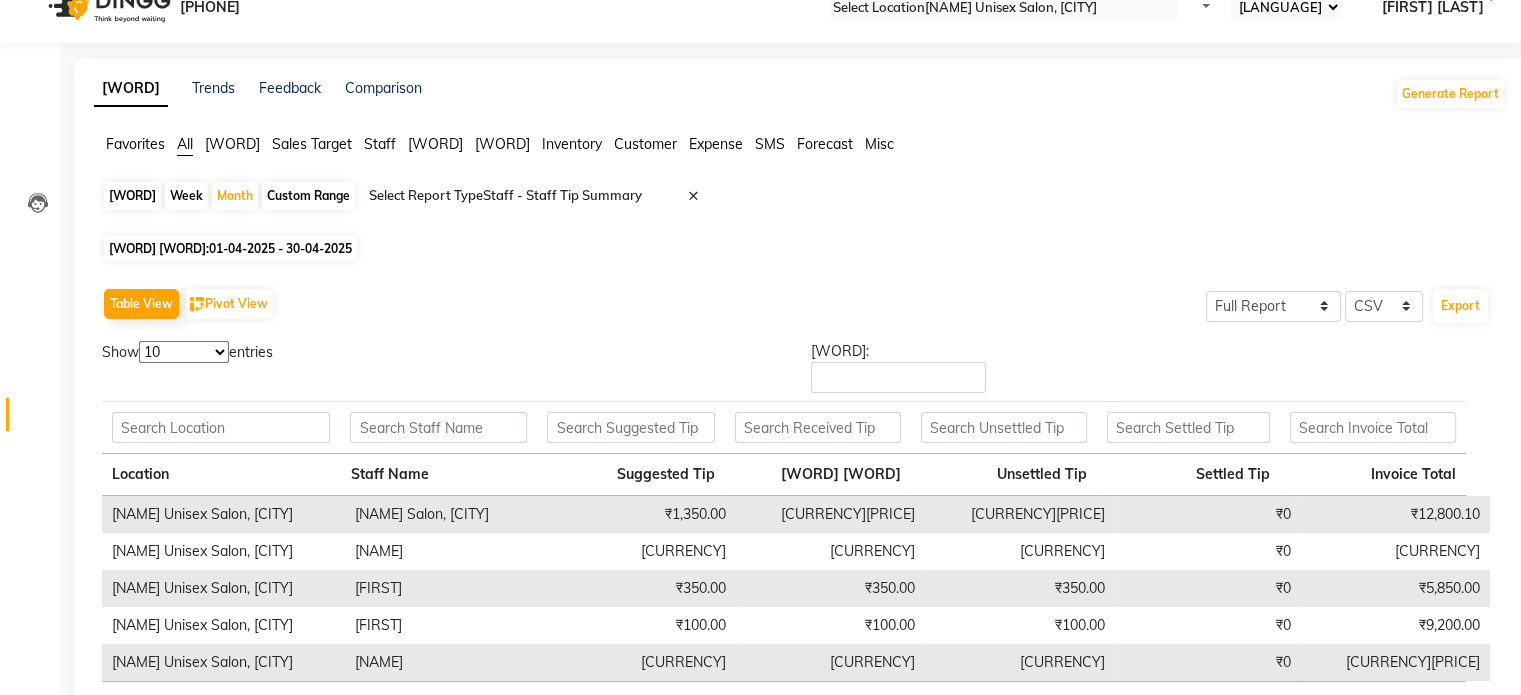 click on "01-04-2025 - 30-04-2025" at bounding box center [280, 248] 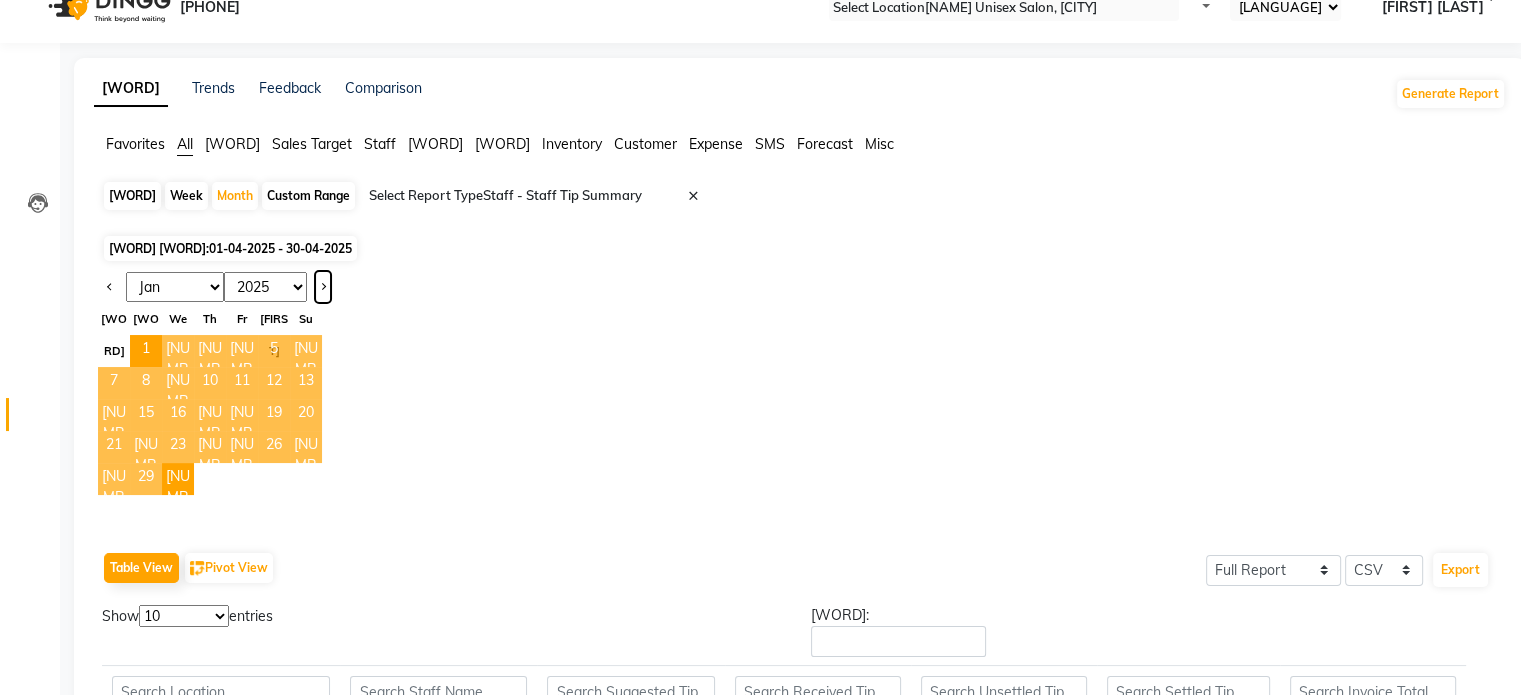 click at bounding box center [323, 287] 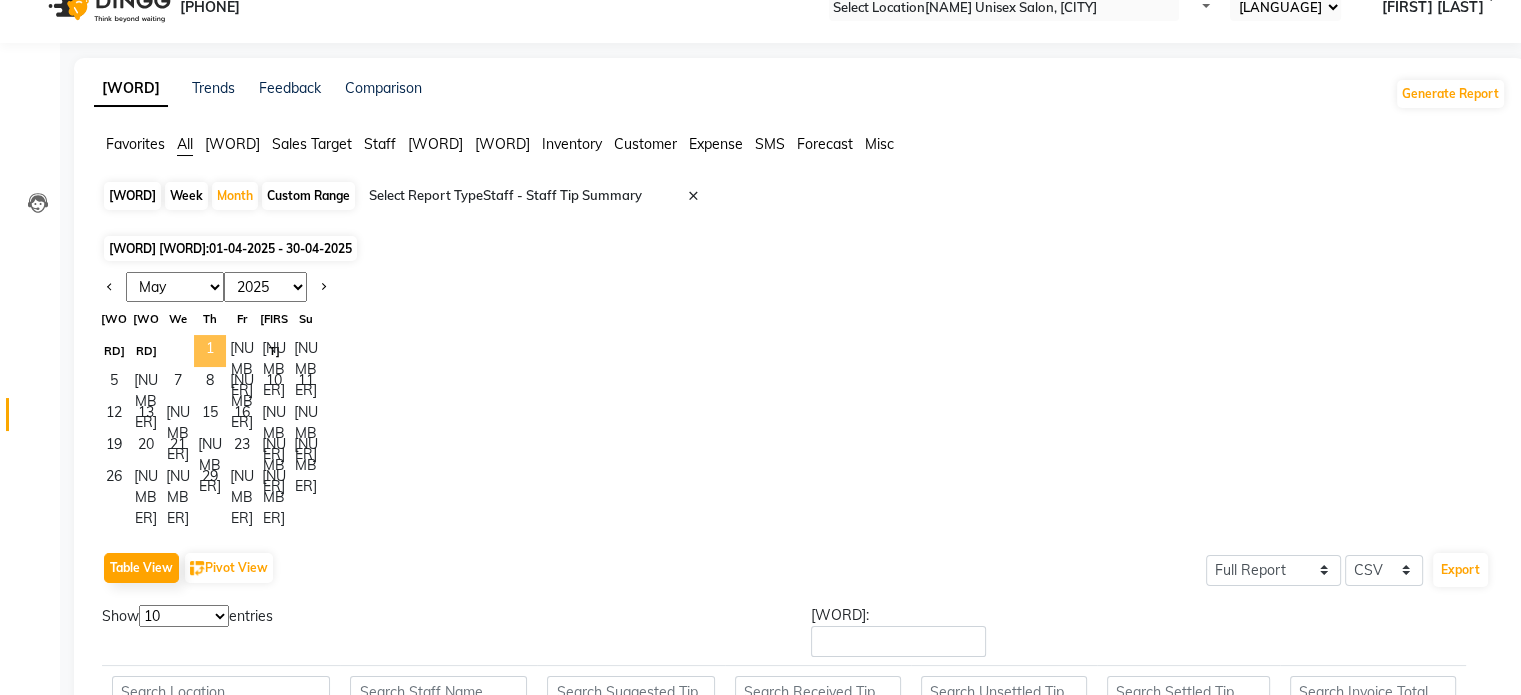 click on "1" at bounding box center (210, 351) 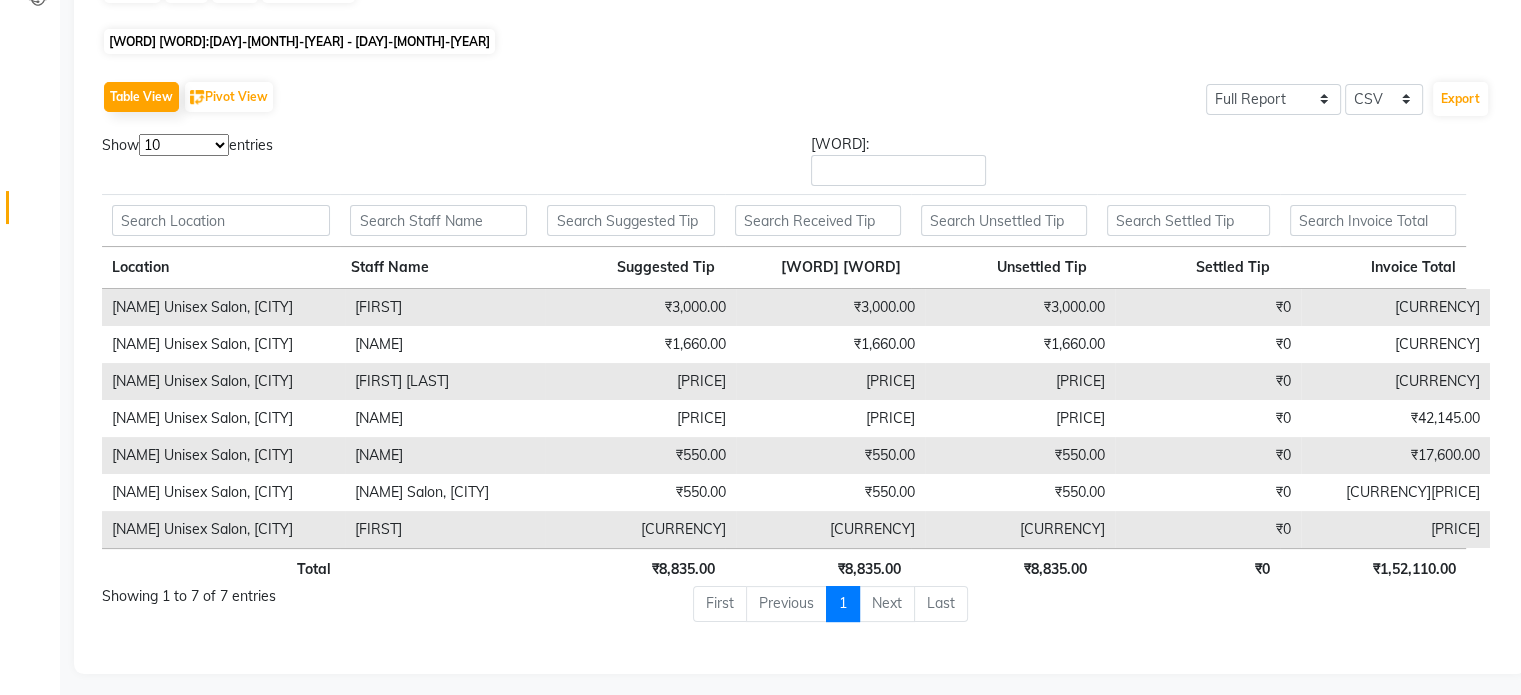scroll, scrollTop: 0, scrollLeft: 0, axis: both 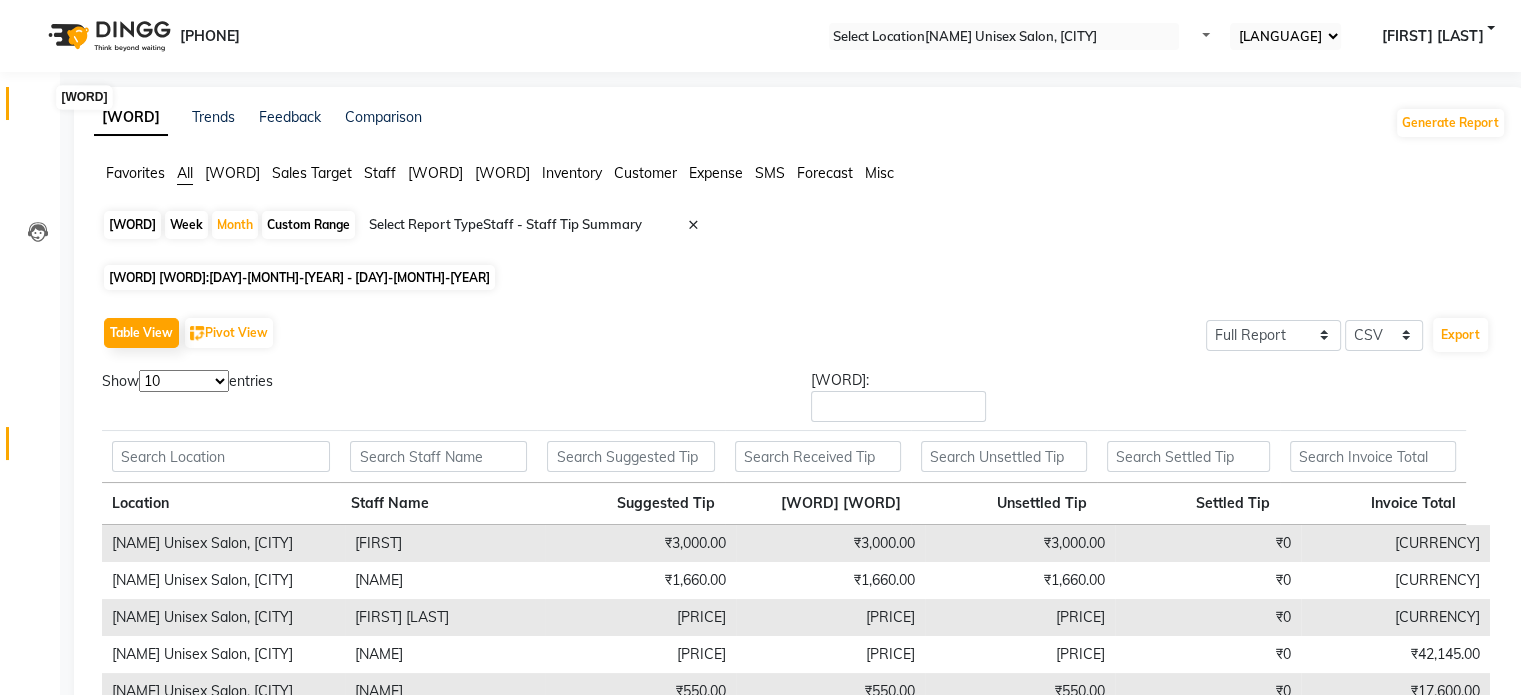 click at bounding box center [37, 108] 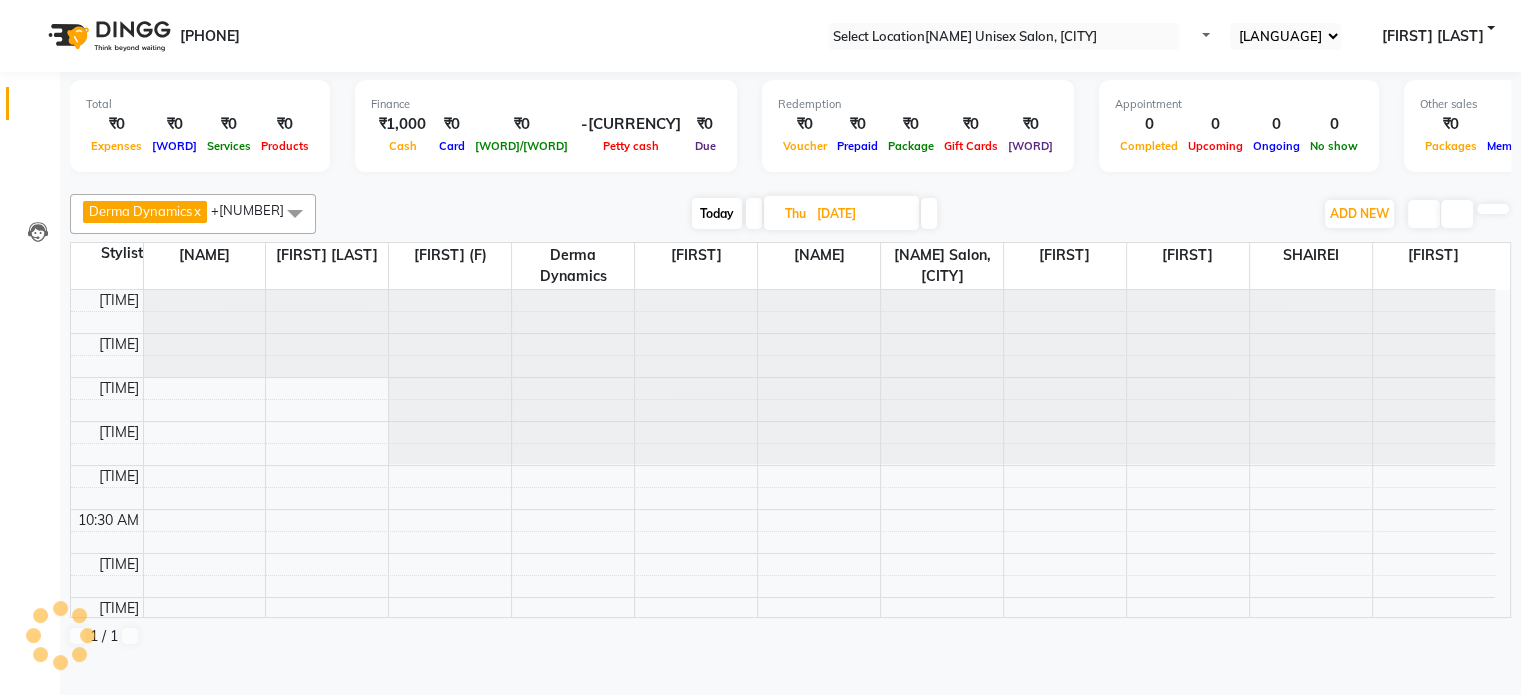 scroll, scrollTop: 0, scrollLeft: 0, axis: both 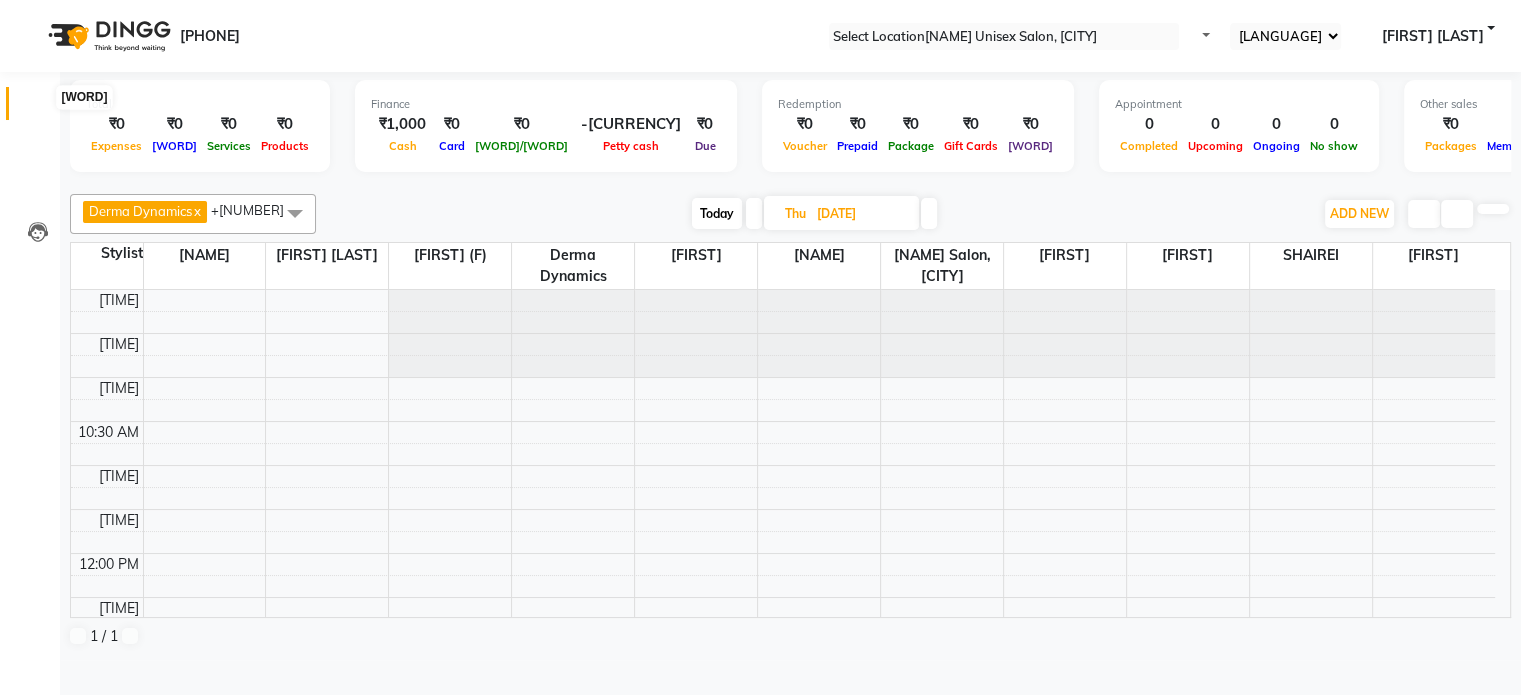 click at bounding box center (38, 108) 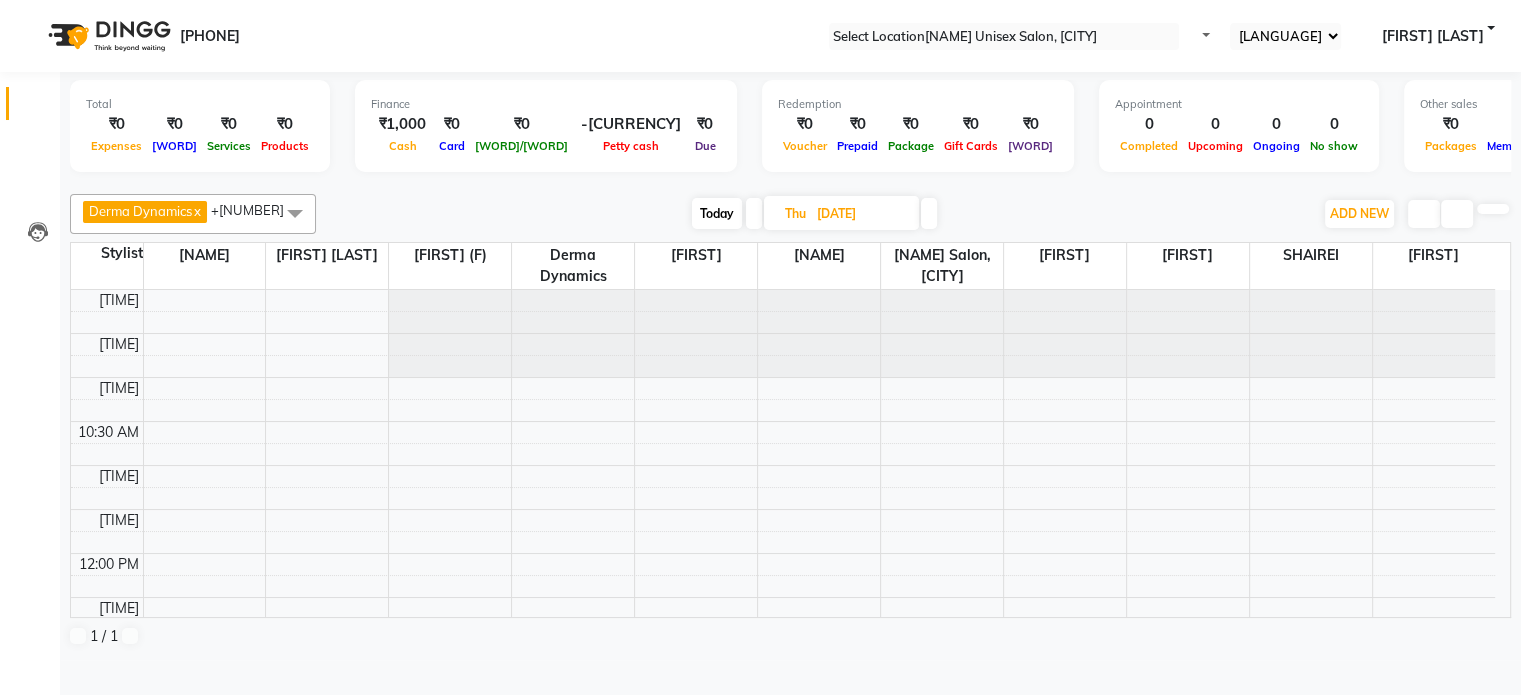 click on "[WORD]" at bounding box center [30, 103] 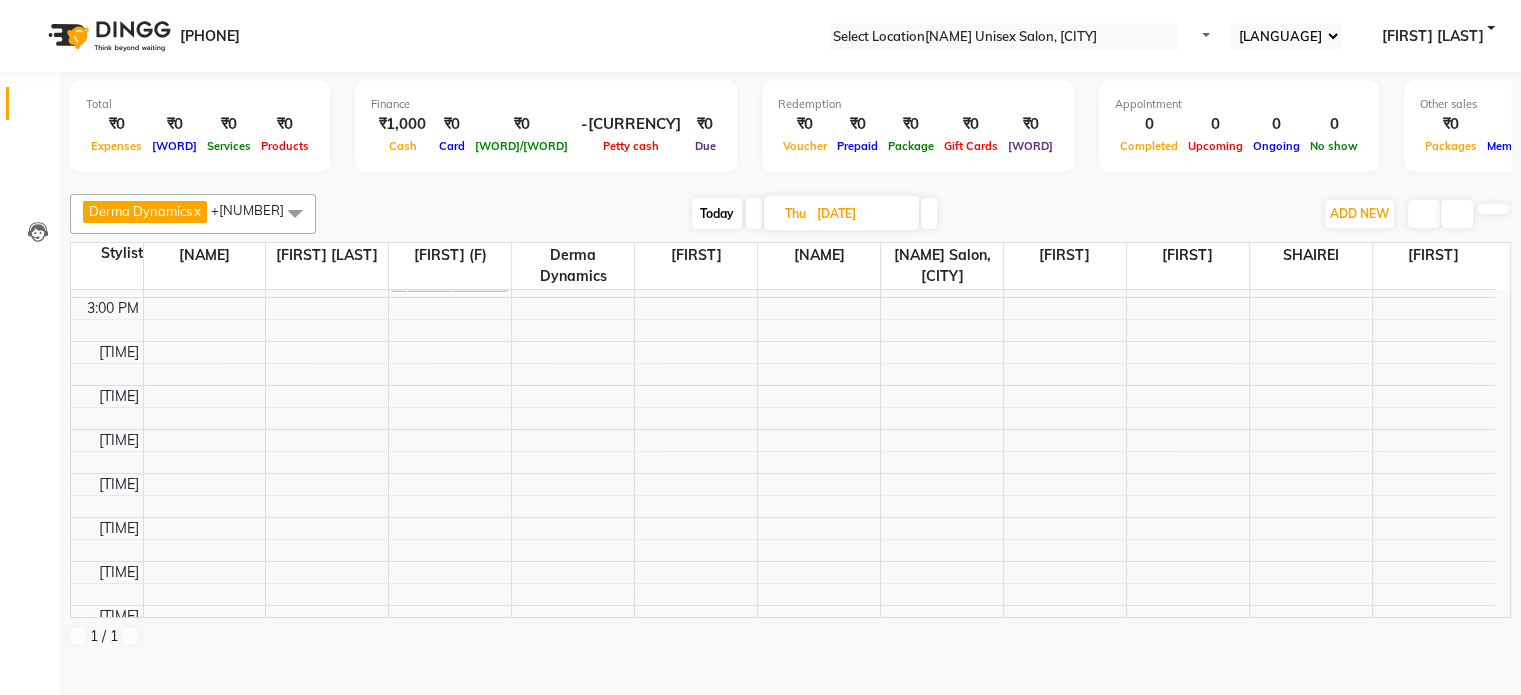 scroll, scrollTop: 522, scrollLeft: 0, axis: vertical 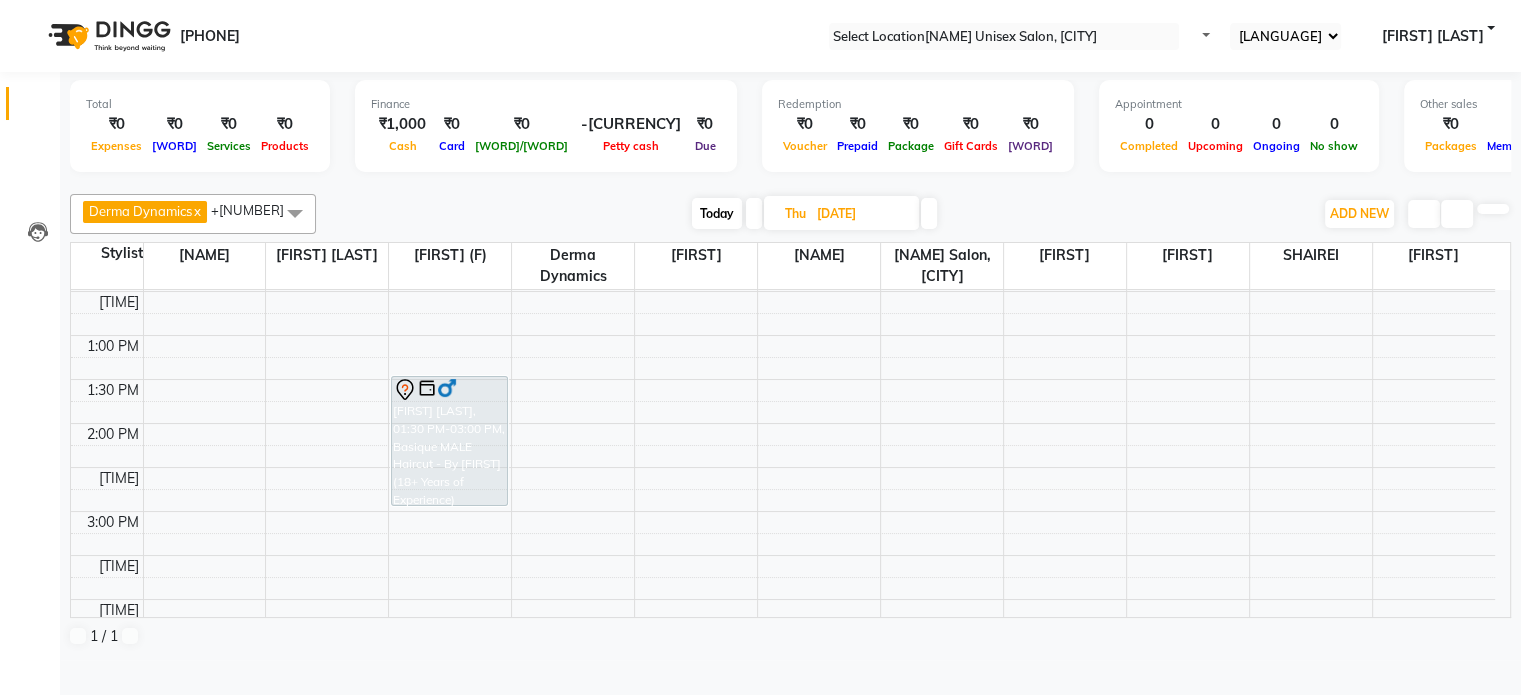 click on "Thu" at bounding box center [795, 213] 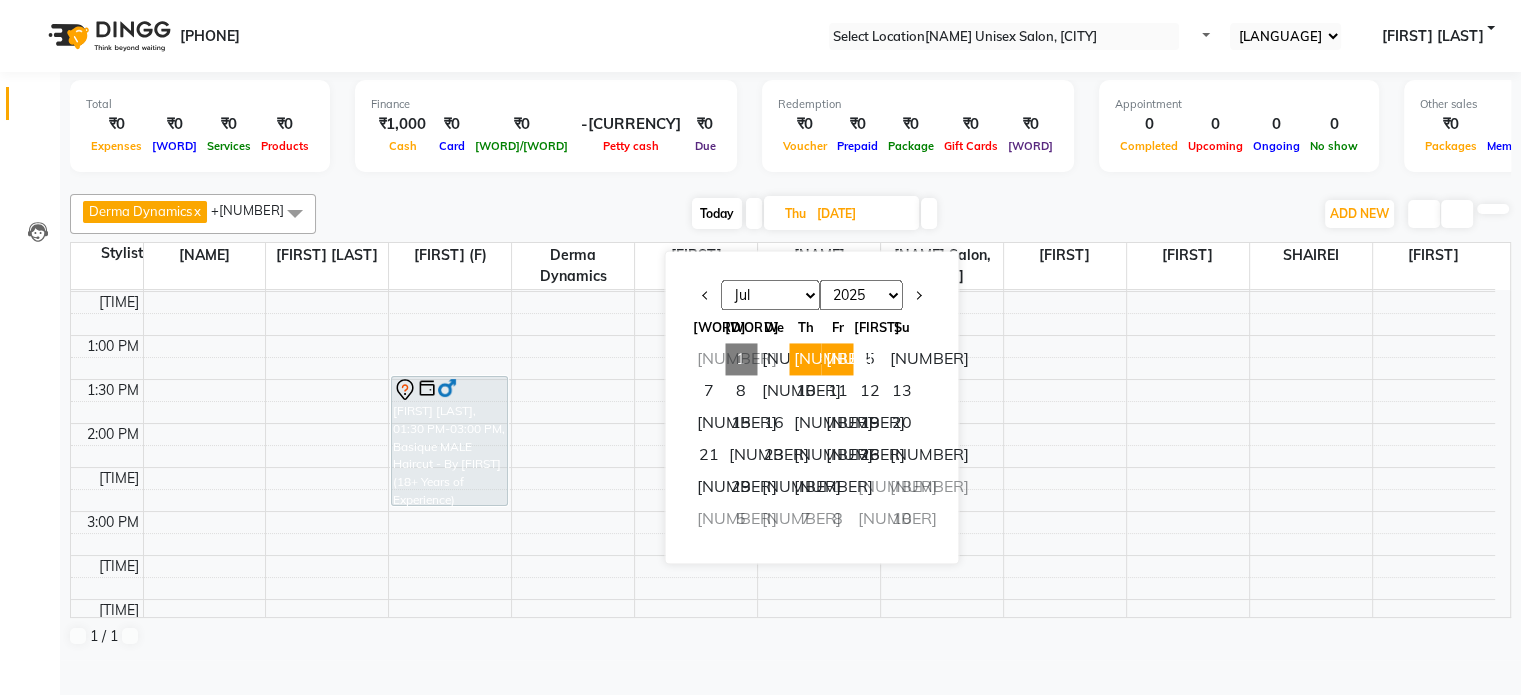 click on "[NUMBER]" at bounding box center [837, 359] 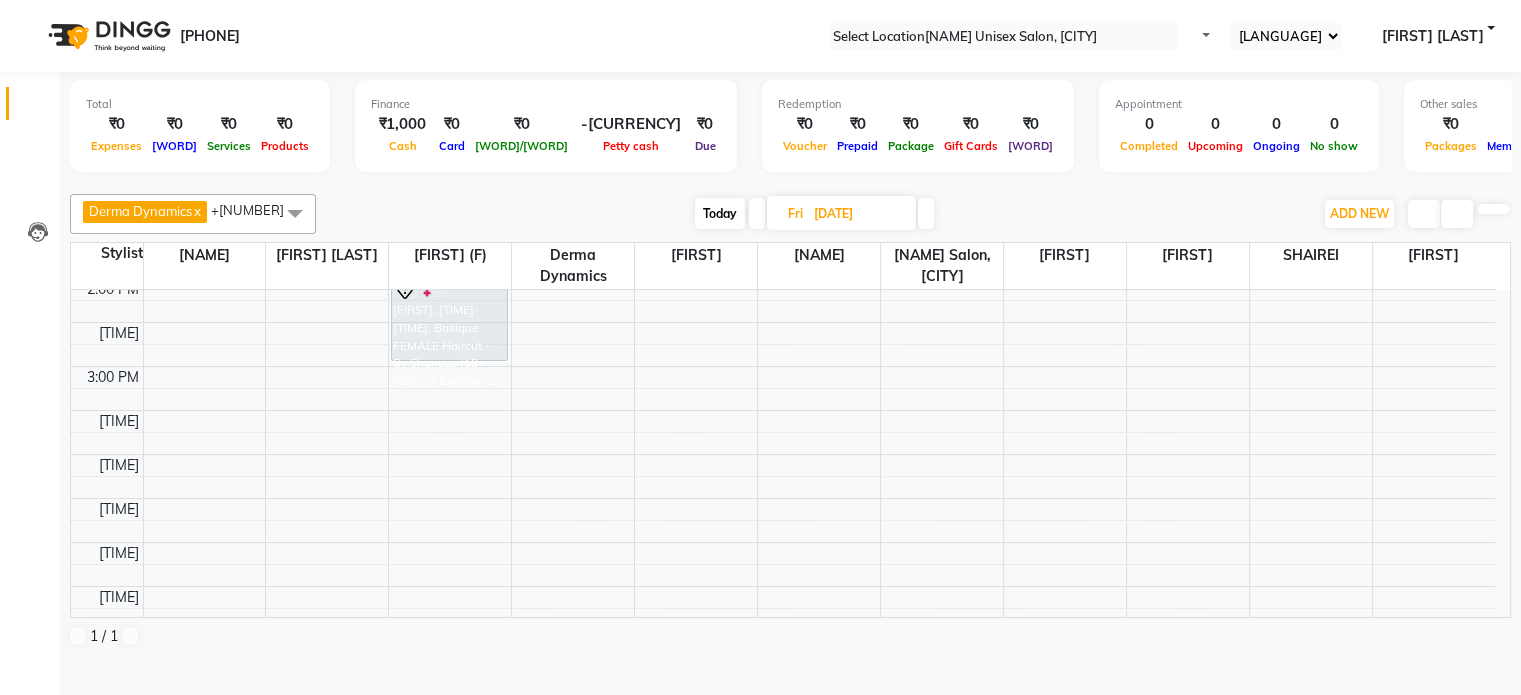 scroll, scrollTop: 452, scrollLeft: 0, axis: vertical 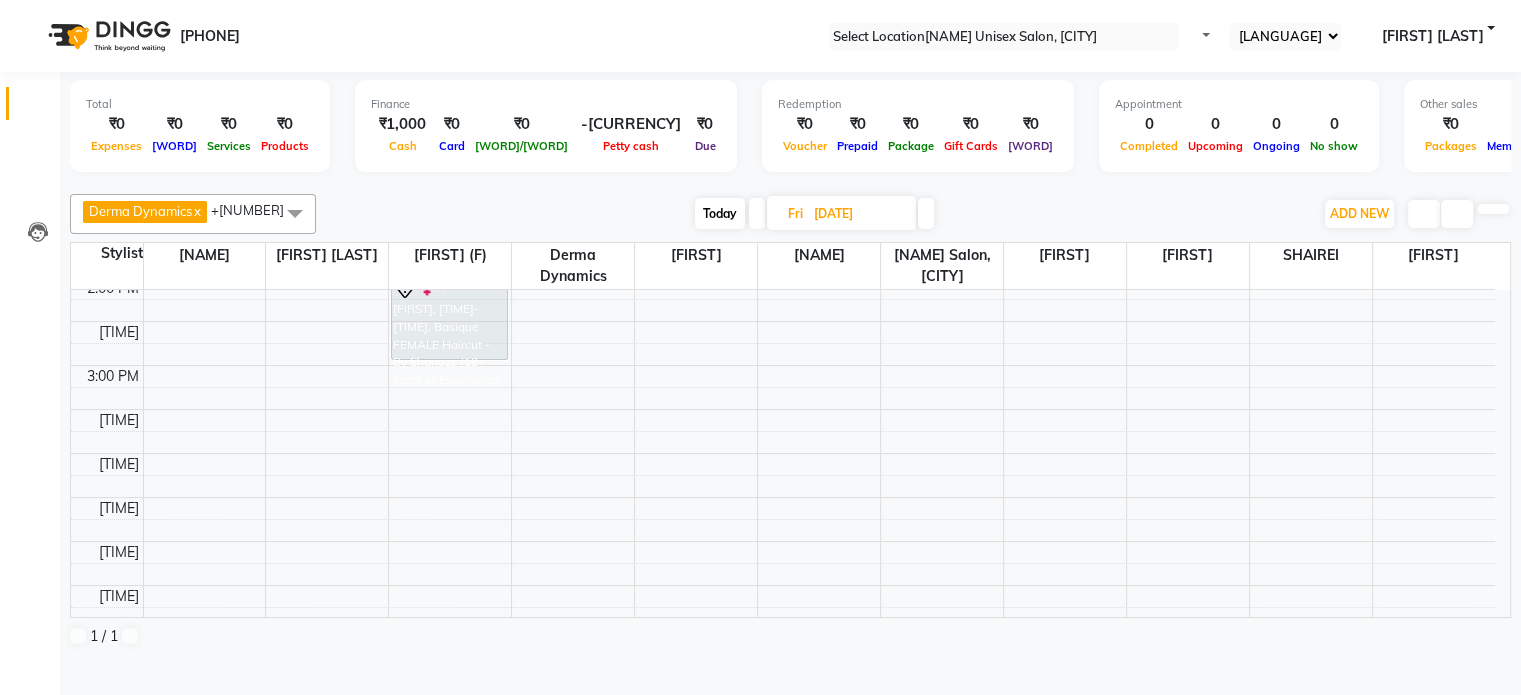 click on "[DATE]" at bounding box center [858, 214] 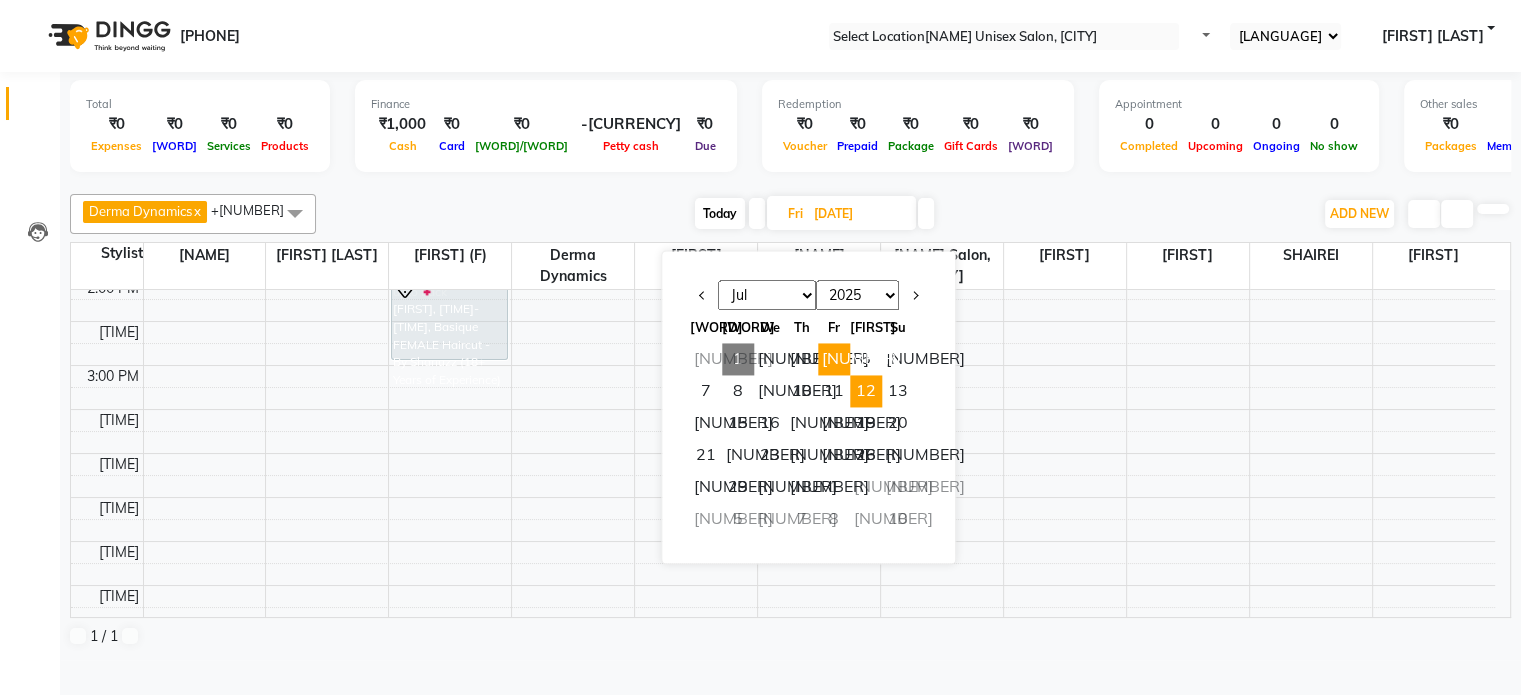 click on "12" at bounding box center (866, 391) 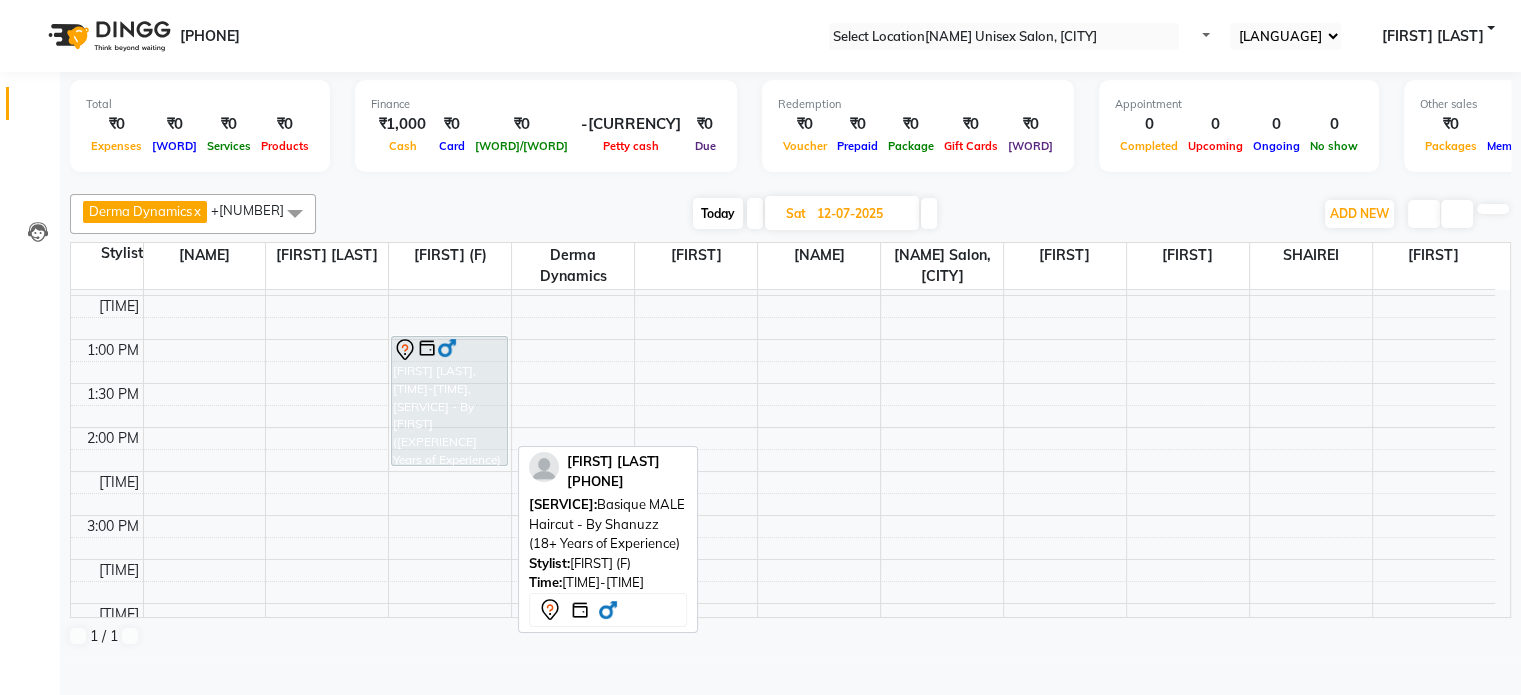 scroll, scrollTop: 303, scrollLeft: 0, axis: vertical 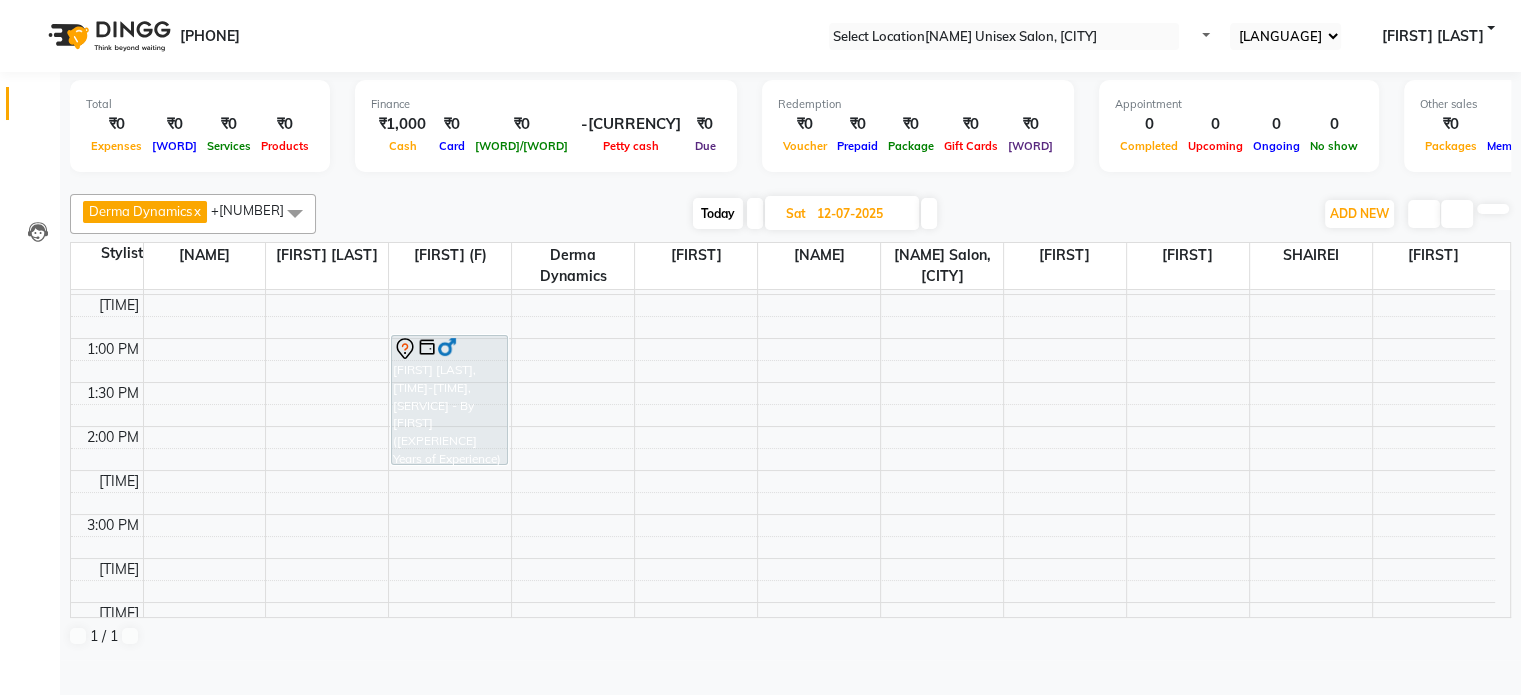 click on "Today" at bounding box center [718, 213] 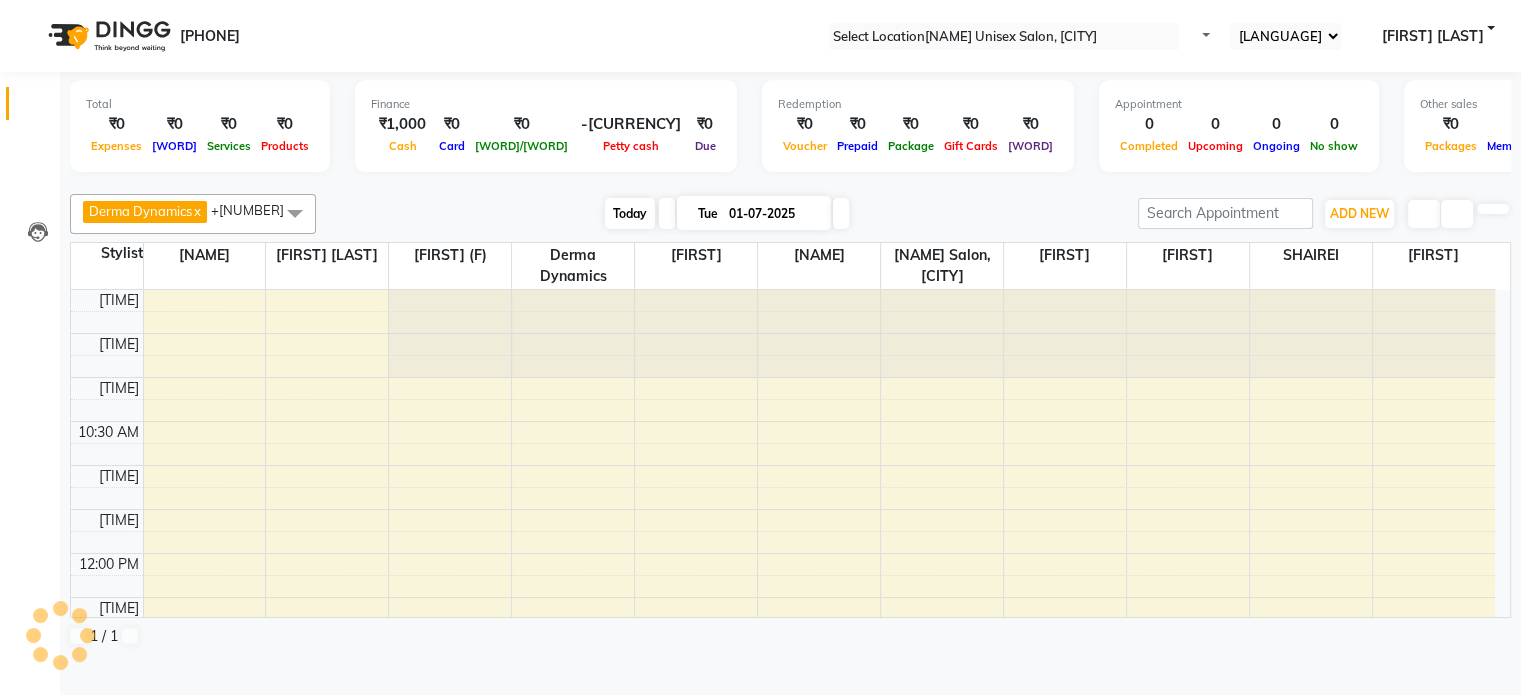 scroll, scrollTop: 436, scrollLeft: 0, axis: vertical 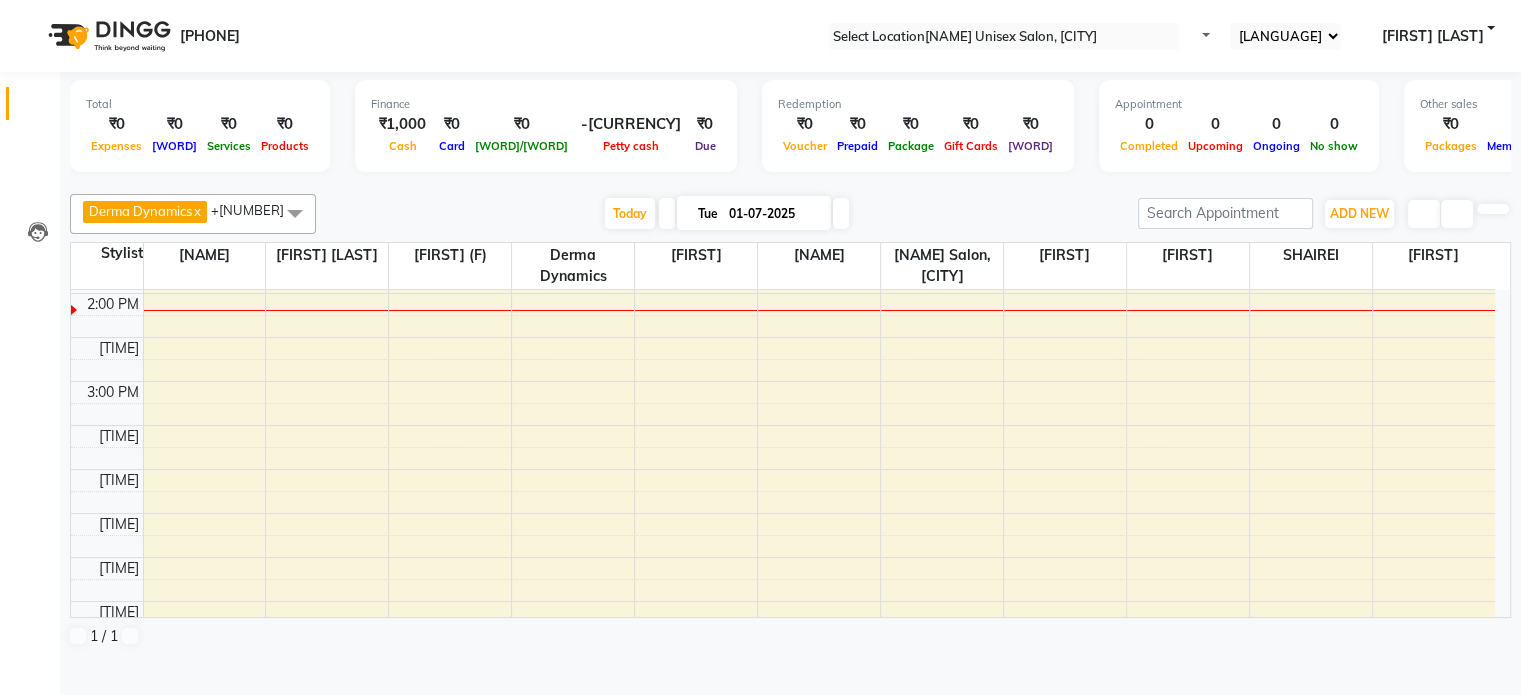click on "Tue" at bounding box center [708, 213] 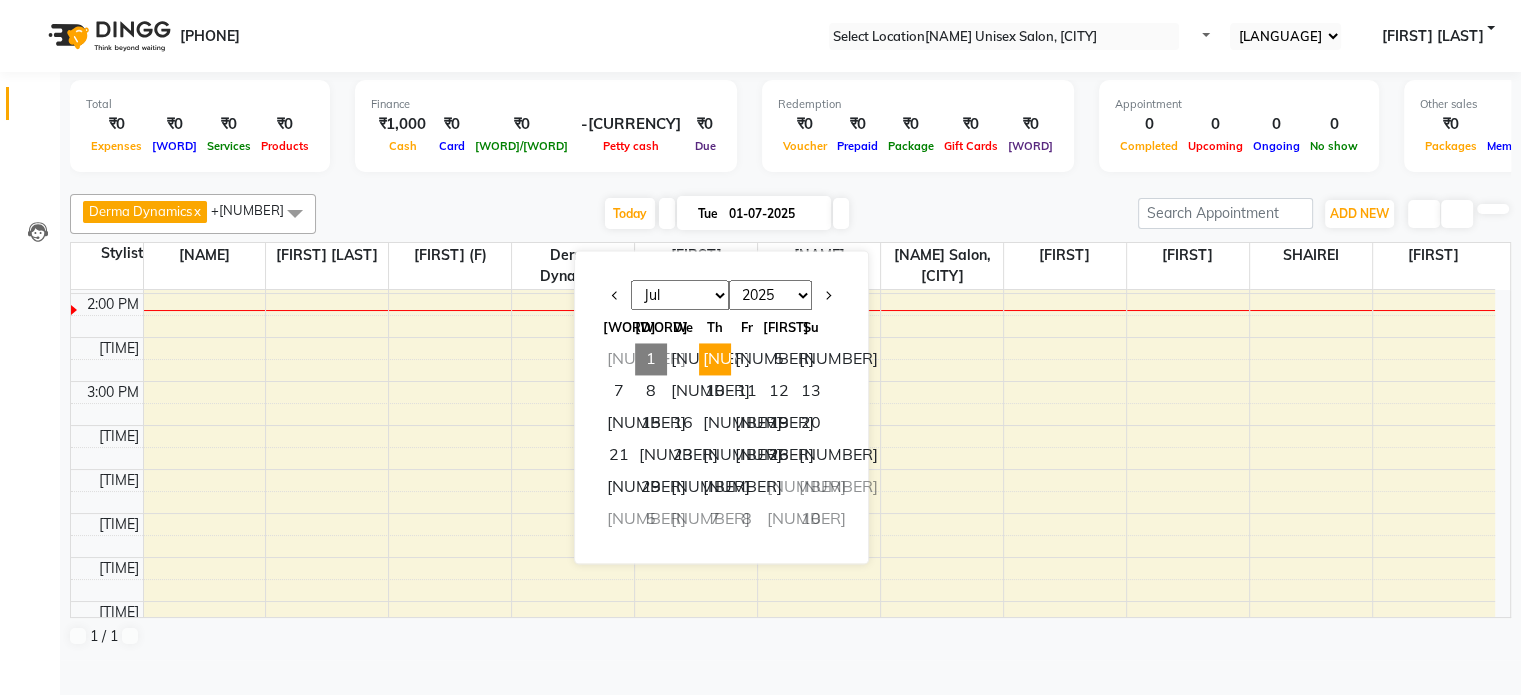 click on "[NUMBER]" at bounding box center [715, 359] 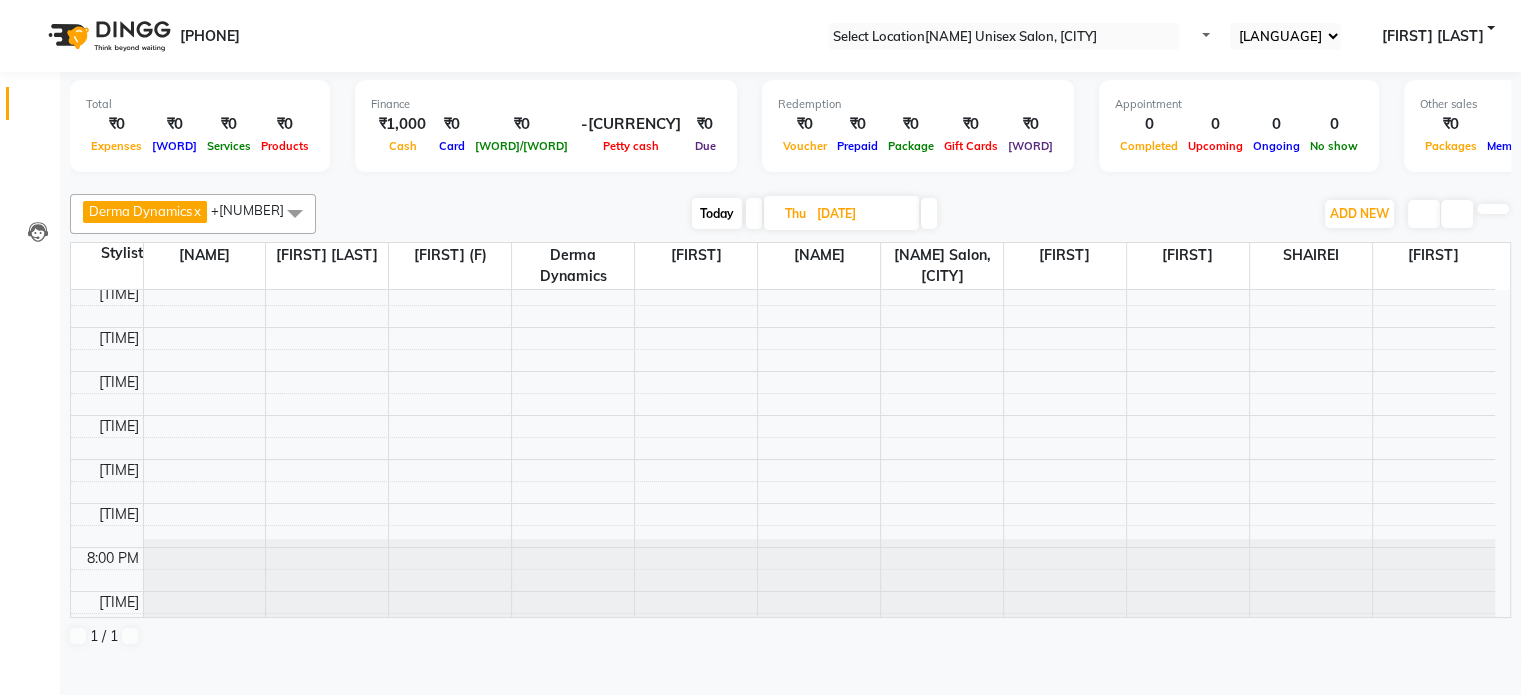 scroll, scrollTop: 716, scrollLeft: 0, axis: vertical 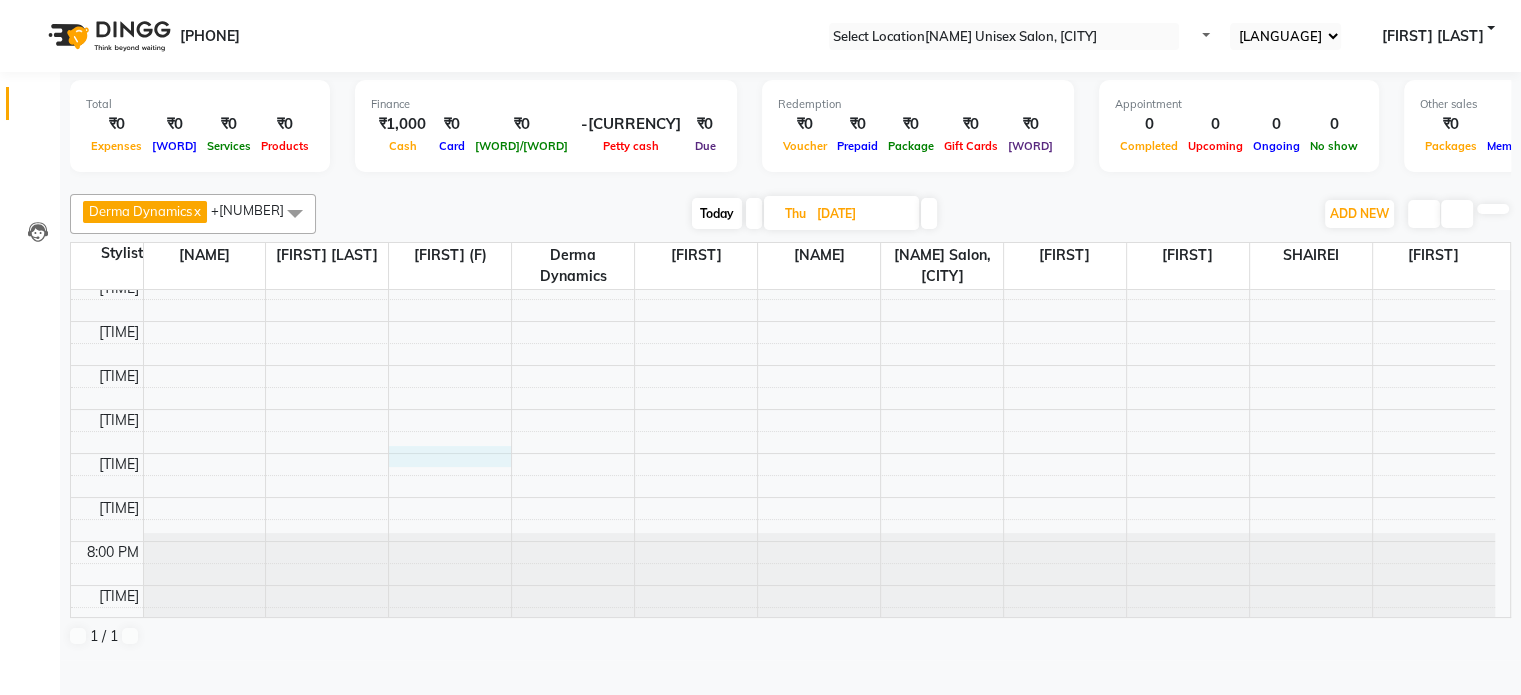 click on "9:00 AM 9:30 AM 10:00 AM 10:30 AM 11:00 AM 11:30 AM 12:00 PM 12:30 PM 1:00 PM 1:30 PM 2:00 PM 2:30 PM 3:00 PM 3:30 PM 4:00 PM 4:30 PM 5:00 PM 5:30 PM 6:00 PM 6:30 PM 7:00 PM 7:30 PM 8:00 PM 8:30 PM             [FIRST] [LAST], 01:30 PM-03:00 PM, Basique MALE Haircut - By [FIRST] (18+ Years of Experience)" at bounding box center (783, 101) 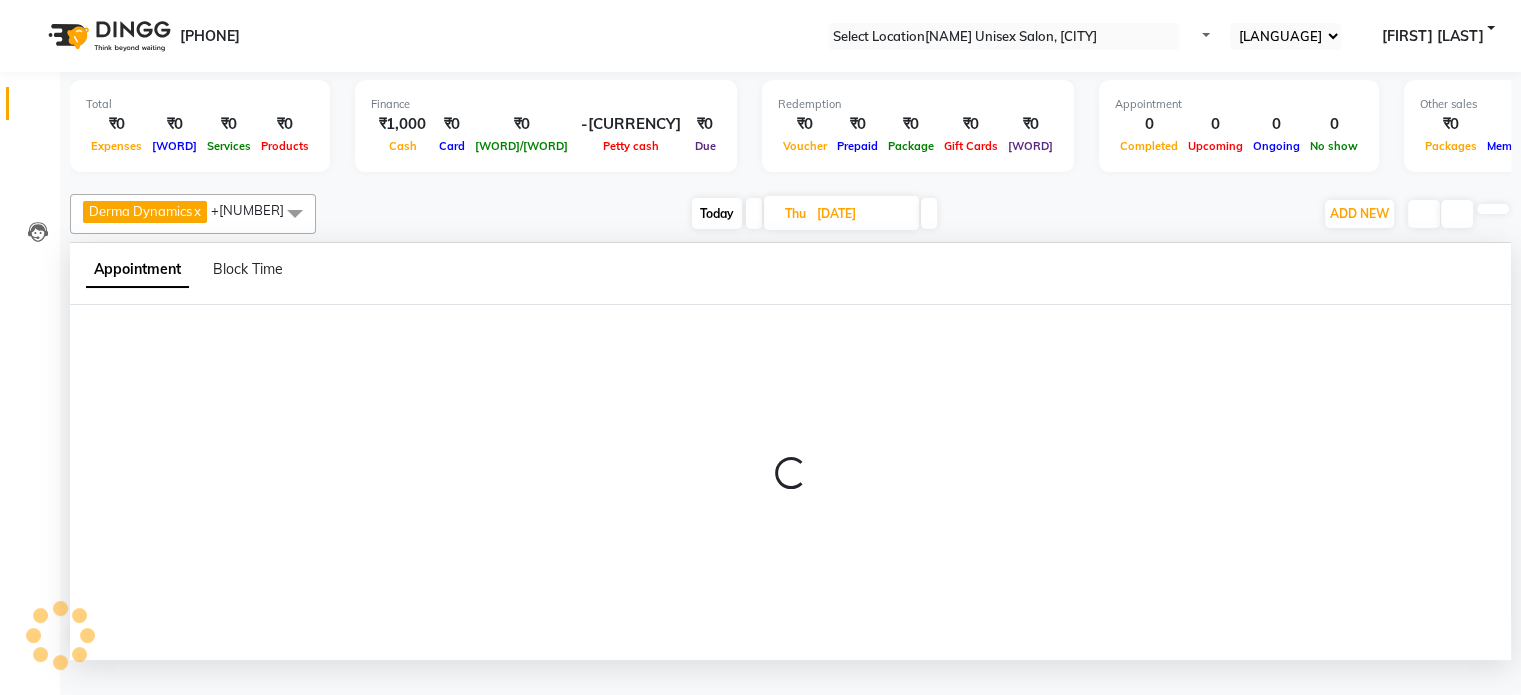 scroll, scrollTop: 0, scrollLeft: 0, axis: both 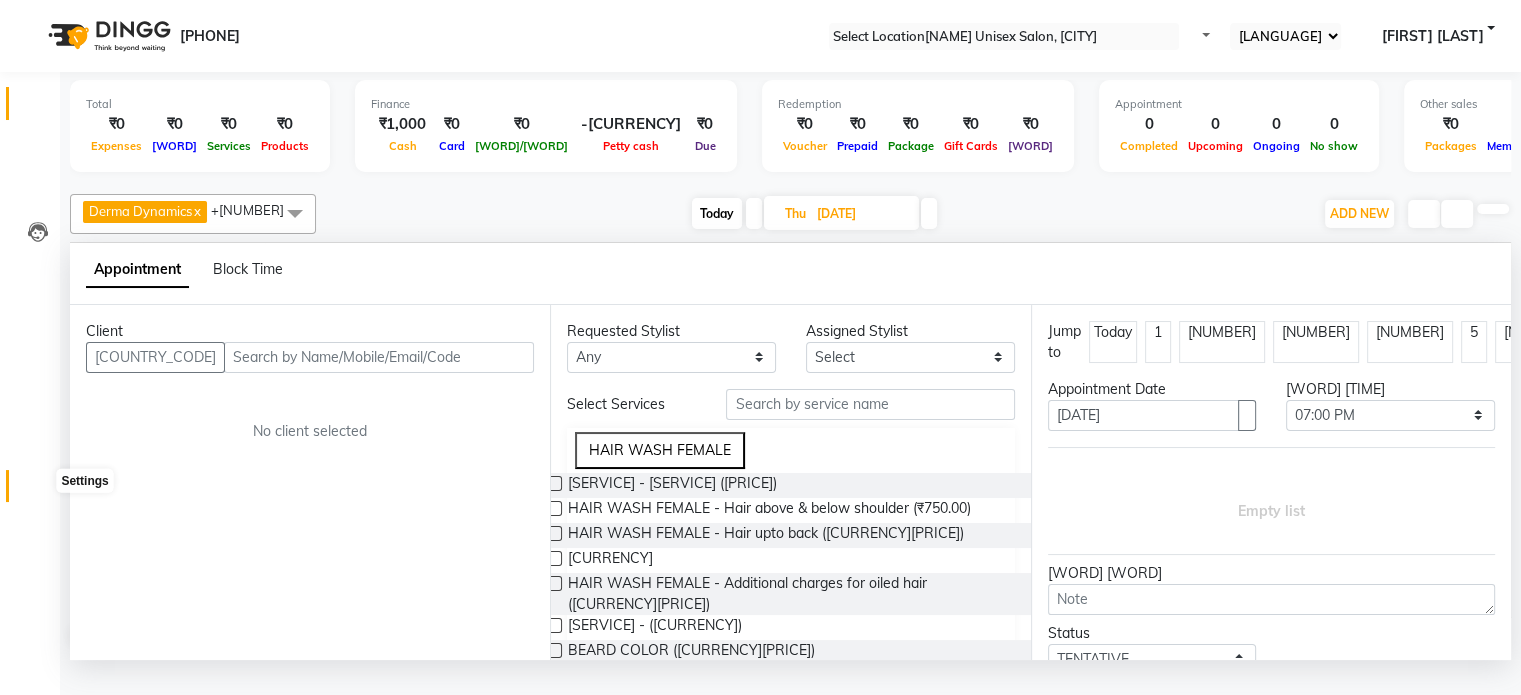 click at bounding box center (38, 491) 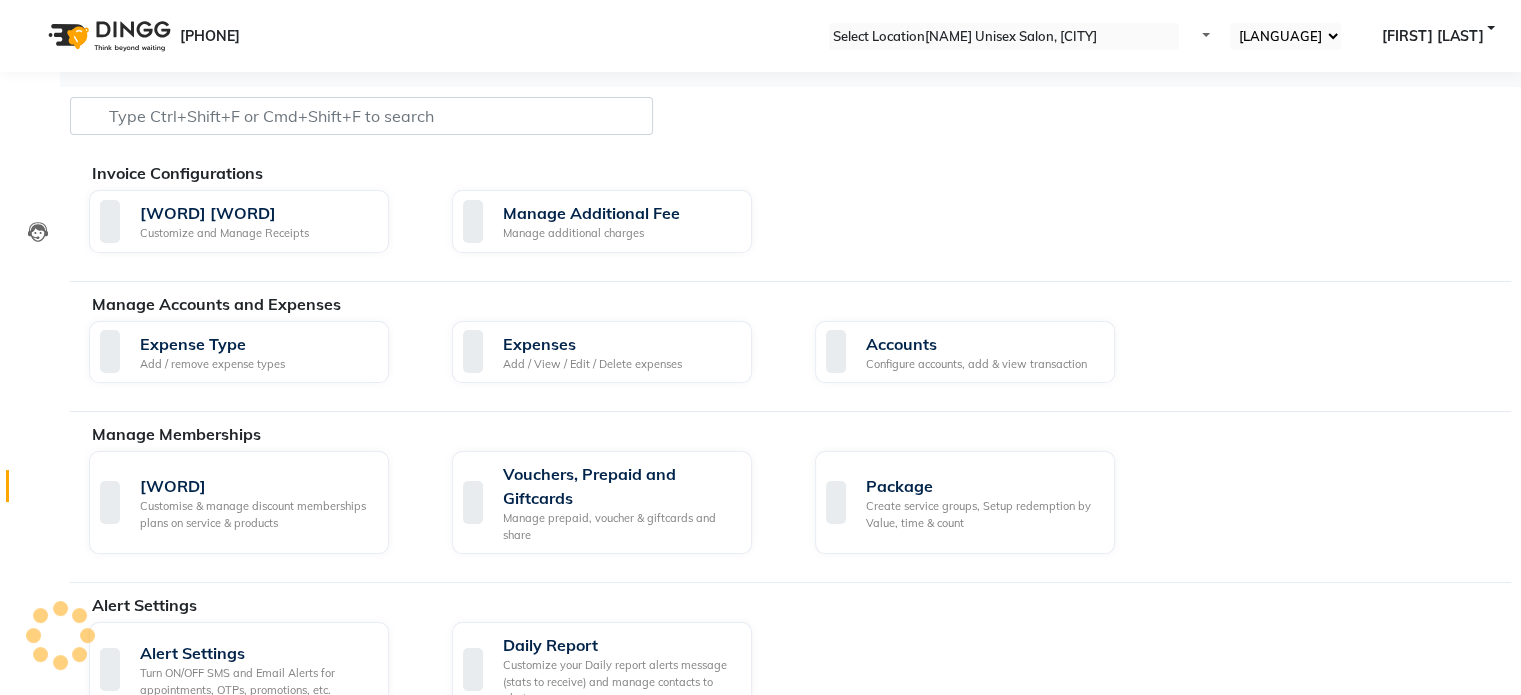 scroll, scrollTop: 0, scrollLeft: 0, axis: both 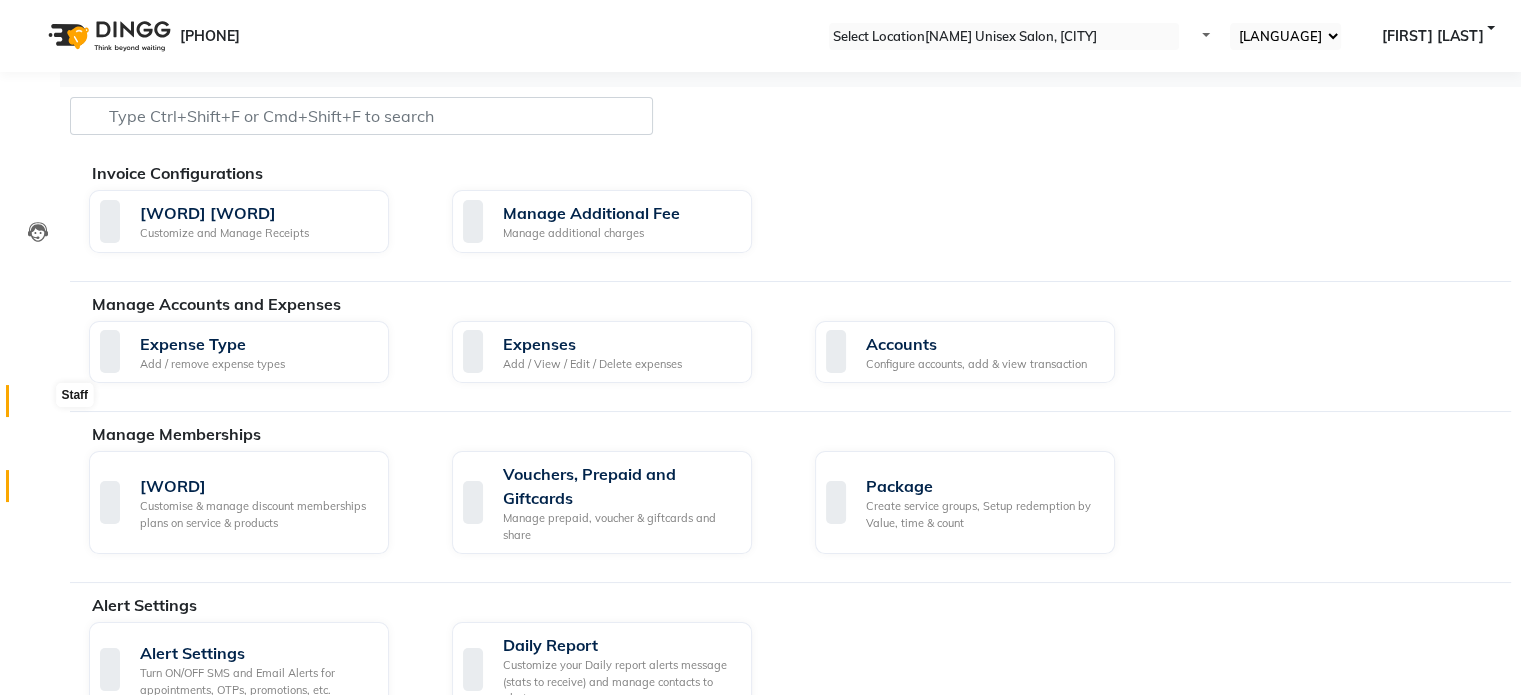 click at bounding box center [37, 406] 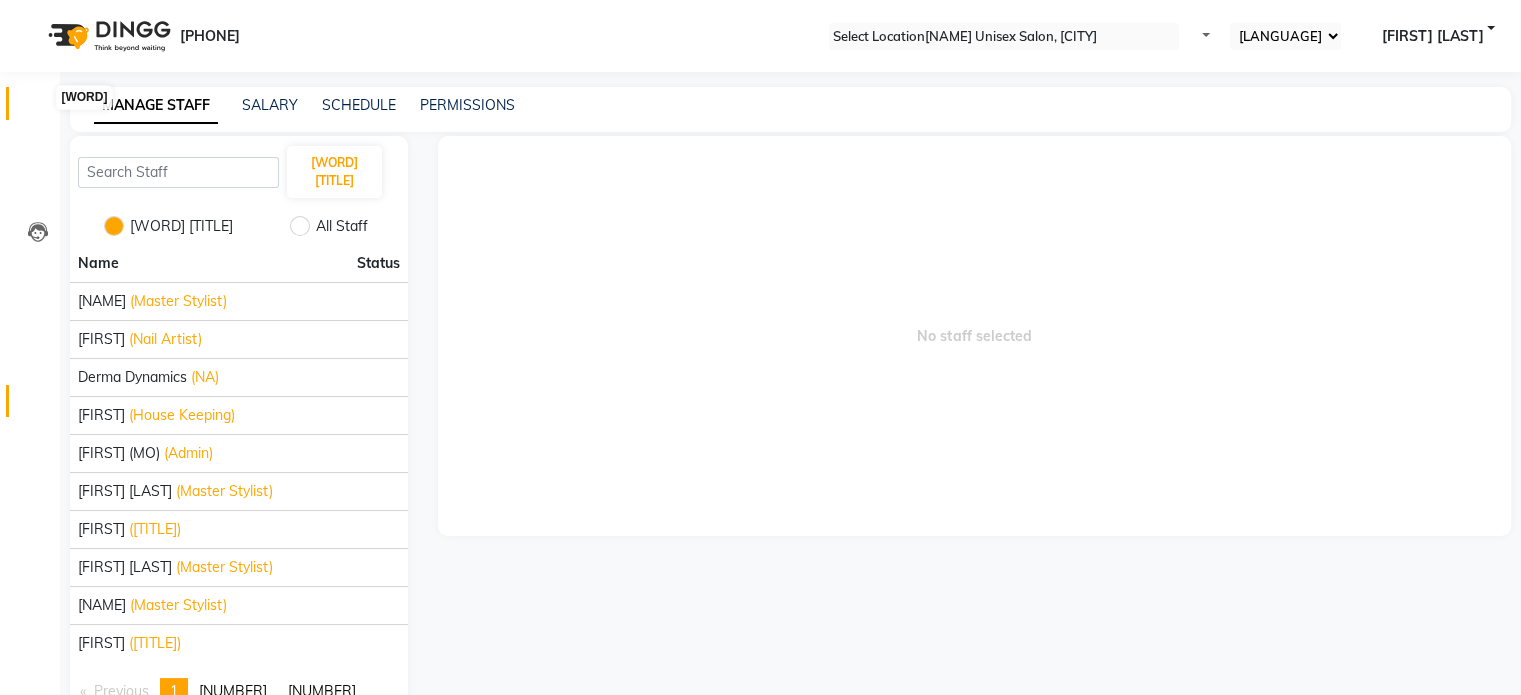 click at bounding box center (38, 108) 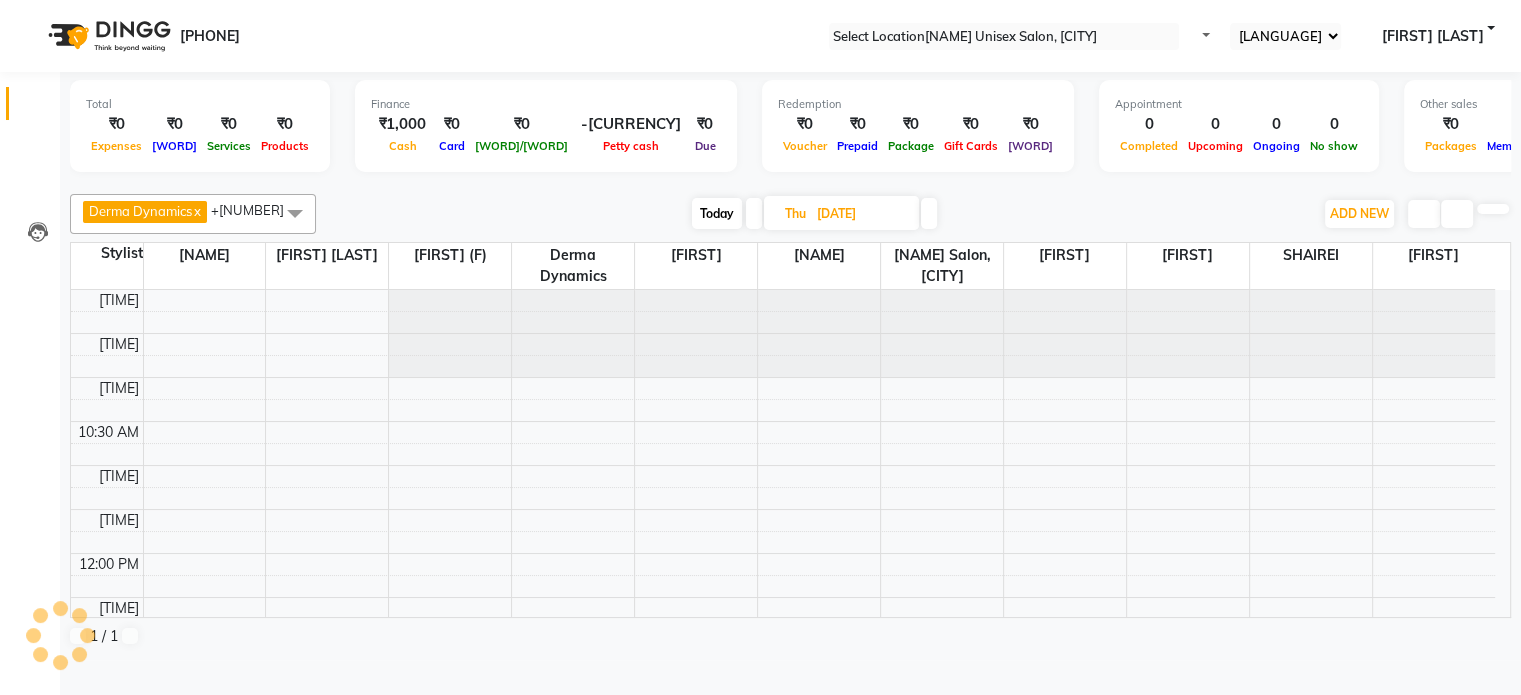 scroll, scrollTop: 436, scrollLeft: 0, axis: vertical 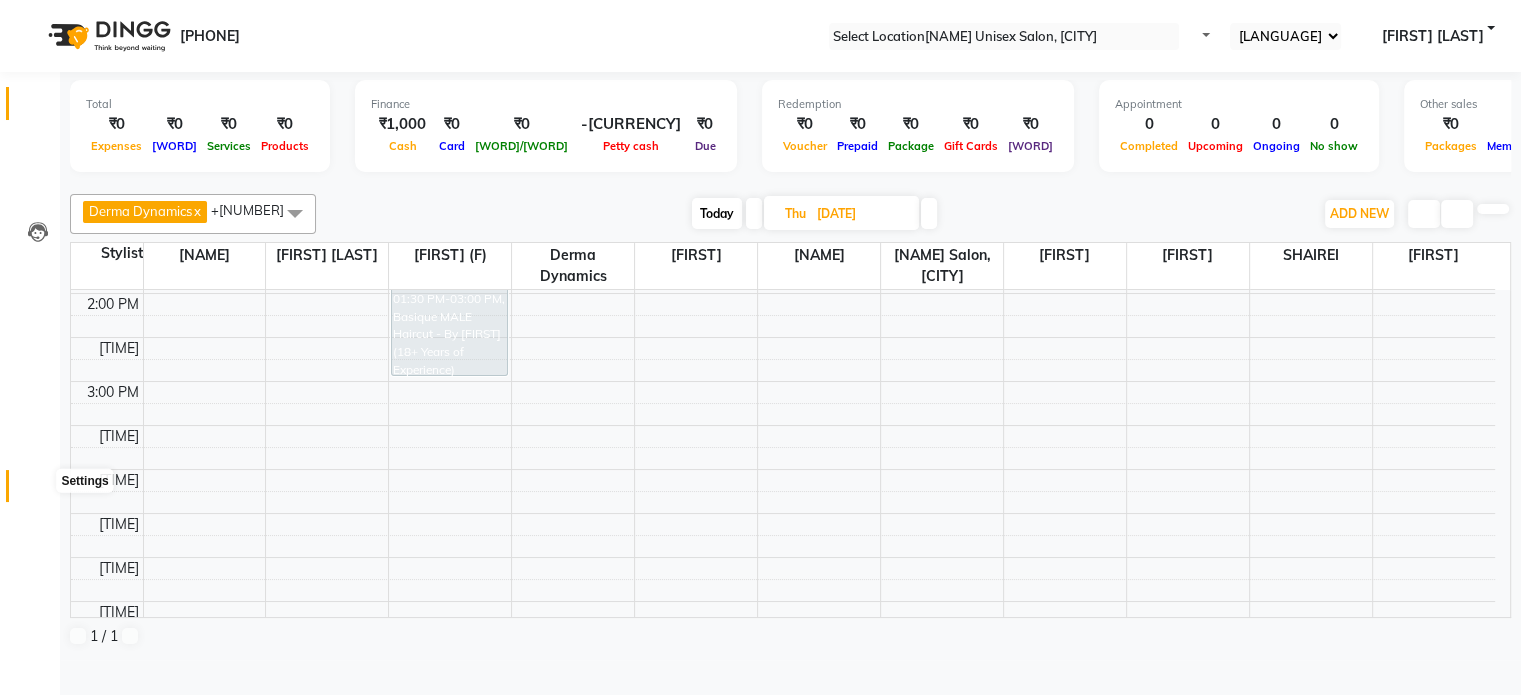 click at bounding box center (38, 491) 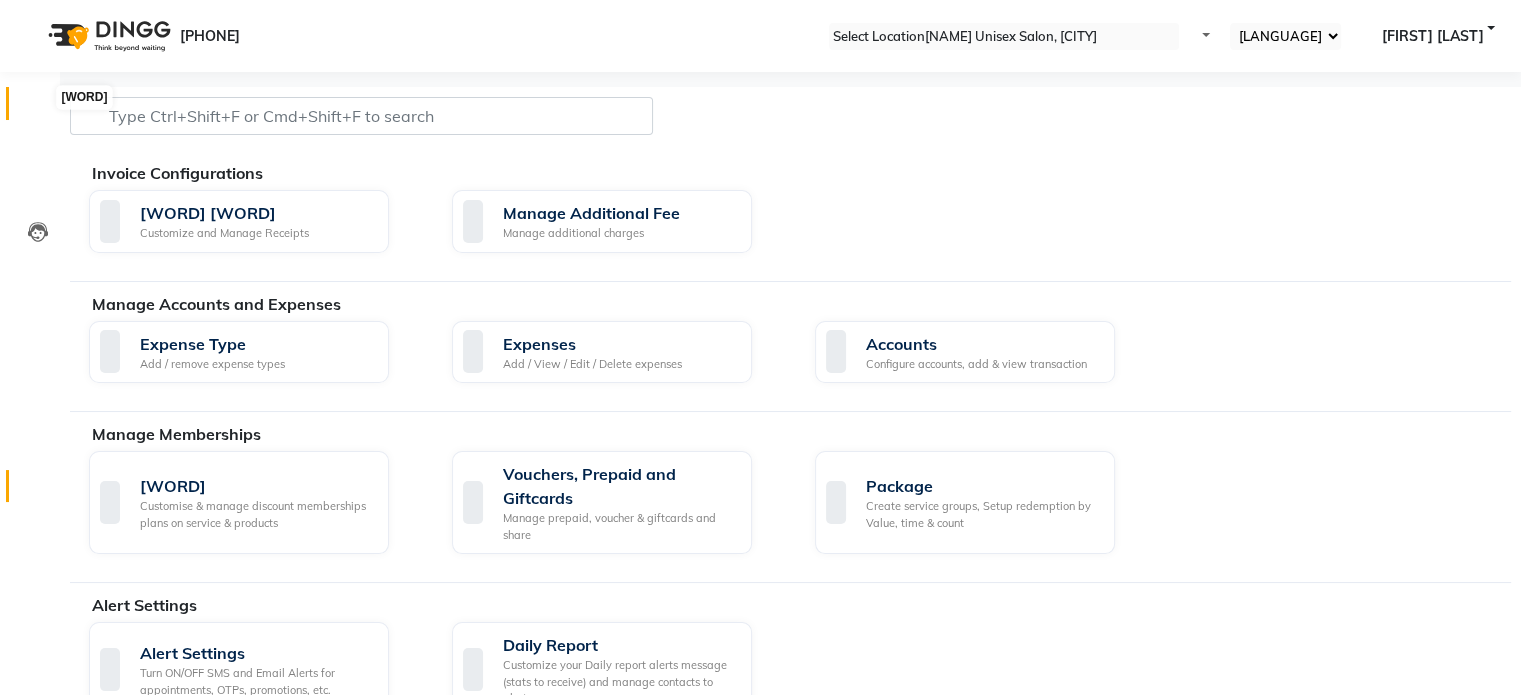 click at bounding box center (38, 108) 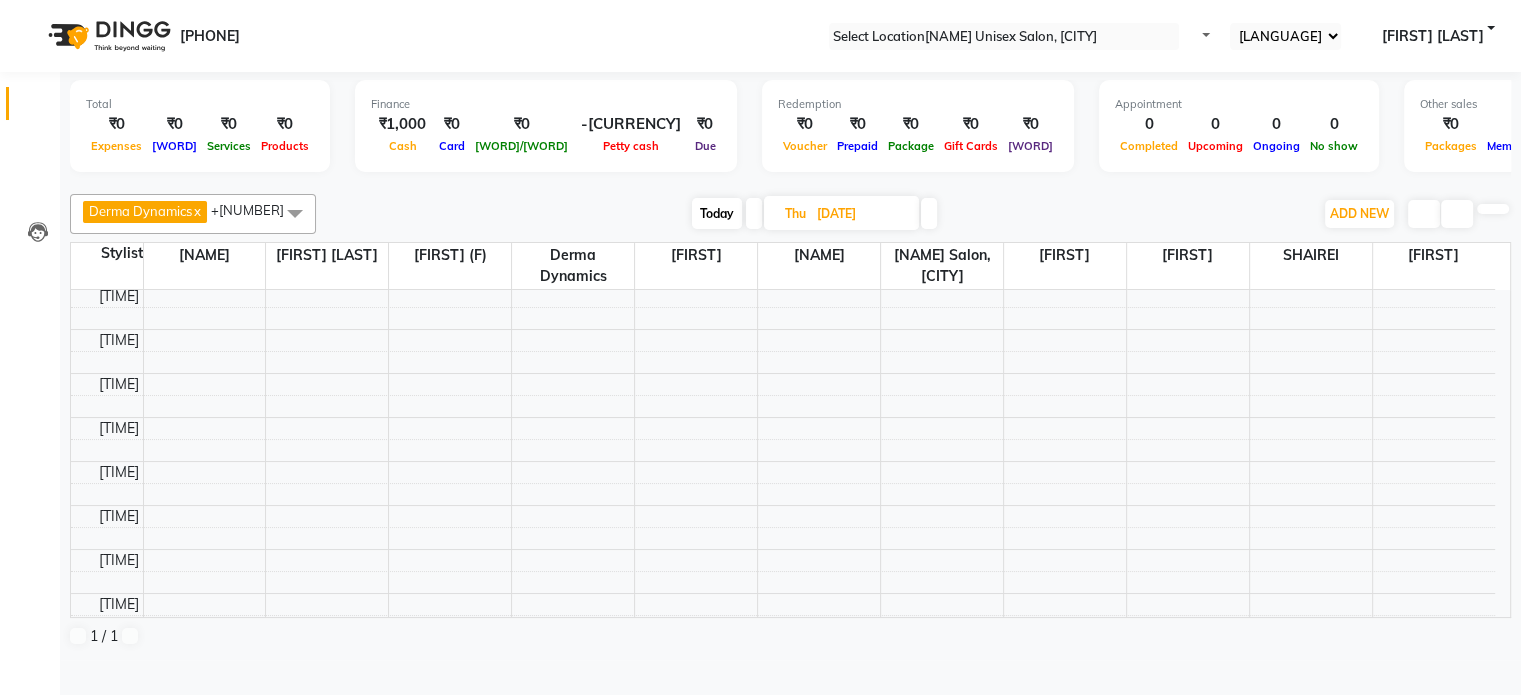 scroll, scrollTop: 626, scrollLeft: 0, axis: vertical 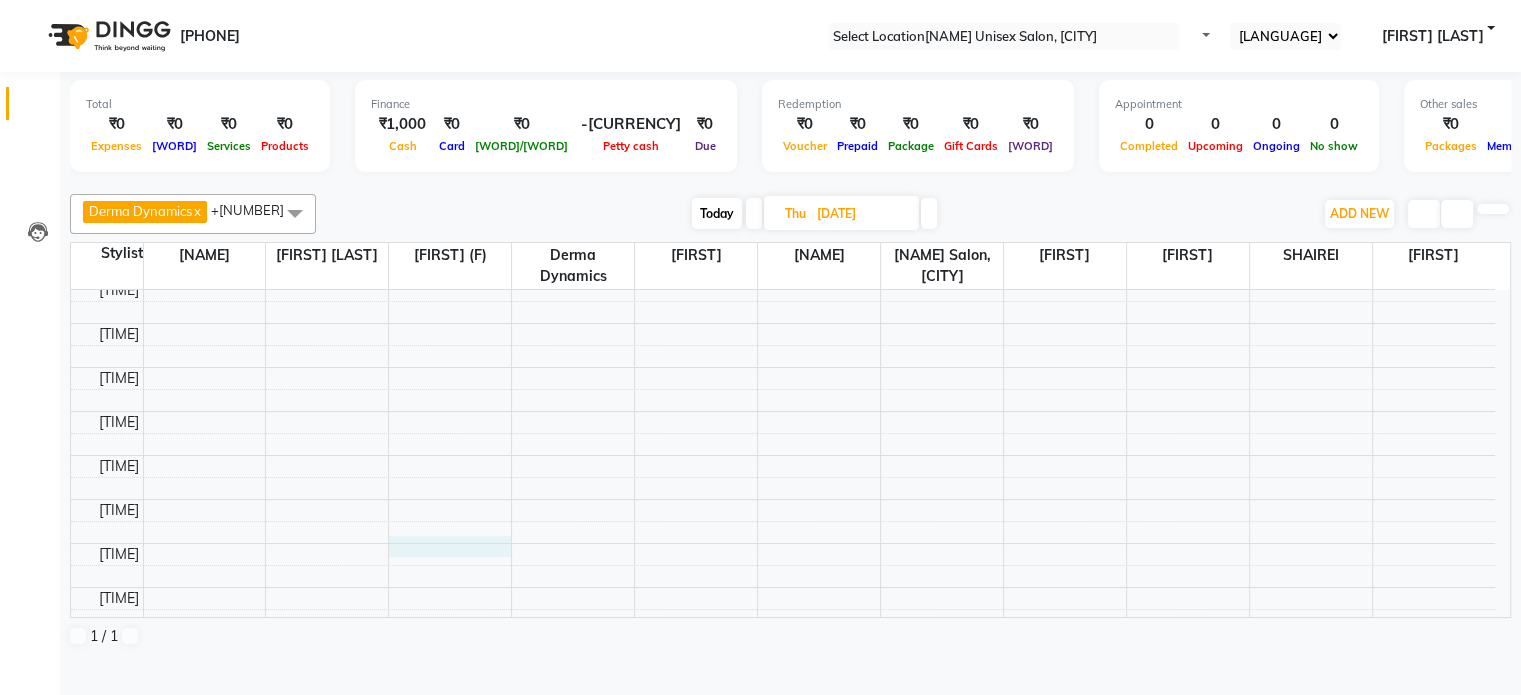 click on "9:00 AM 9:30 AM 10:00 AM 10:30 AM 11:00 AM 11:30 AM 12:00 PM 12:30 PM 1:00 PM 1:30 PM 2:00 PM 2:30 PM 3:00 PM 3:30 PM 4:00 PM 4:30 PM 5:00 PM 5:30 PM 6:00 PM 6:30 PM 7:00 PM 7:30 PM 8:00 PM 8:30 PM             [FIRST] [LAST], 01:30 PM-03:00 PM, Basique MALE Haircut - By [FIRST] (18+ Years of Experience)" at bounding box center (783, 191) 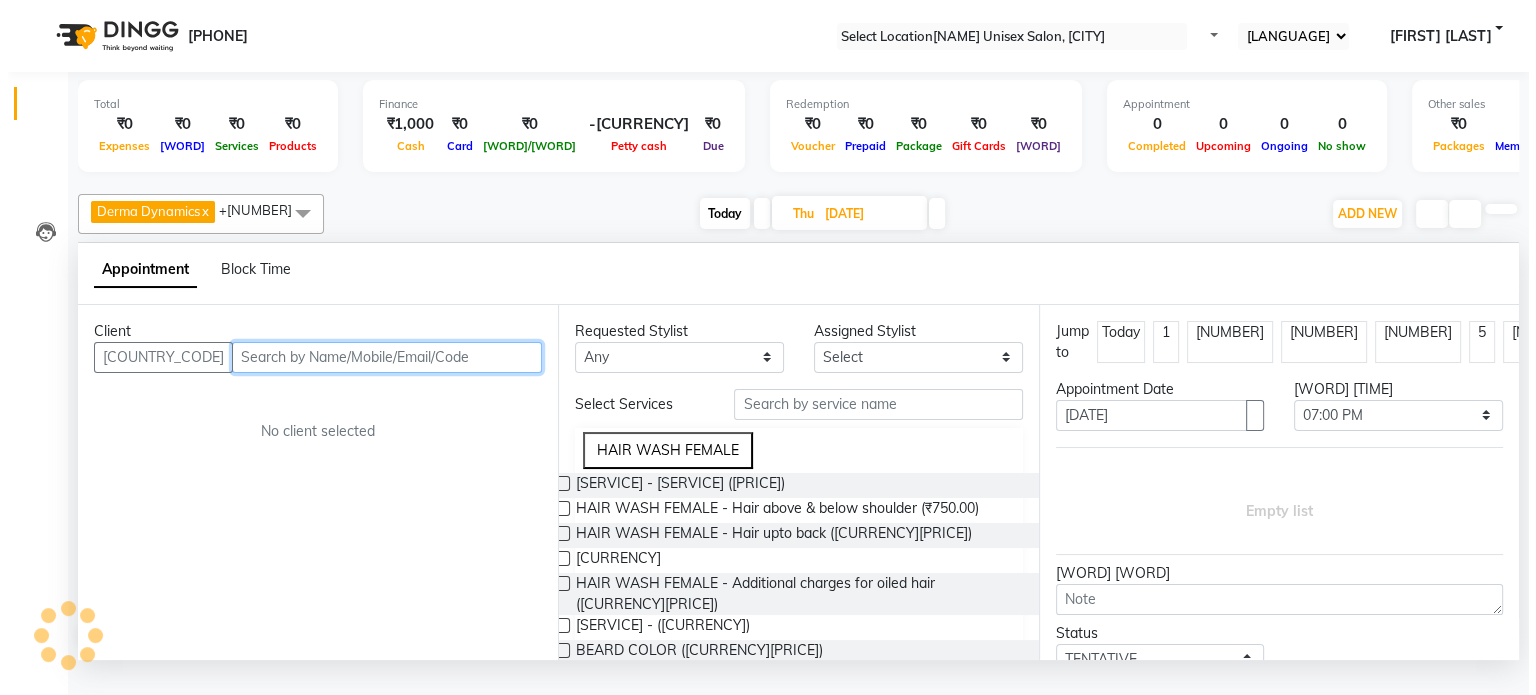 scroll, scrollTop: 0, scrollLeft: 0, axis: both 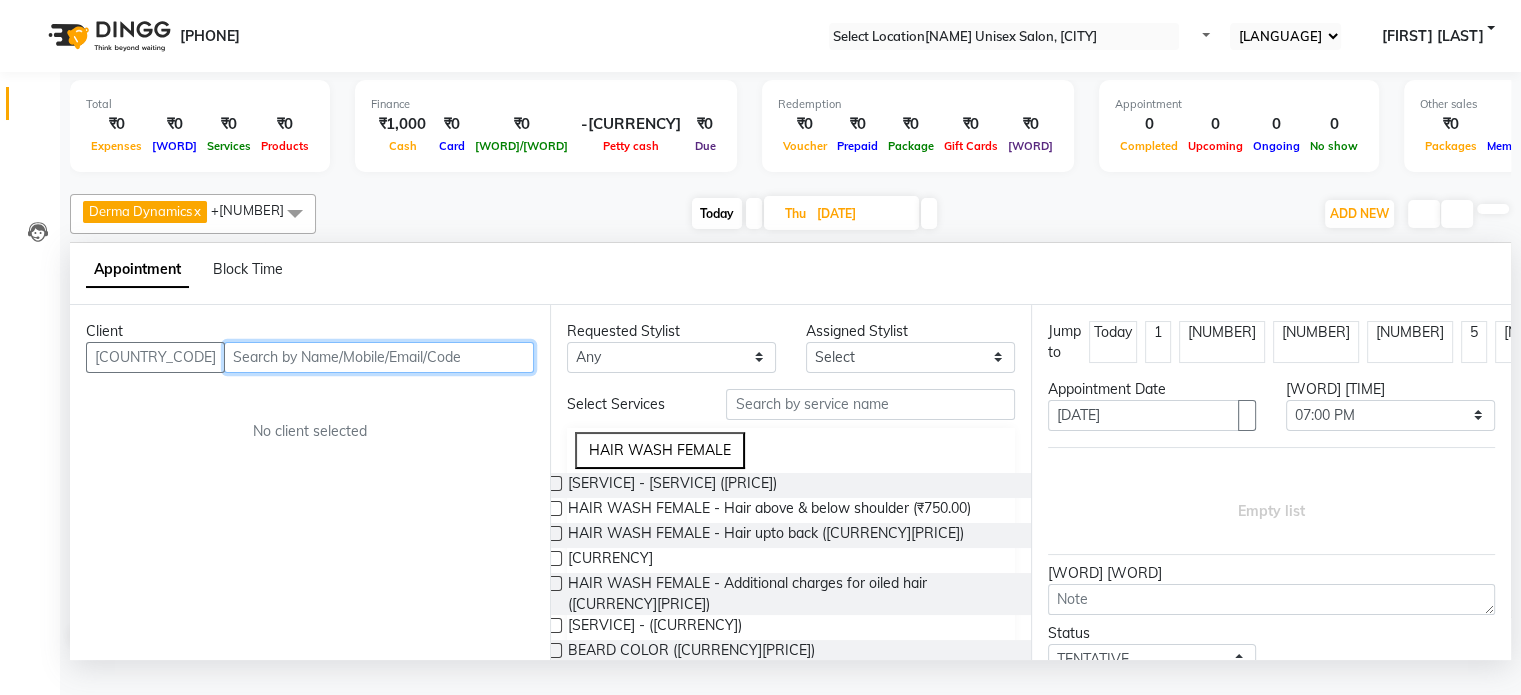 click at bounding box center [379, 357] 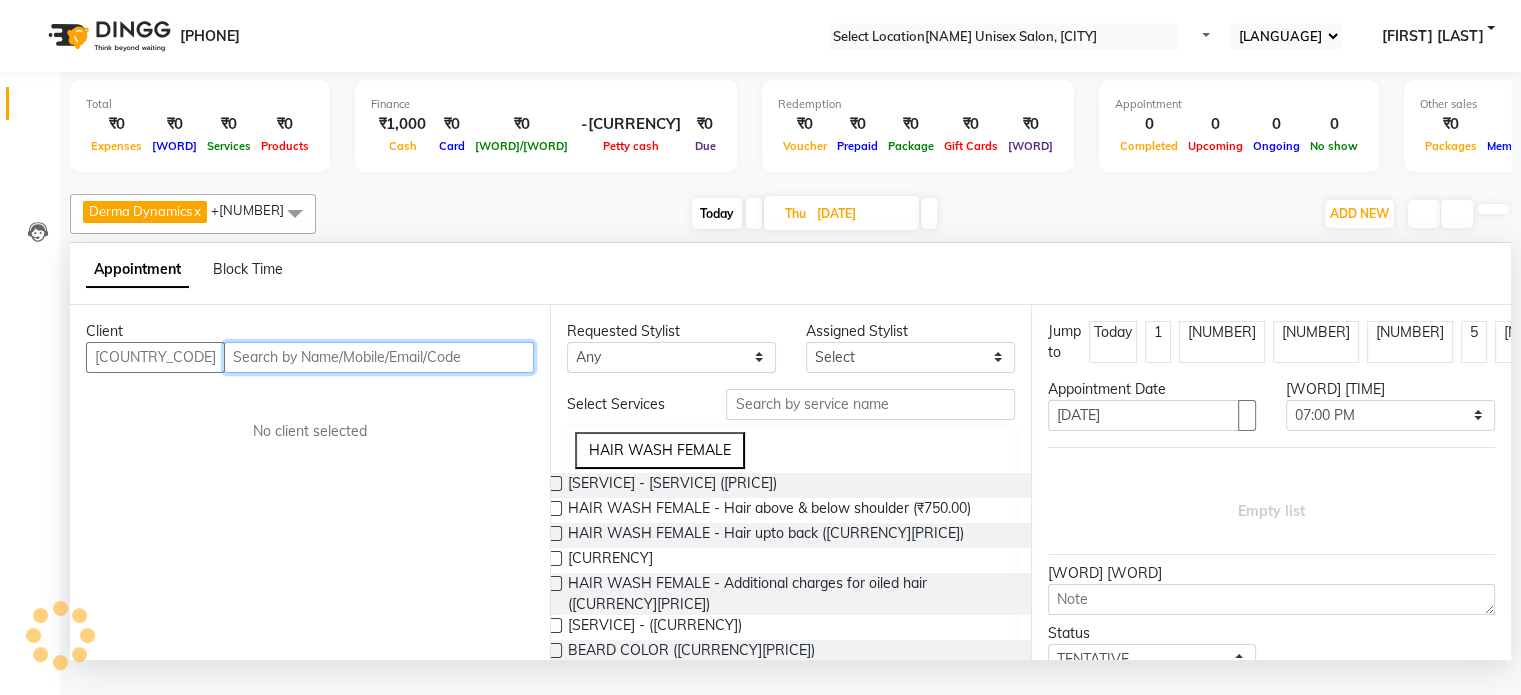 click at bounding box center (379, 357) 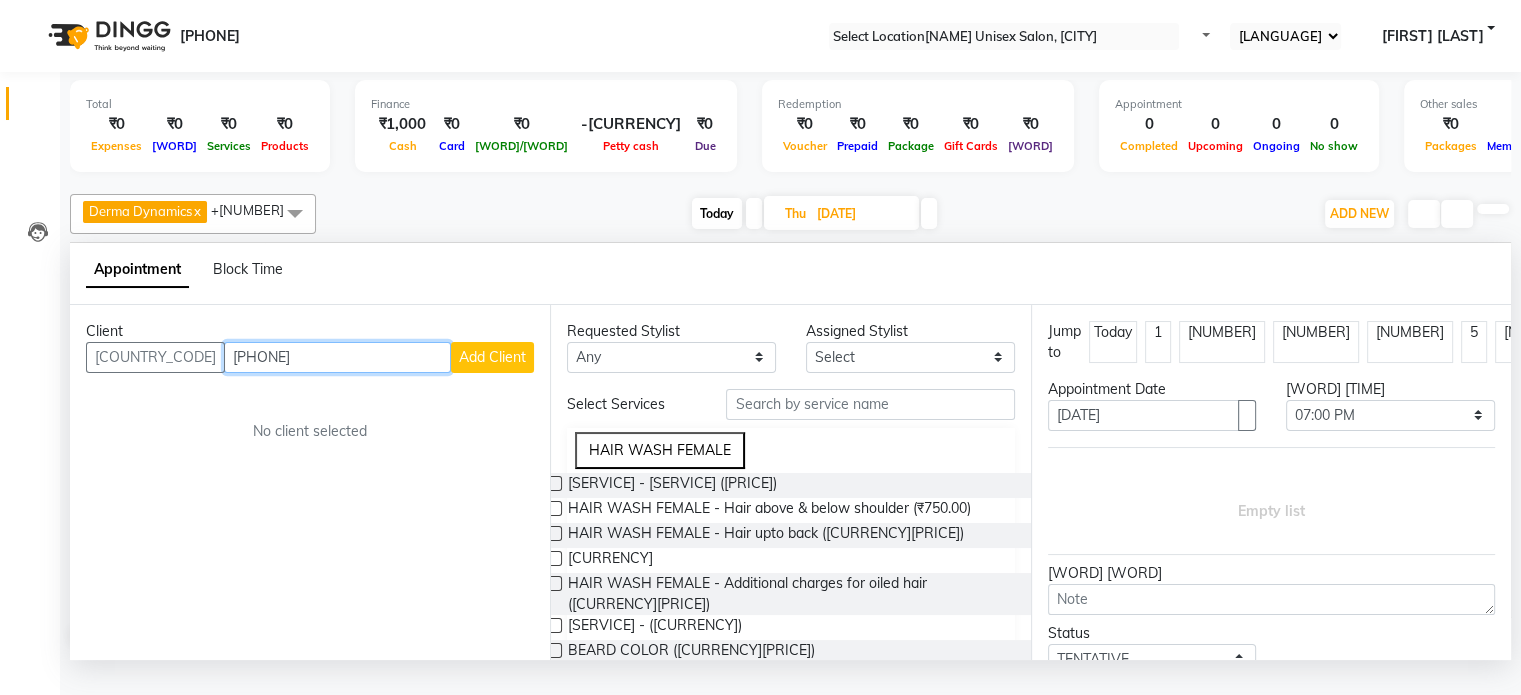 type on "[PHONE]" 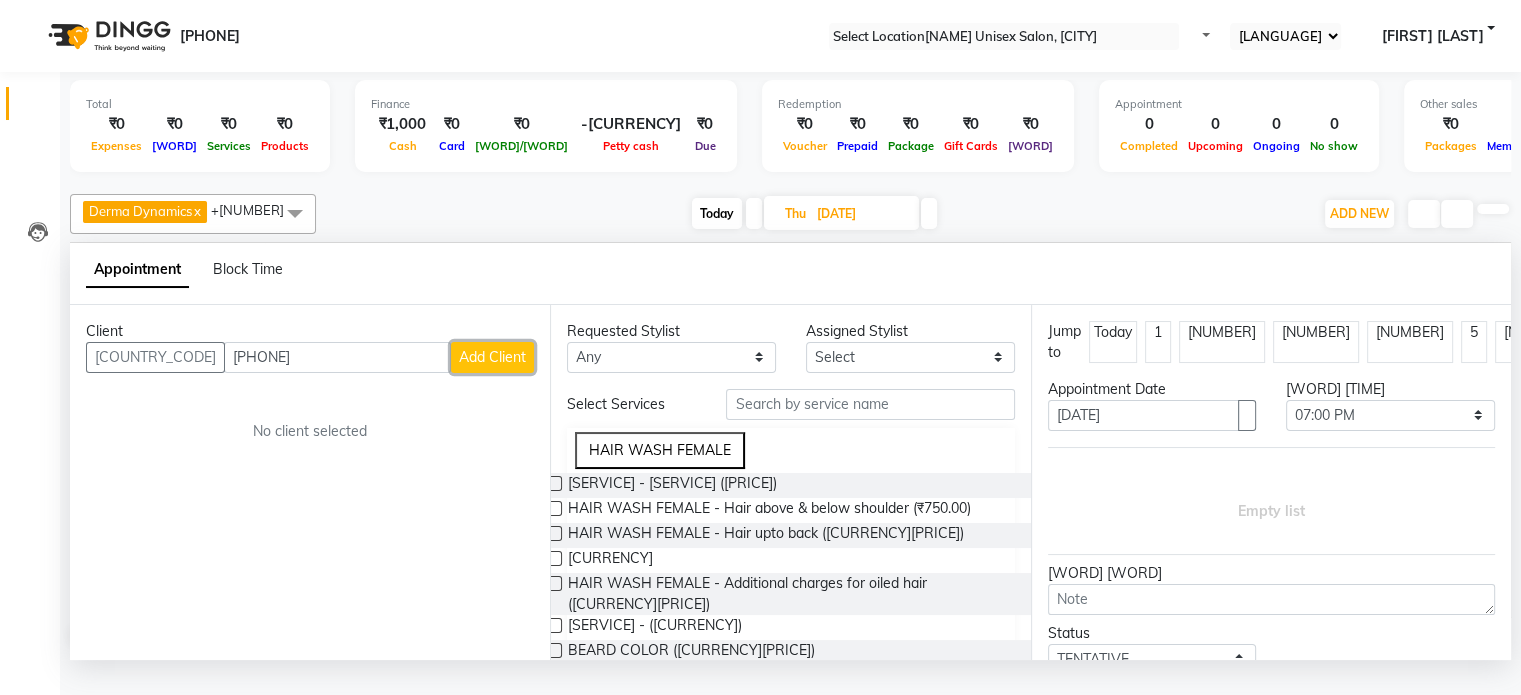 click on "Add Client" at bounding box center [492, 357] 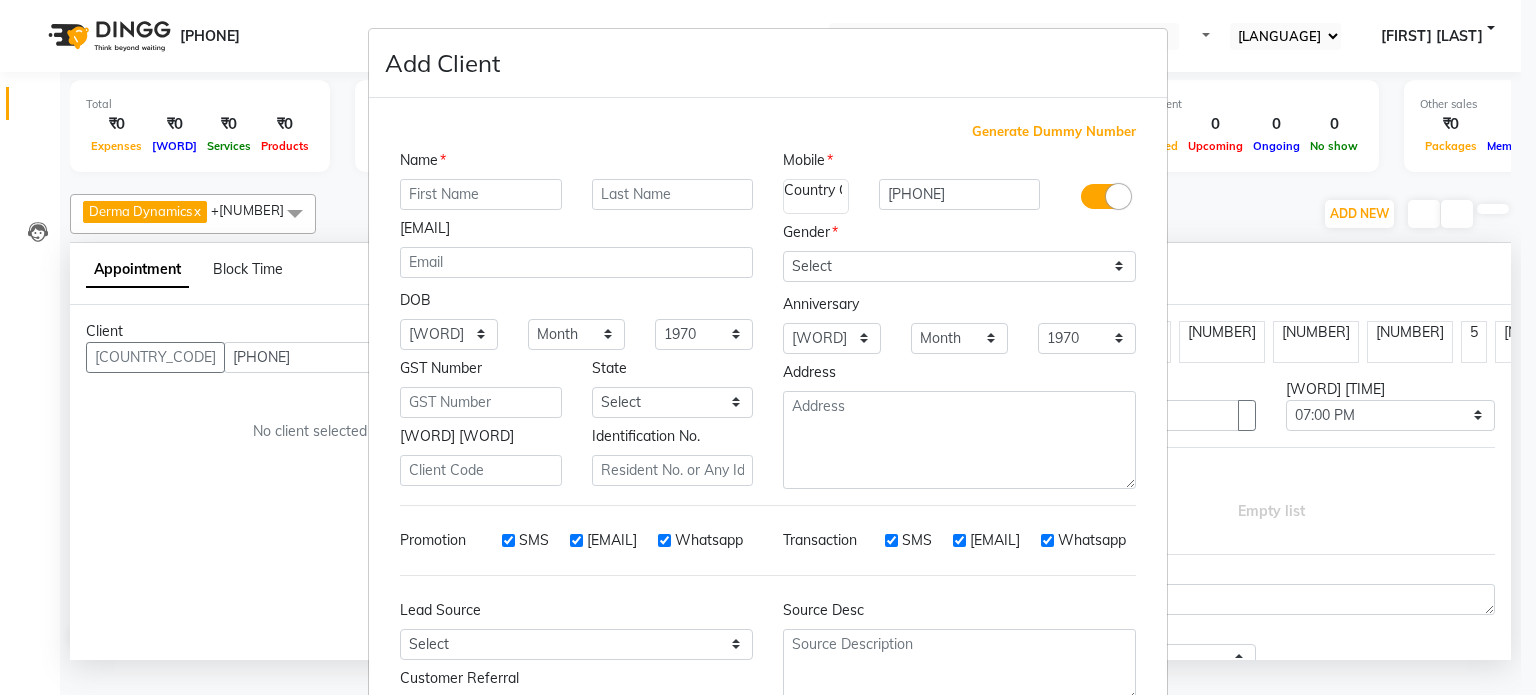 click at bounding box center [481, 194] 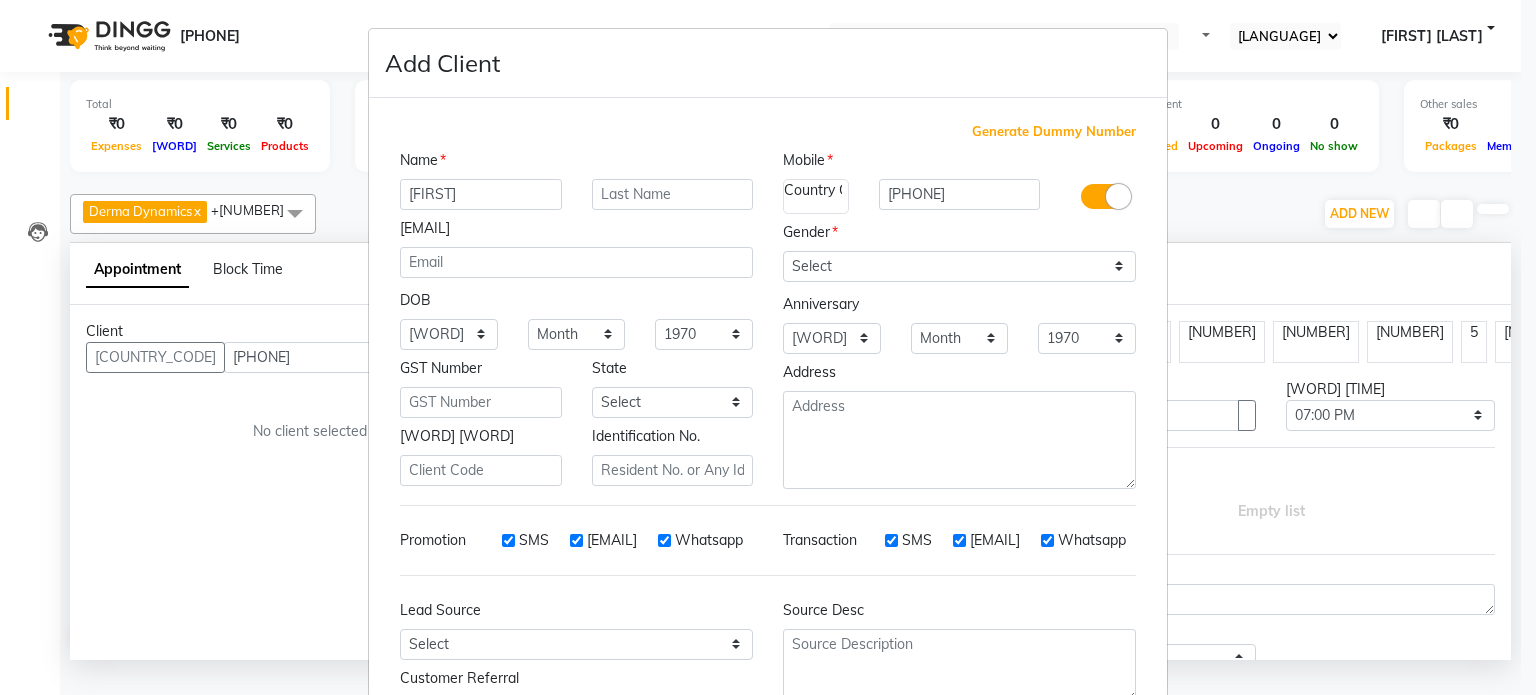type on "[FIRST]" 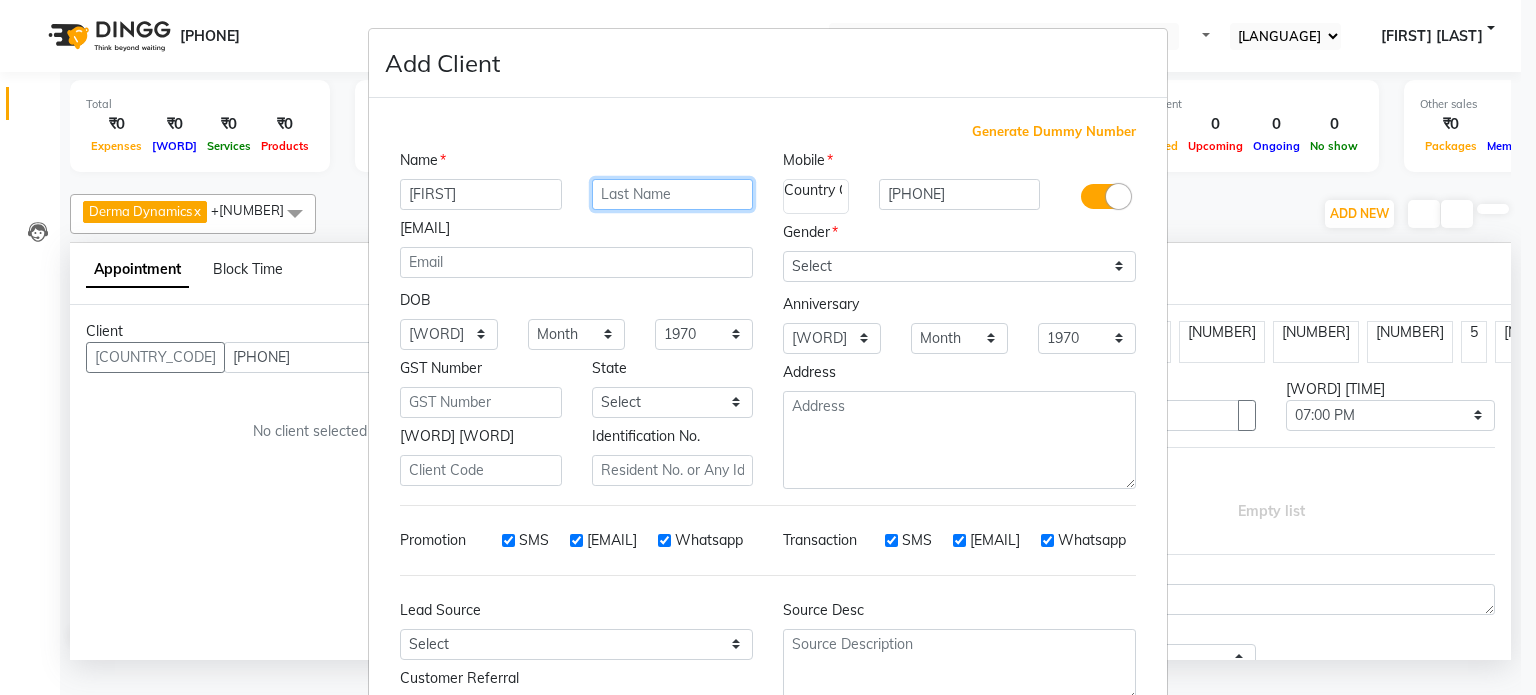 click at bounding box center [673, 194] 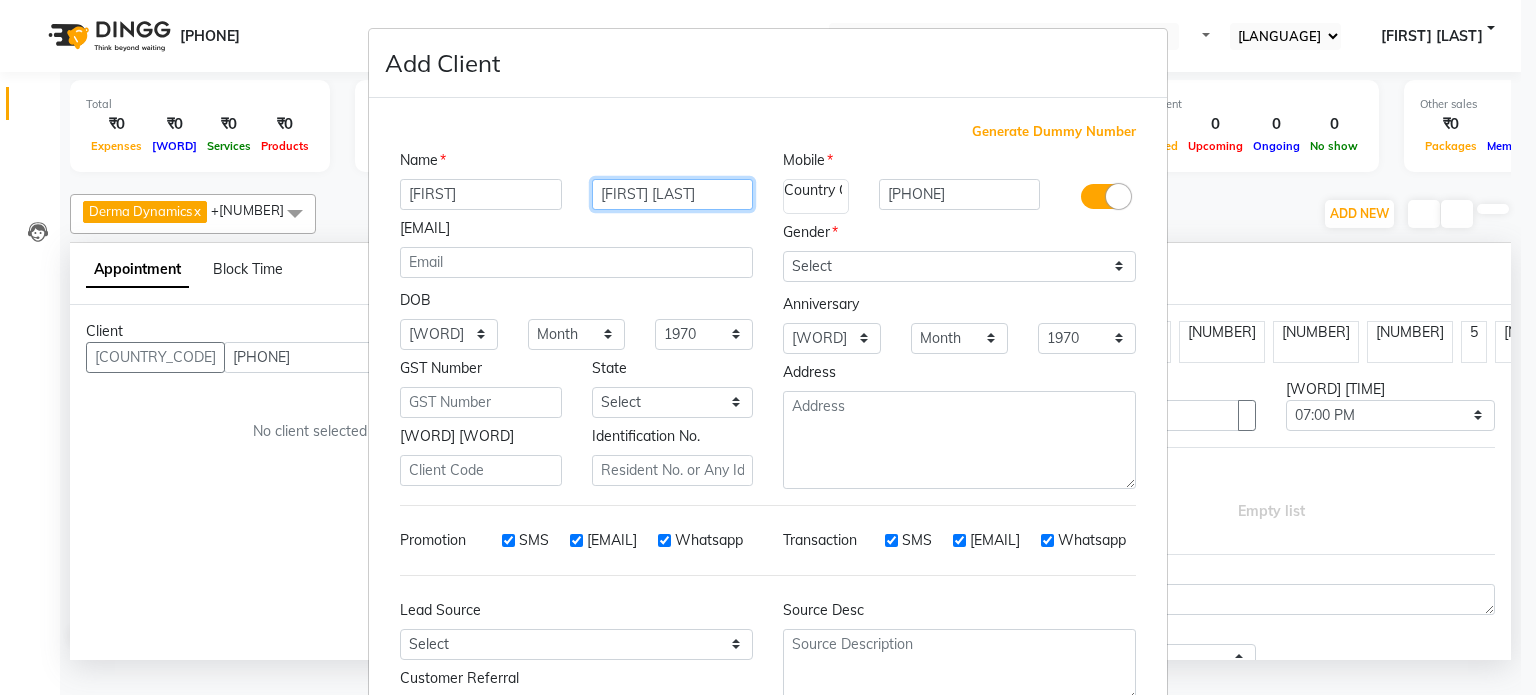 type on "[FIRST] [LAST]" 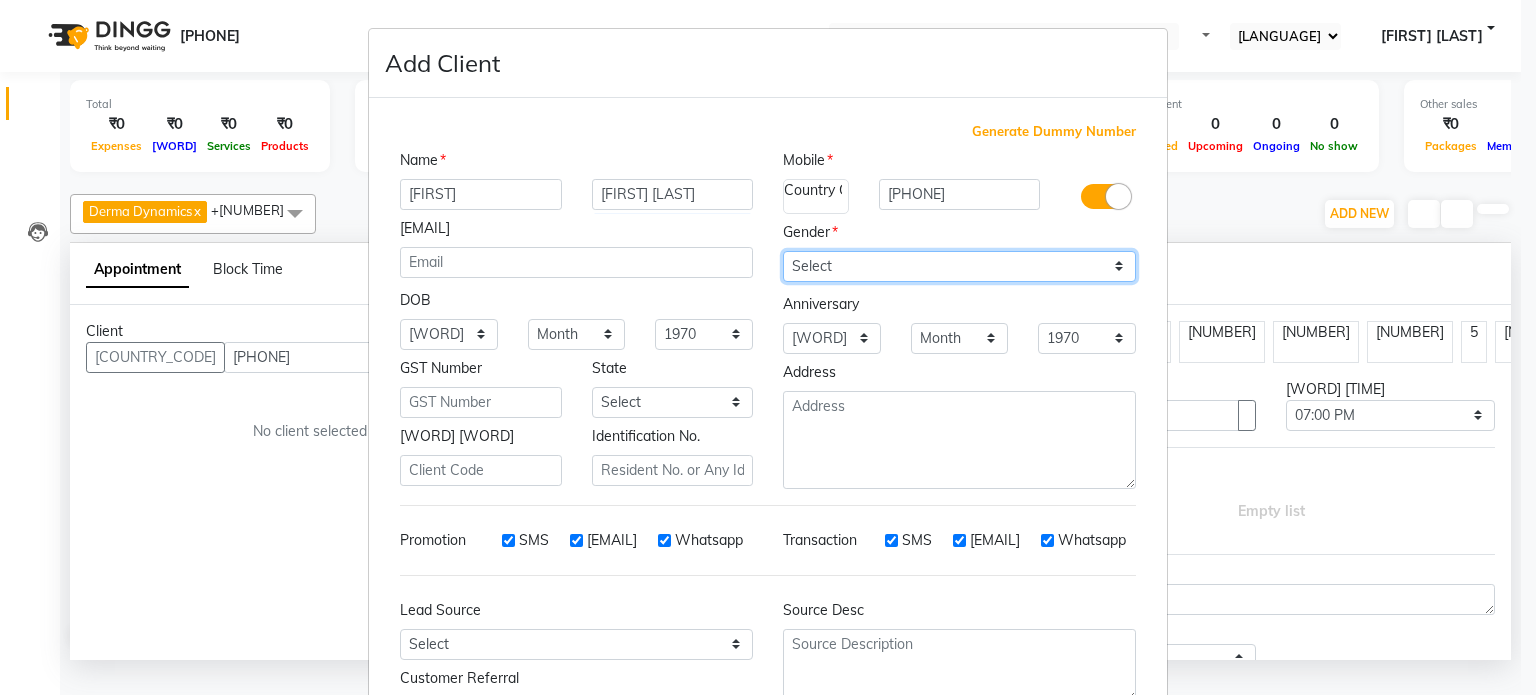 click on "Select Male Female Other Prefer Not To Say" at bounding box center [959, 266] 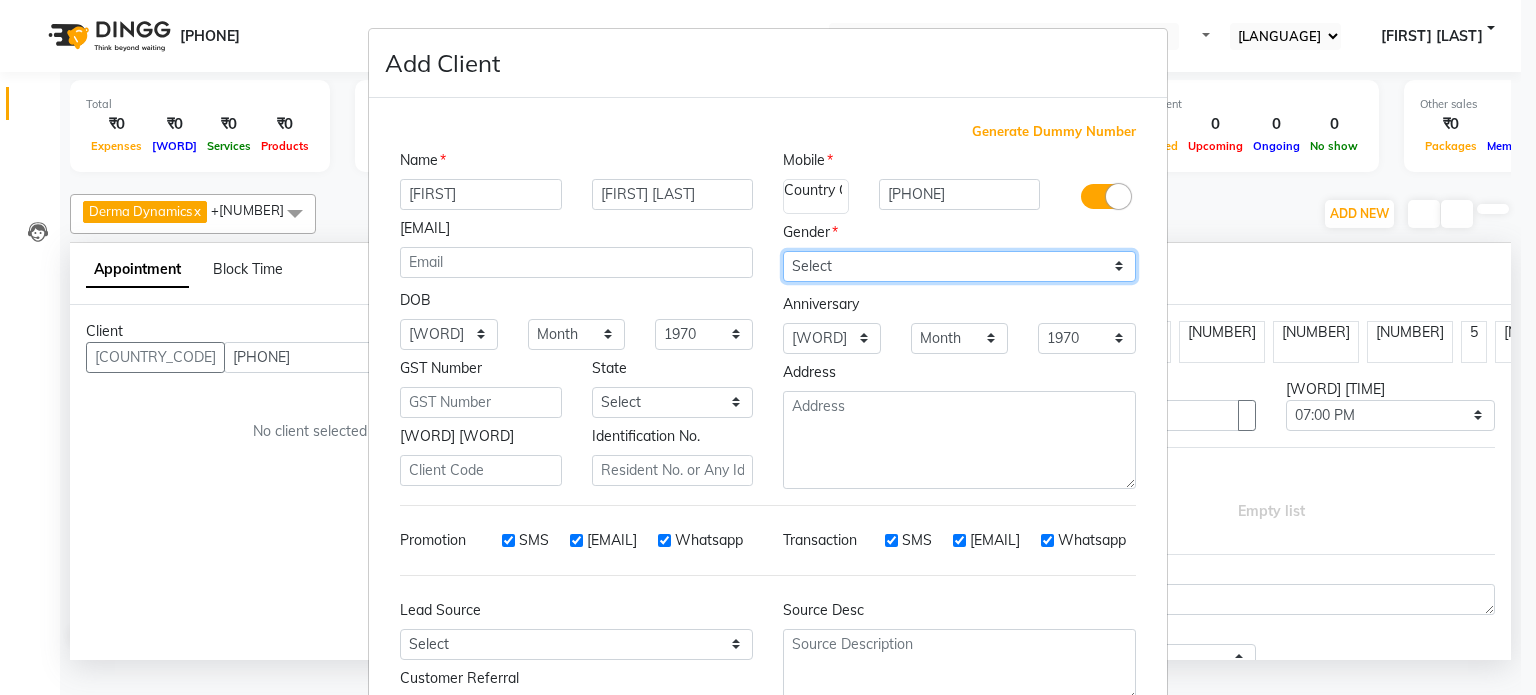 select on "male" 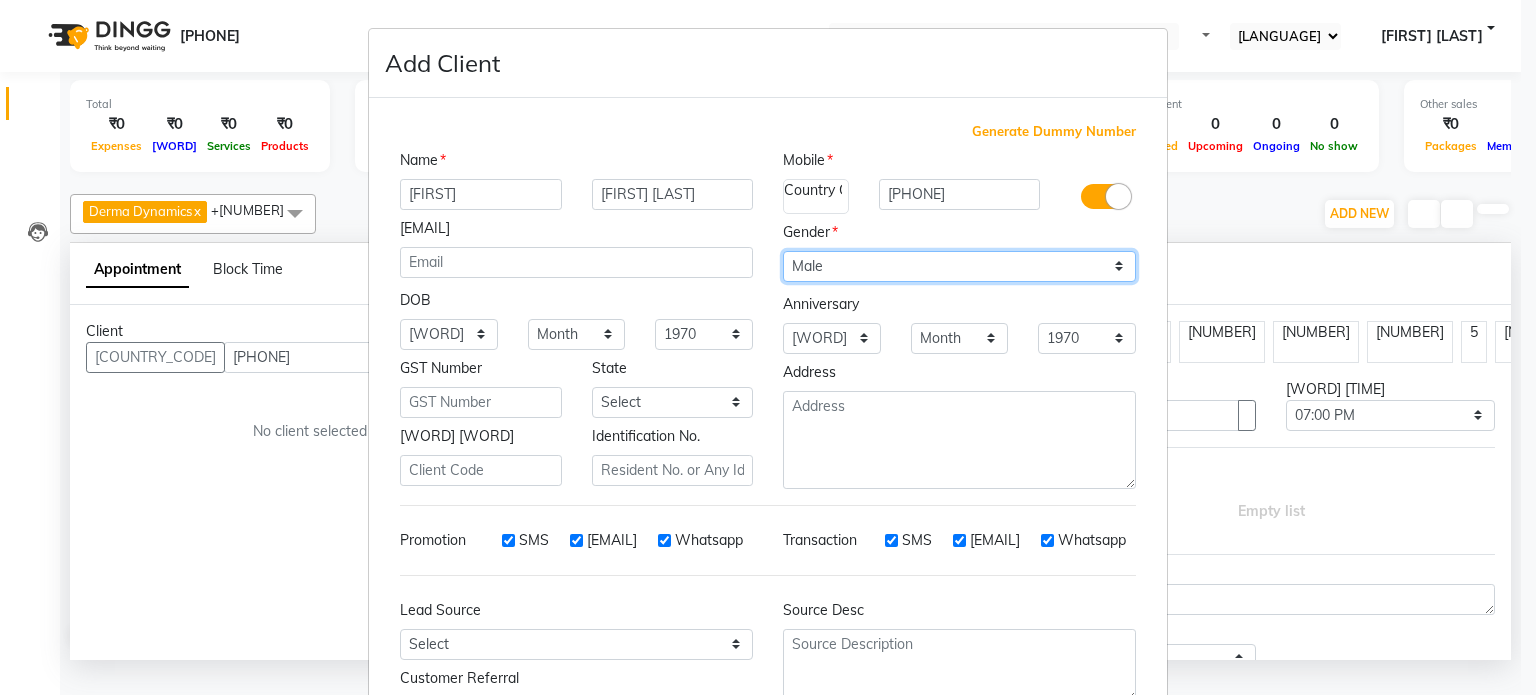 click on "Select Male Female Other Prefer Not To Say" at bounding box center [959, 266] 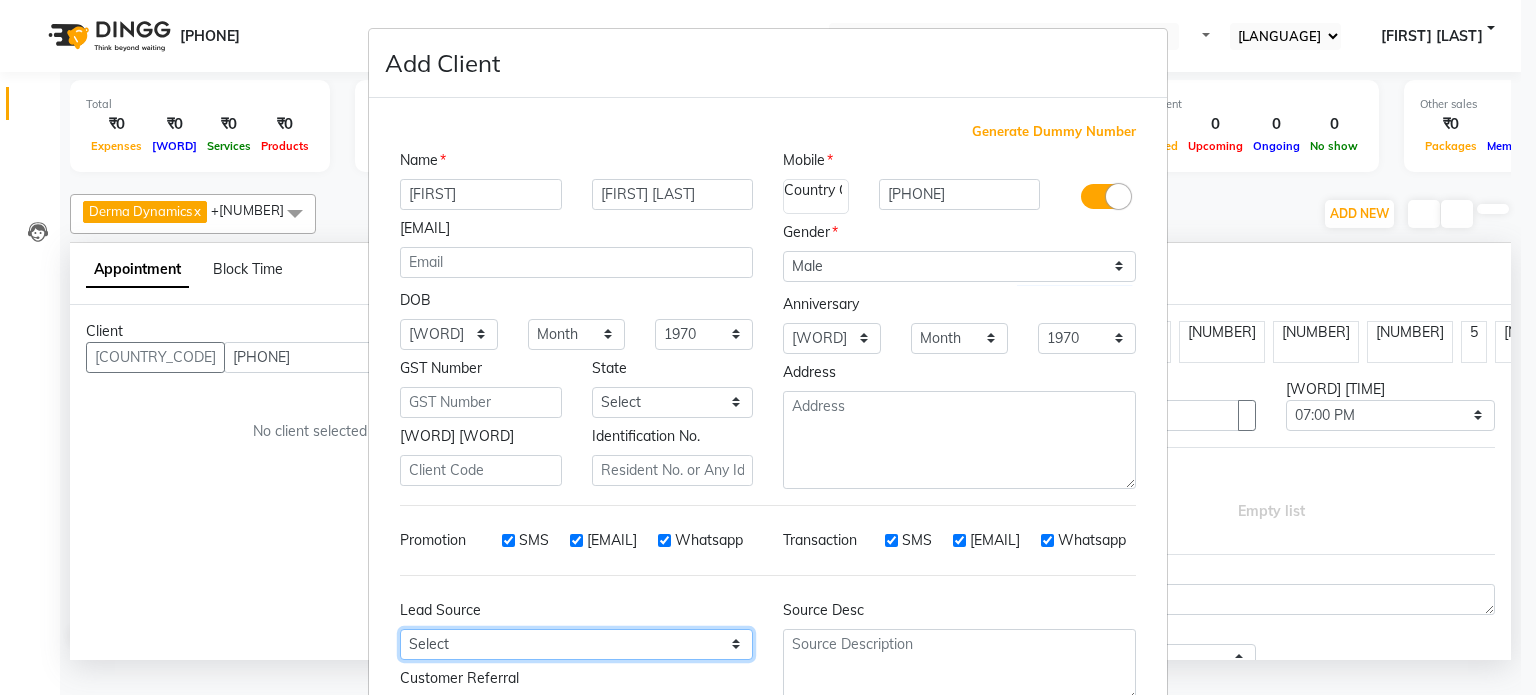 click on "Select Walk-in Referral Internet Friend Word of Mouth Advertisement Facebook JustDial Google Other" at bounding box center (449, 334) 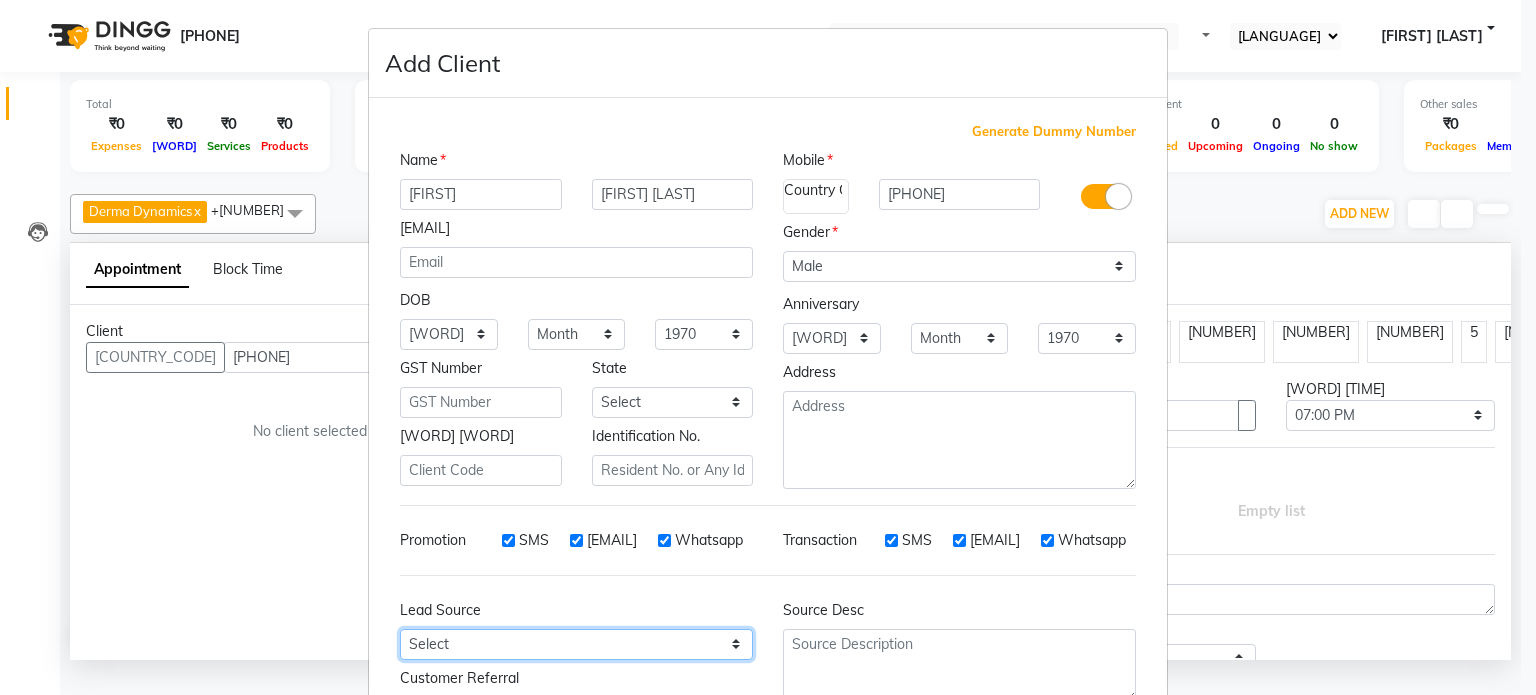 select on "[NUMBER]" 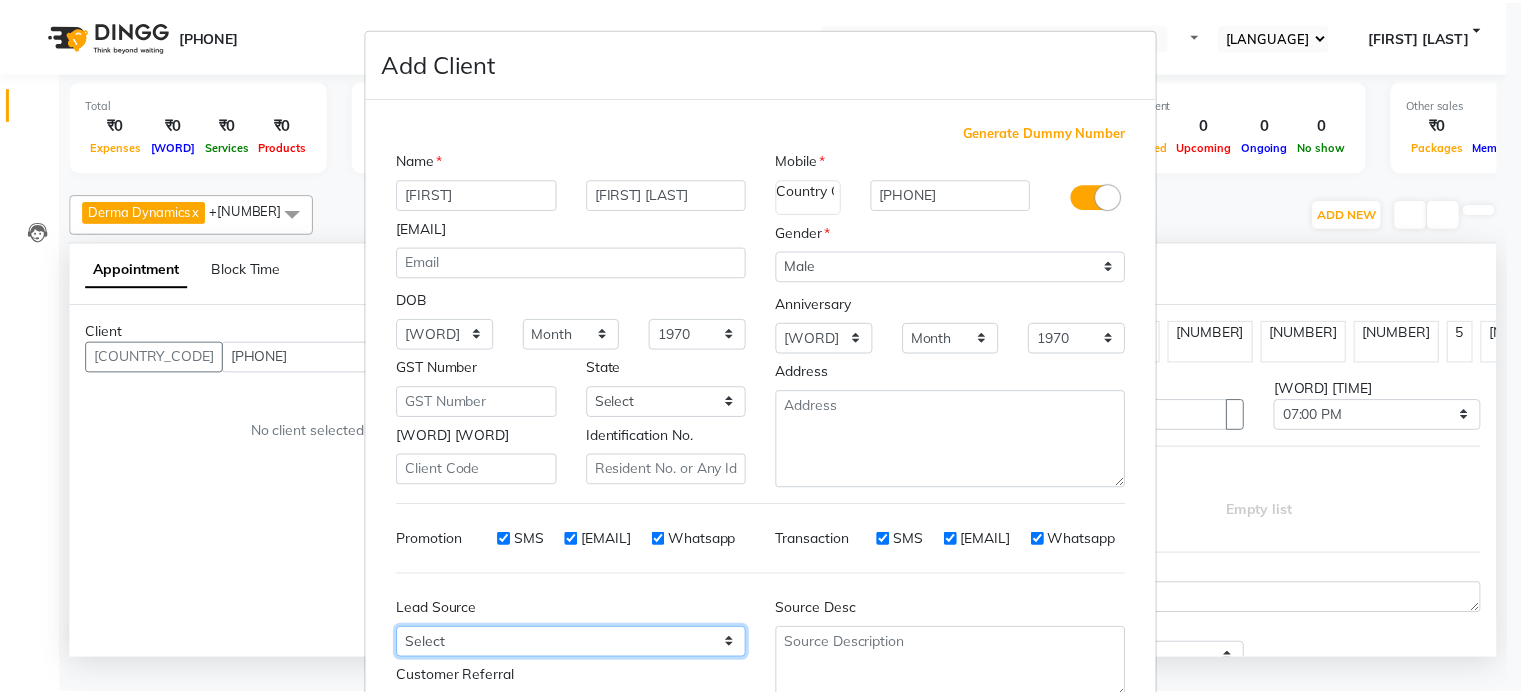 scroll, scrollTop: 161, scrollLeft: 0, axis: vertical 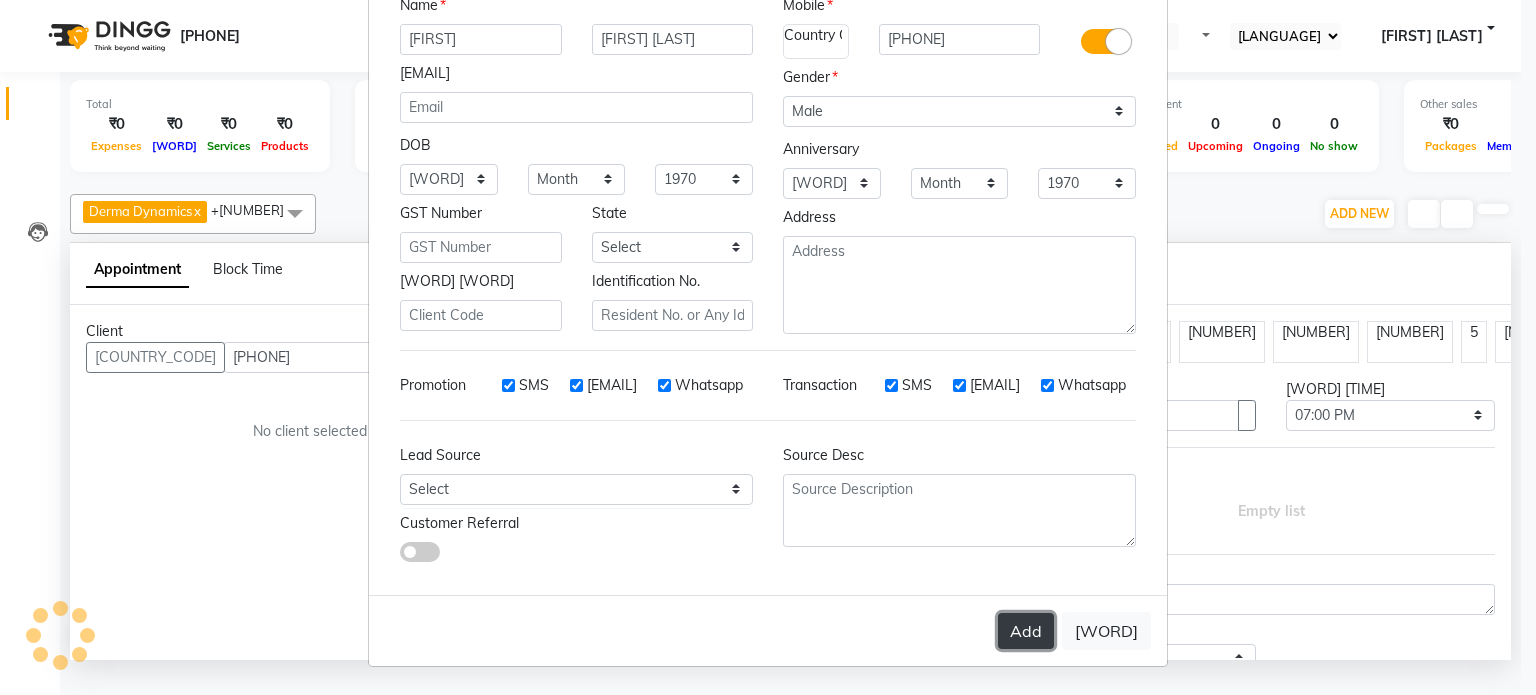 click on "Add" at bounding box center (1026, 631) 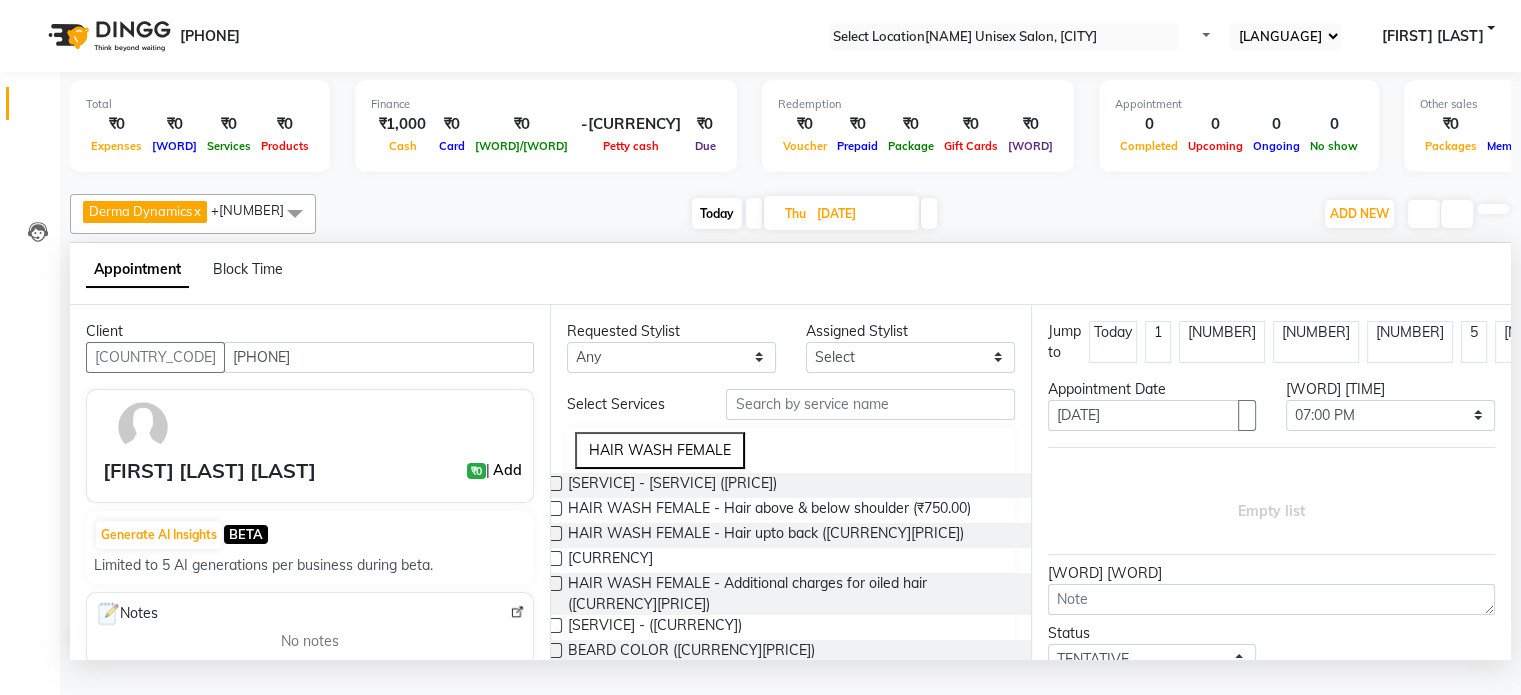 click on "Add" at bounding box center (507, 470) 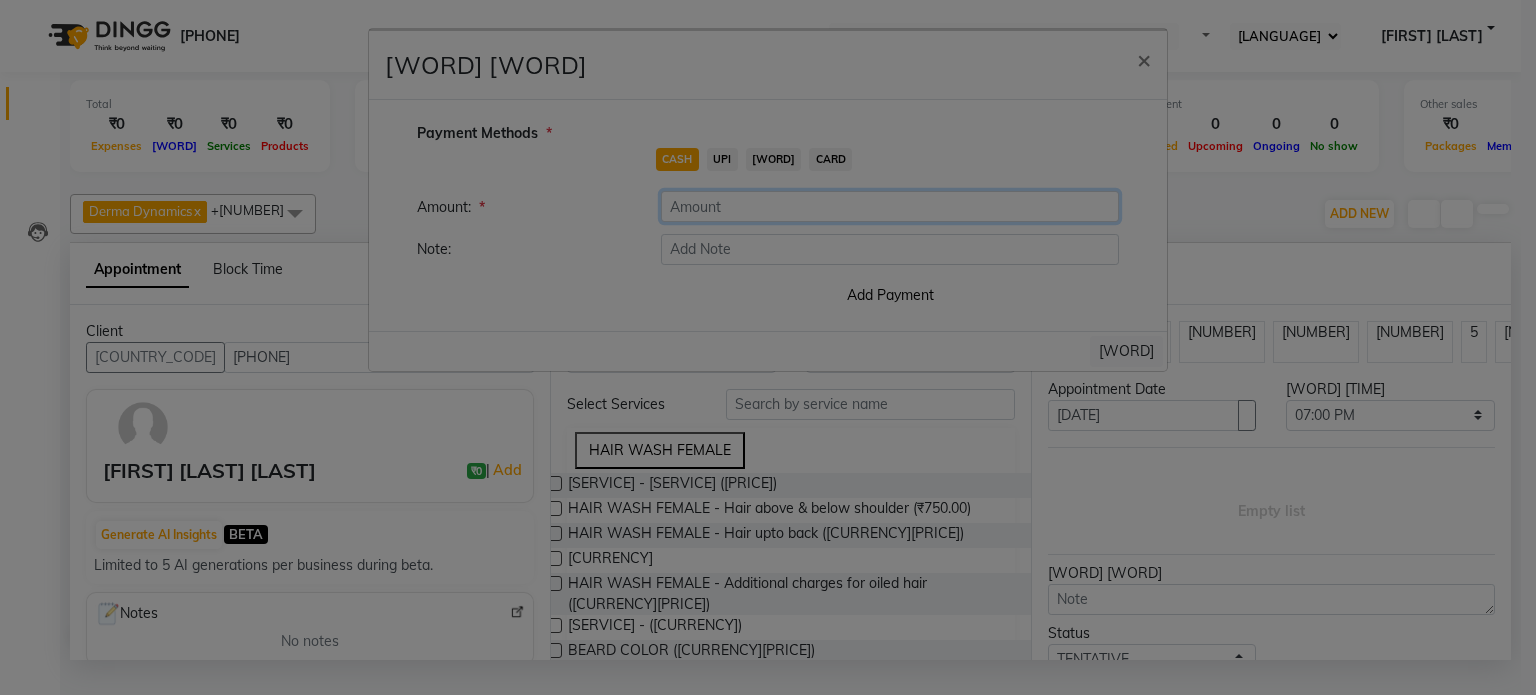 click at bounding box center (890, 206) 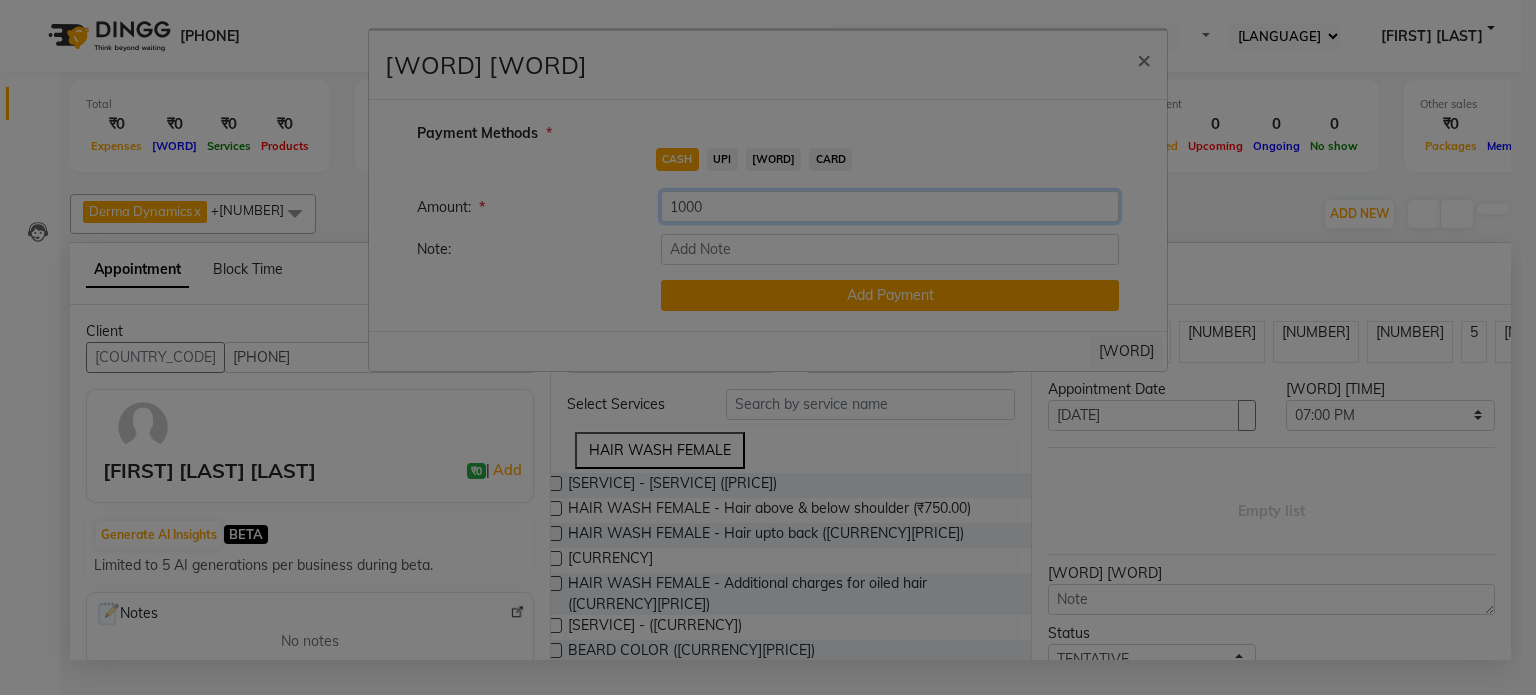 type on "1000" 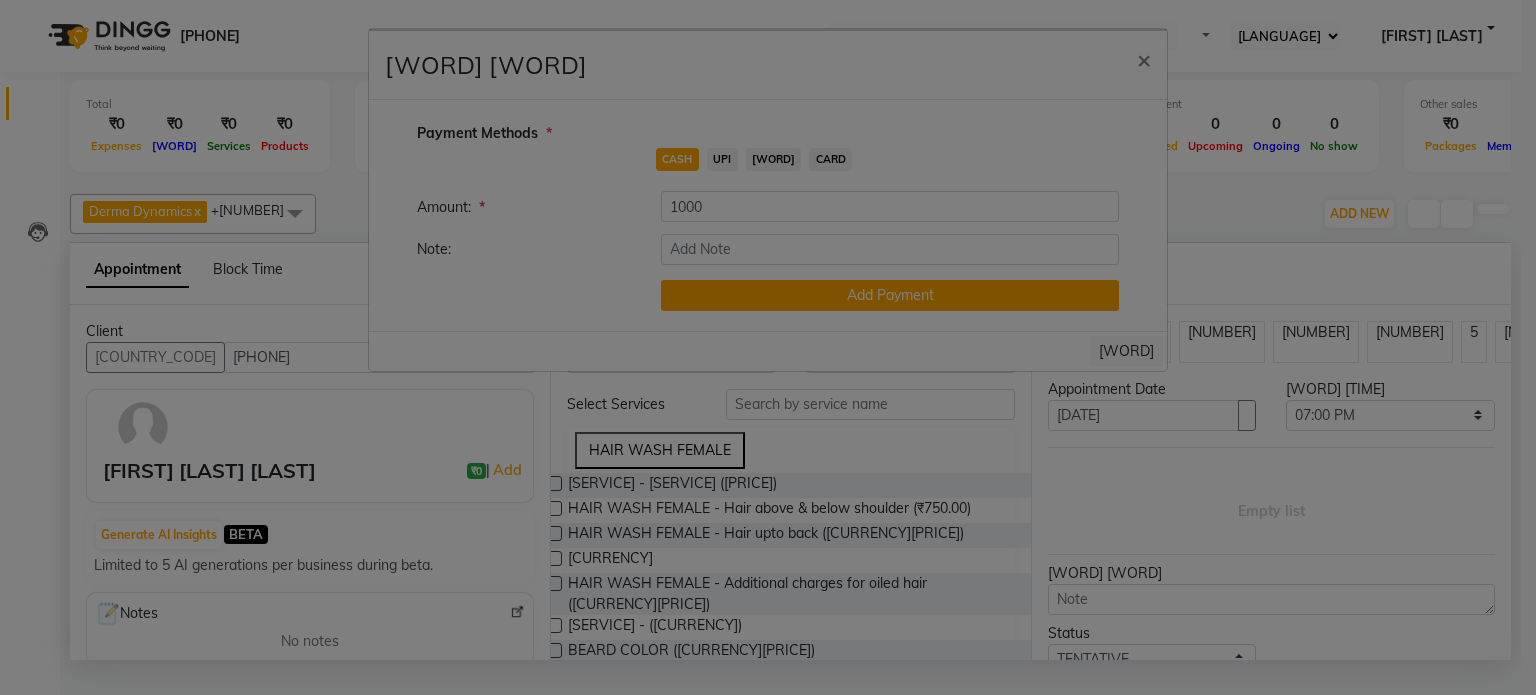 click on "UPI" at bounding box center [677, 159] 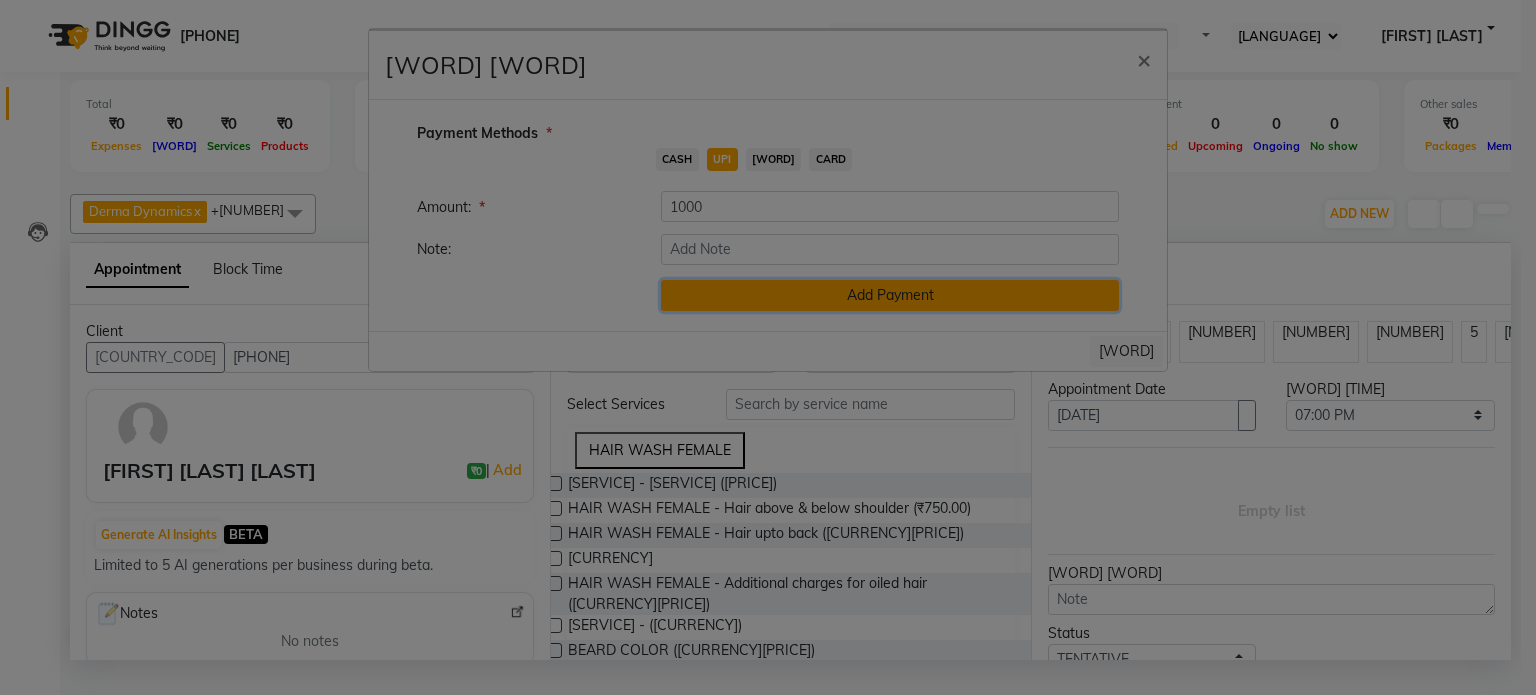 click on "Add Payment" at bounding box center [890, 295] 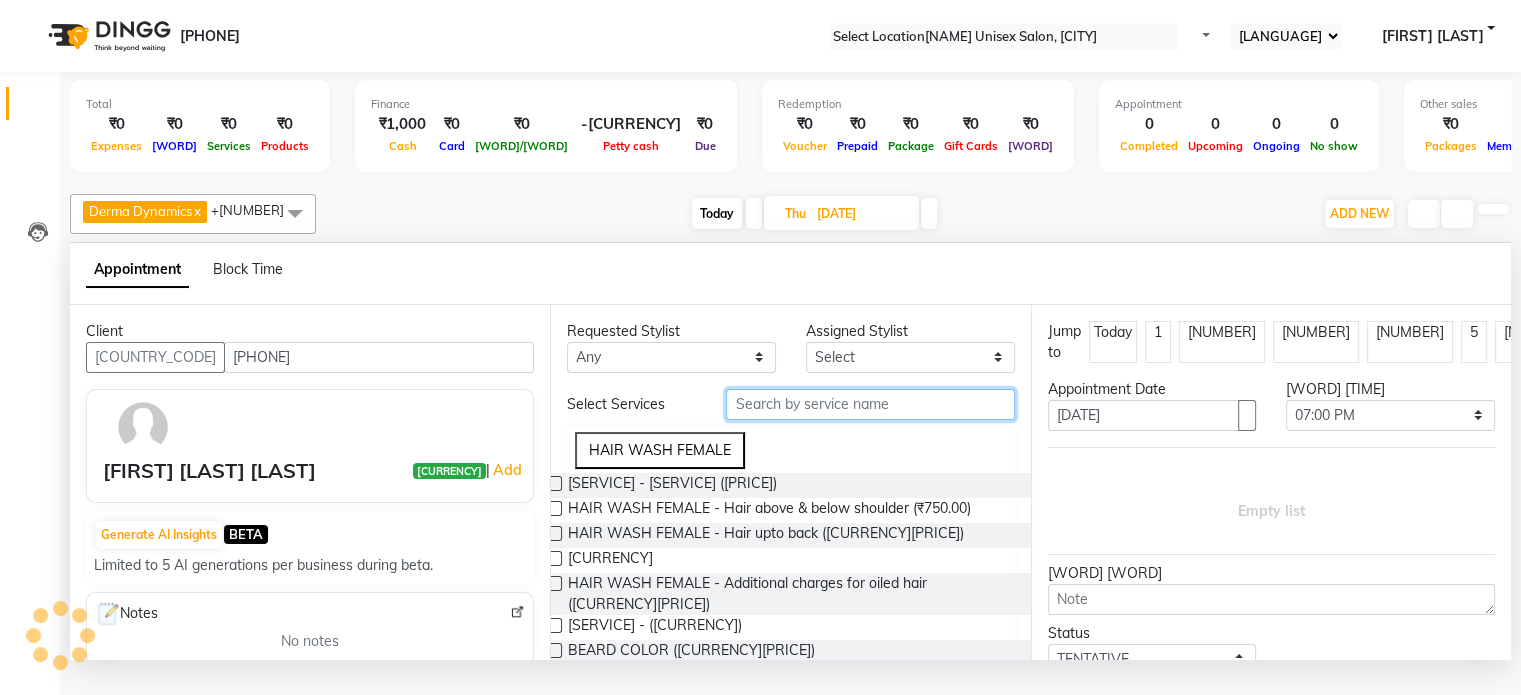 click at bounding box center (870, 404) 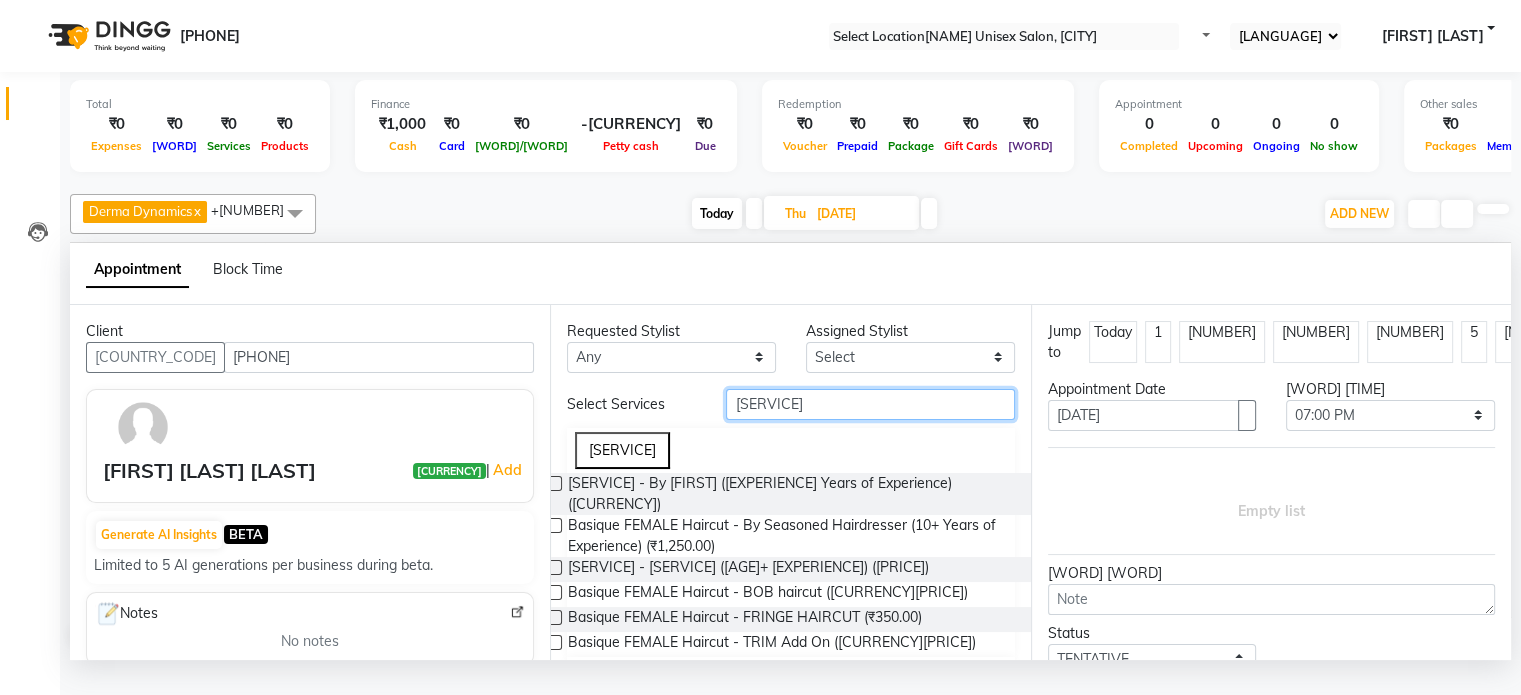 scroll, scrollTop: 148, scrollLeft: 0, axis: vertical 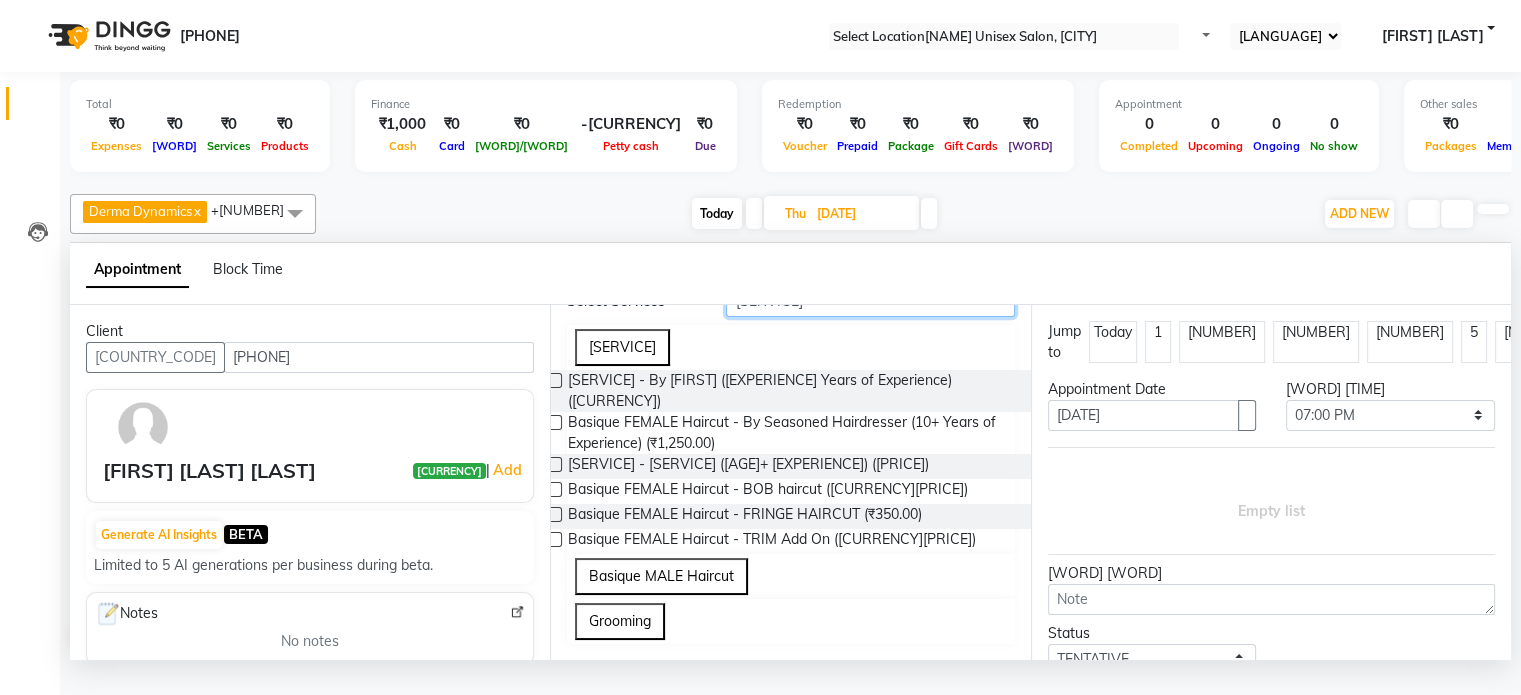 type on "[SERVICE]" 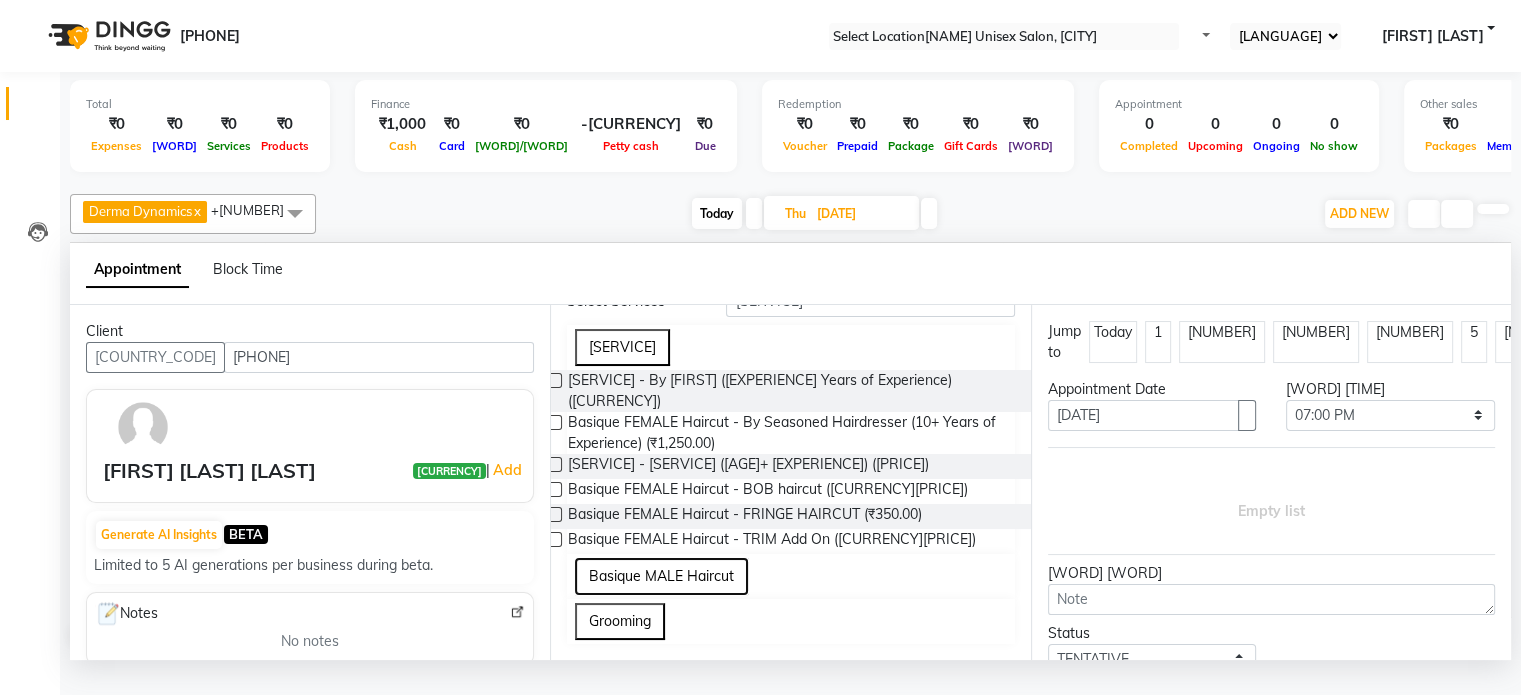 click on "Basique MALE Haircut" at bounding box center [661, 576] 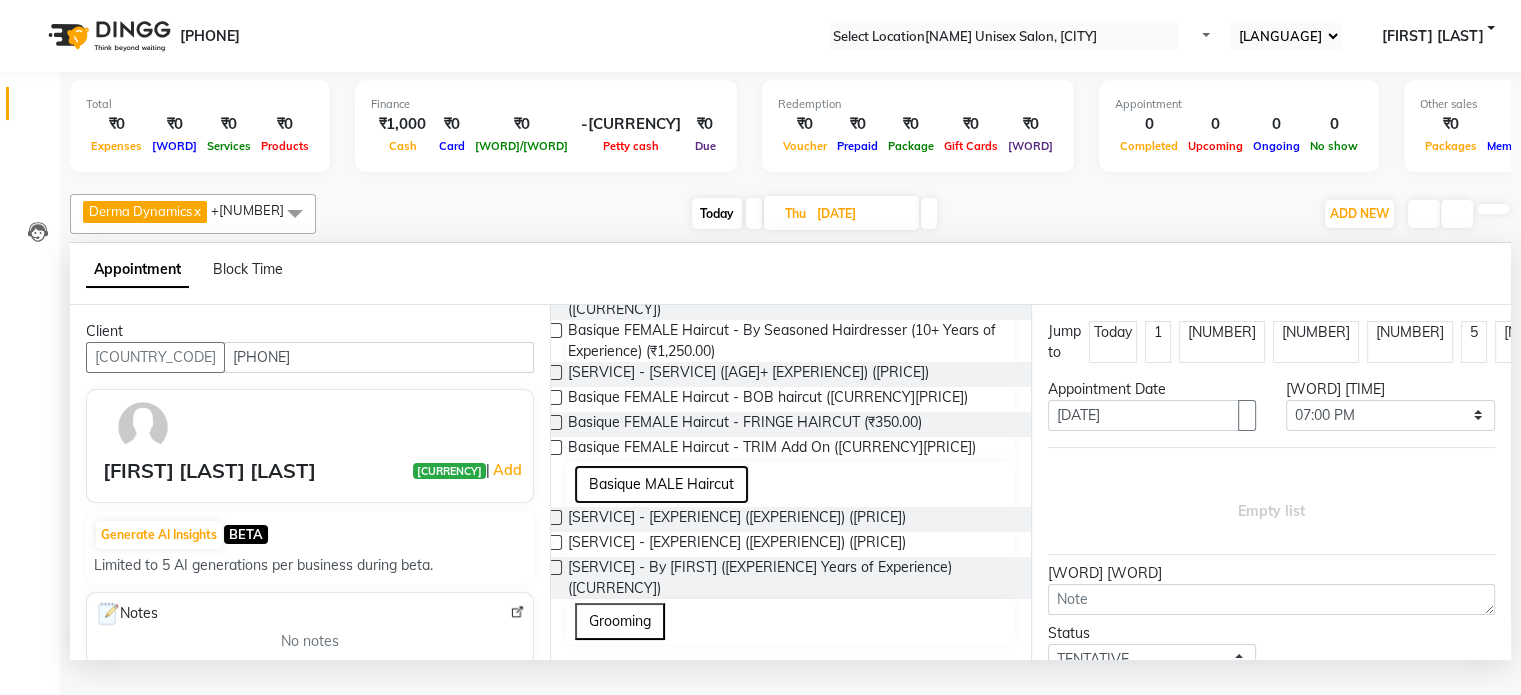 scroll, scrollTop: 306, scrollLeft: 0, axis: vertical 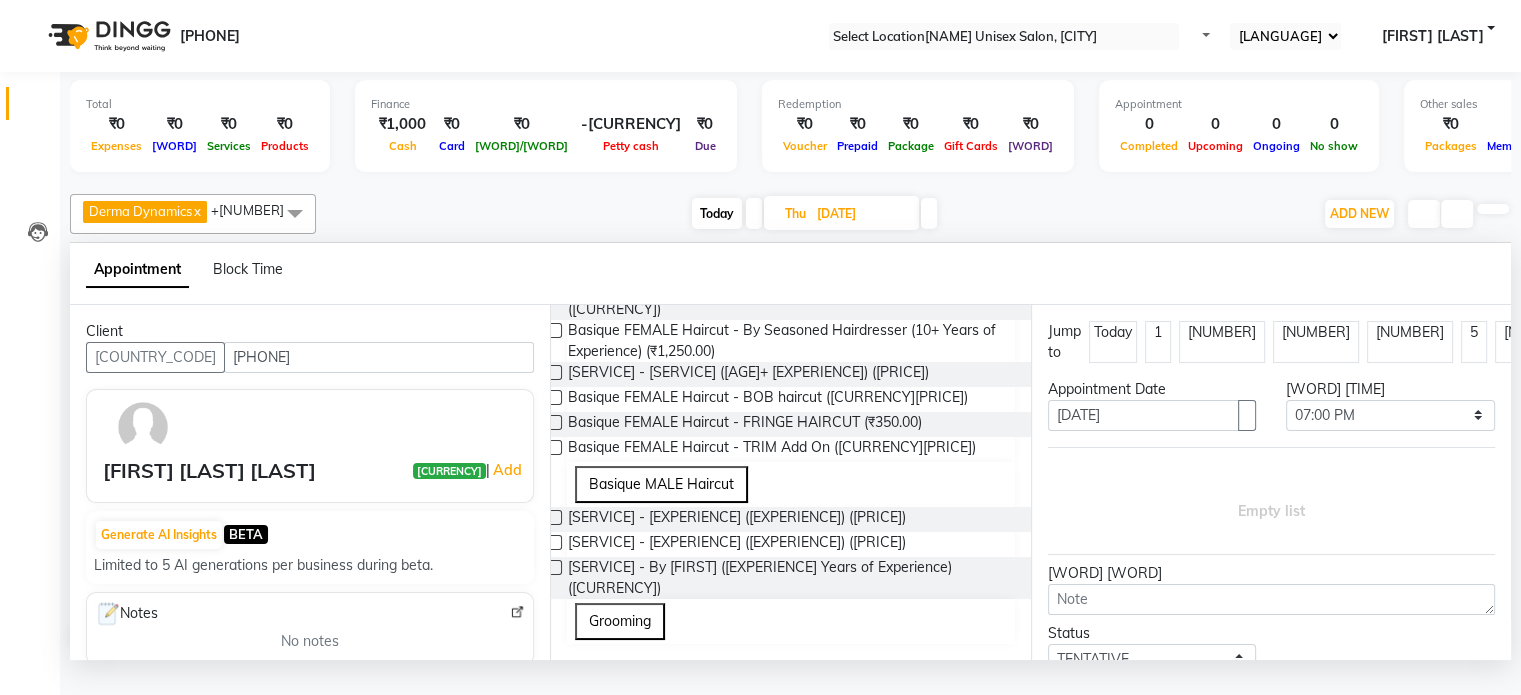 click at bounding box center [554, 567] 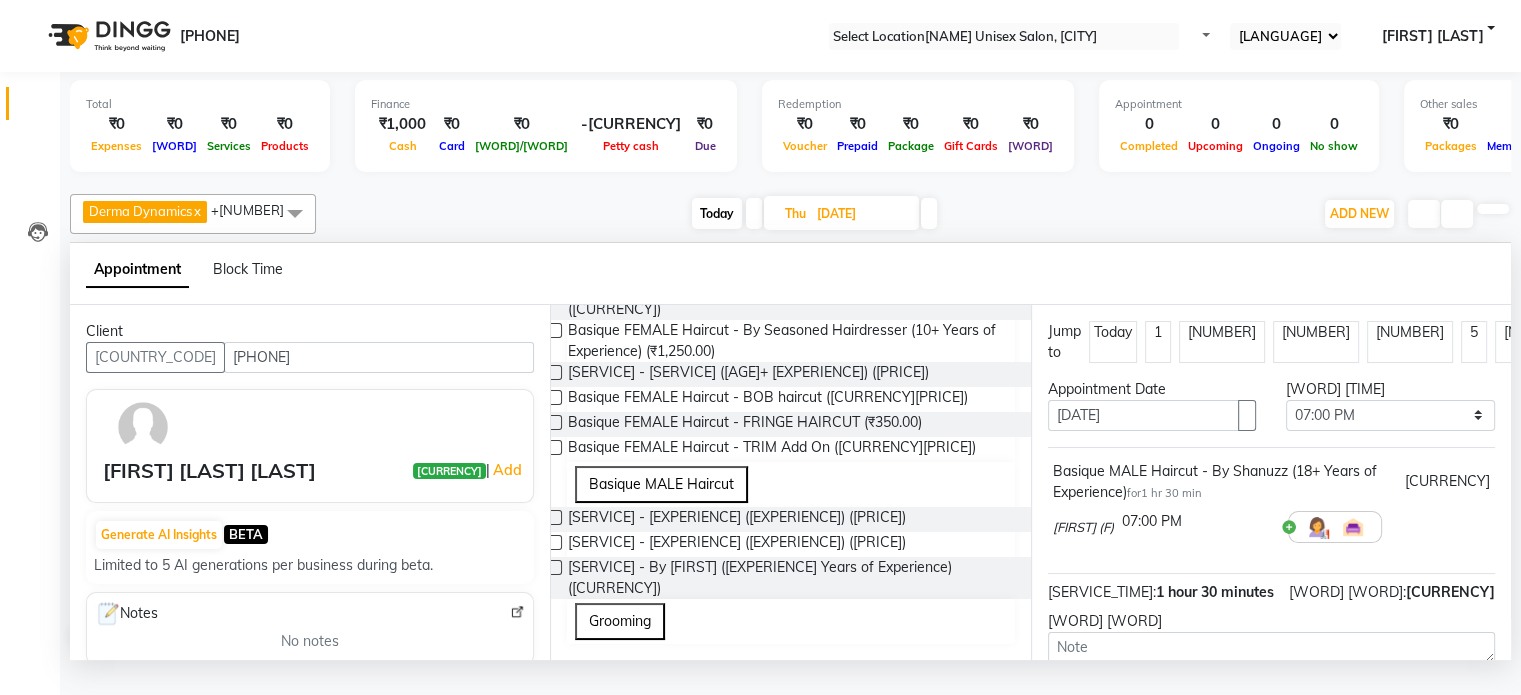 scroll, scrollTop: 192, scrollLeft: 0, axis: vertical 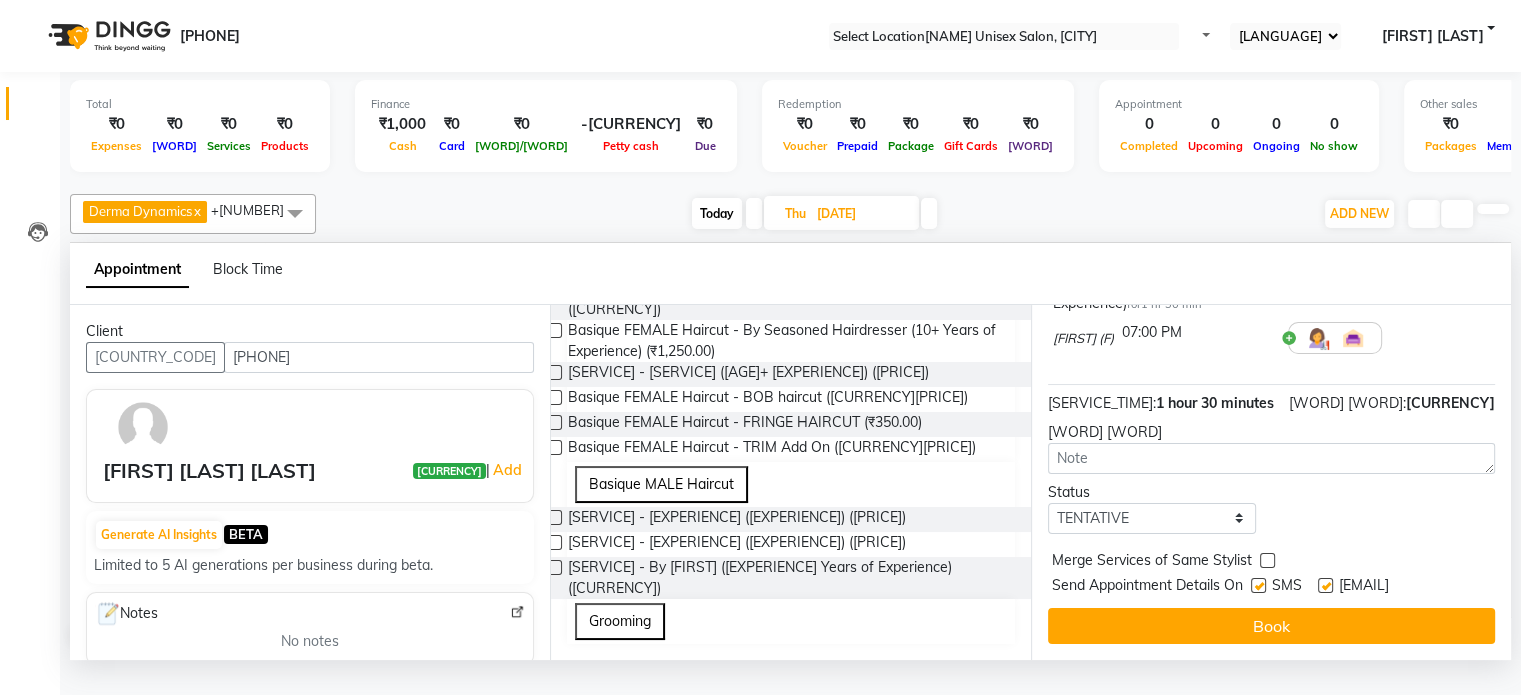 click at bounding box center (1258, 585) 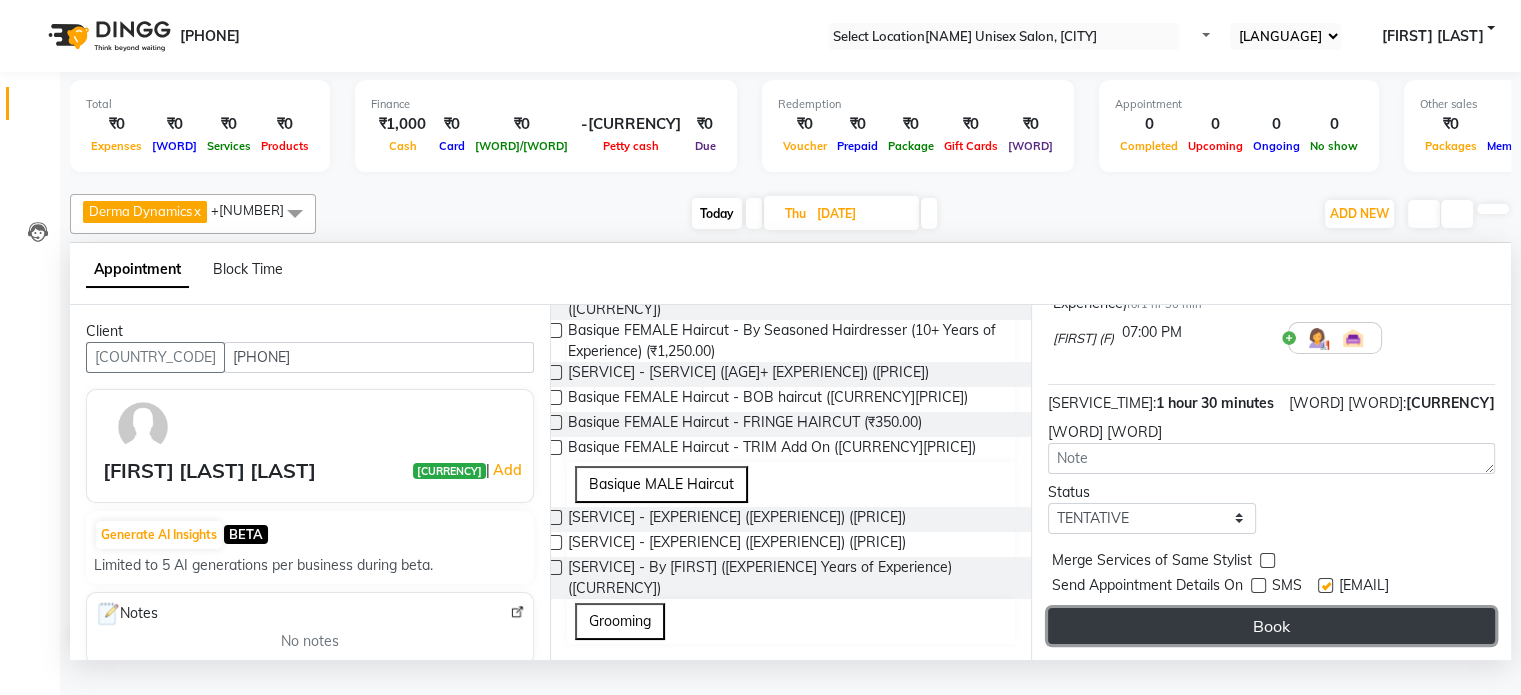 click on "Book" at bounding box center [1271, 626] 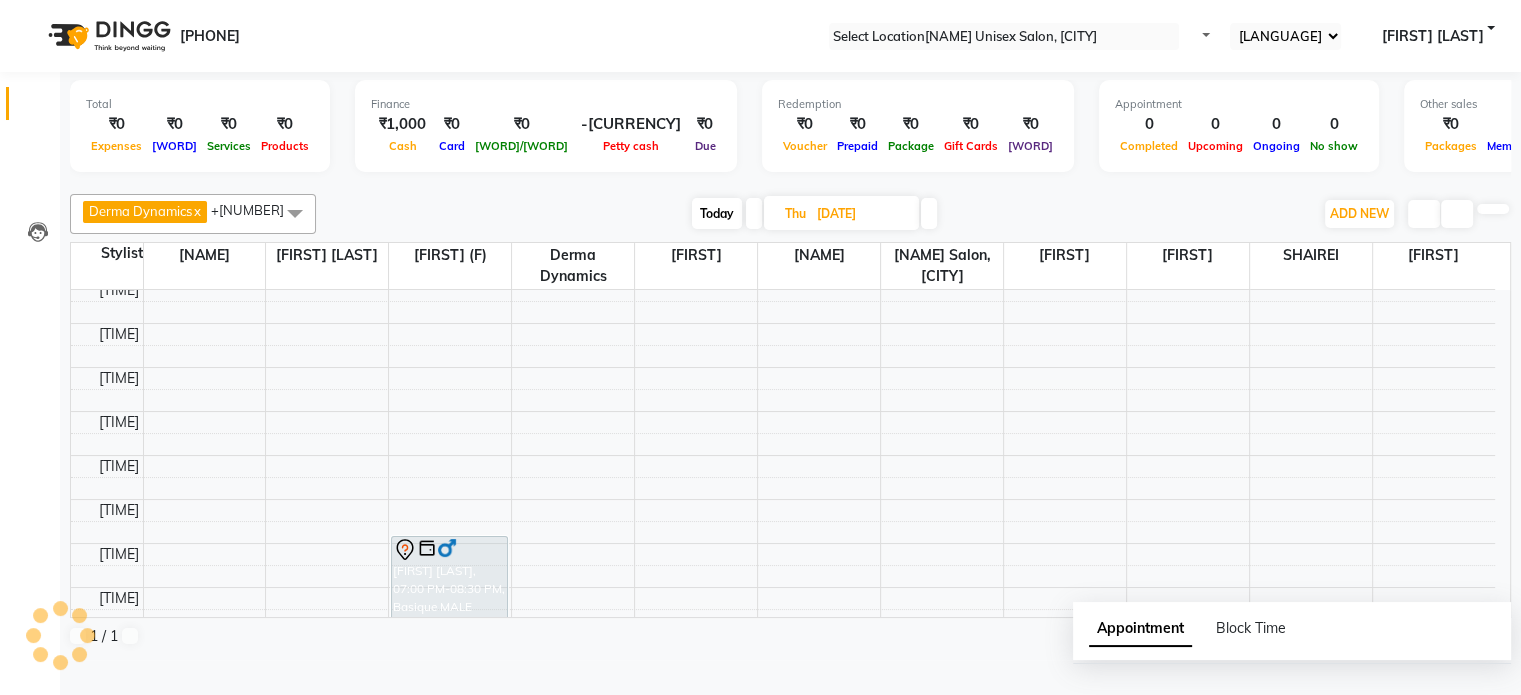 scroll, scrollTop: 0, scrollLeft: 0, axis: both 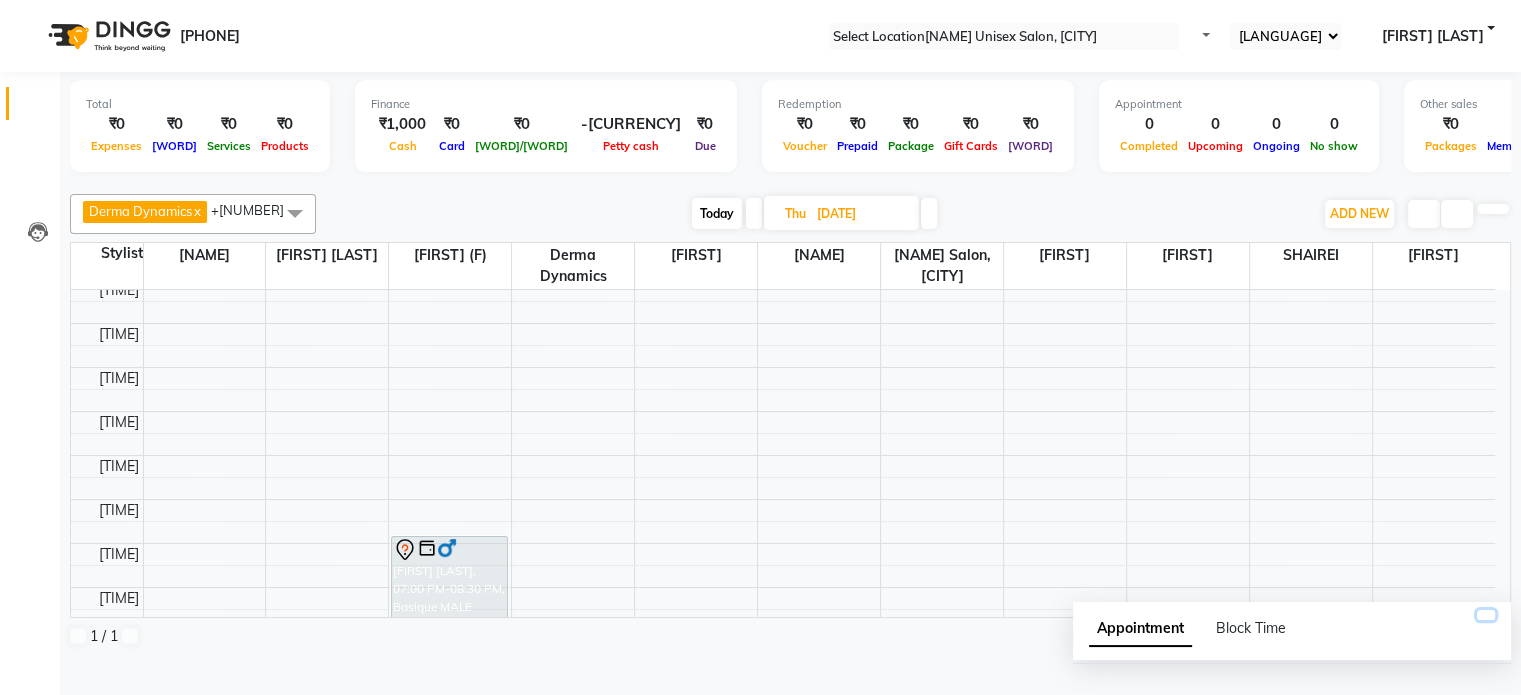 click at bounding box center (1486, 615) 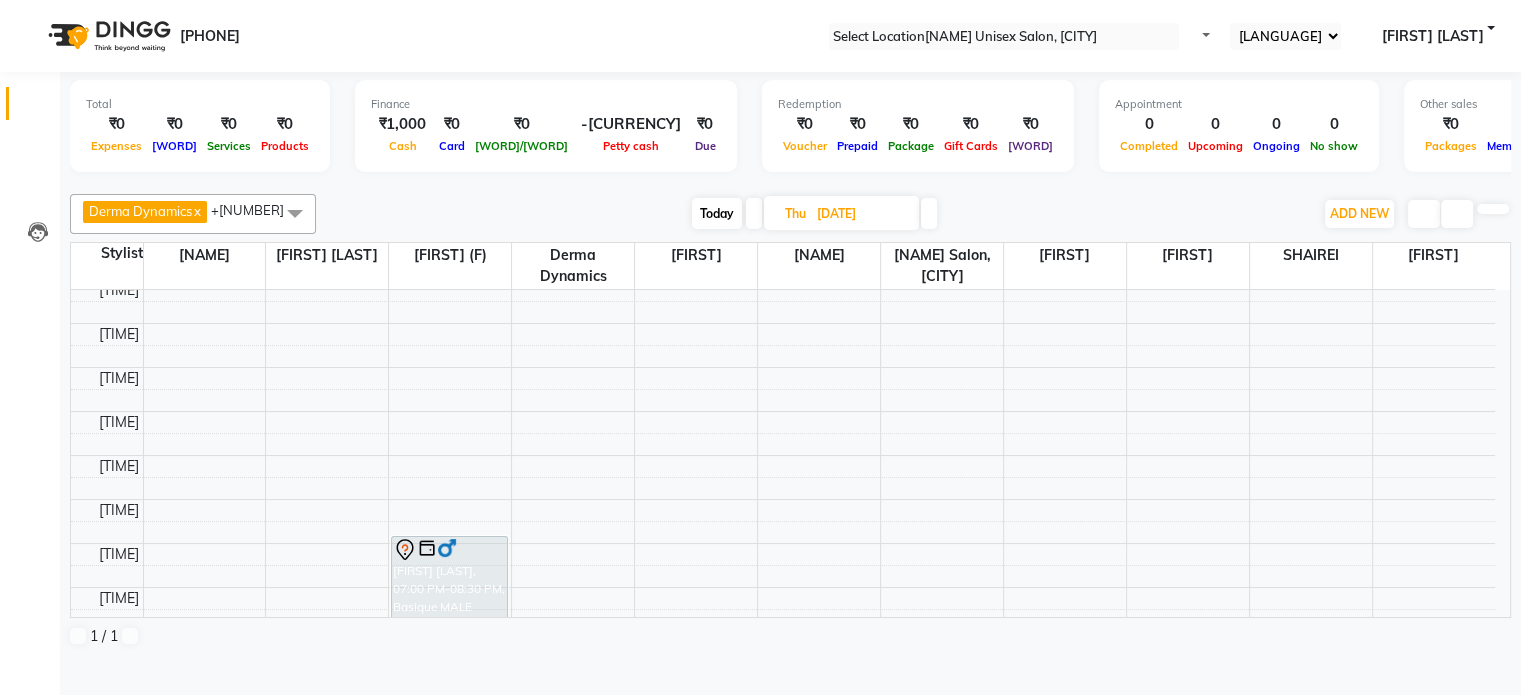 scroll, scrollTop: 718, scrollLeft: 0, axis: vertical 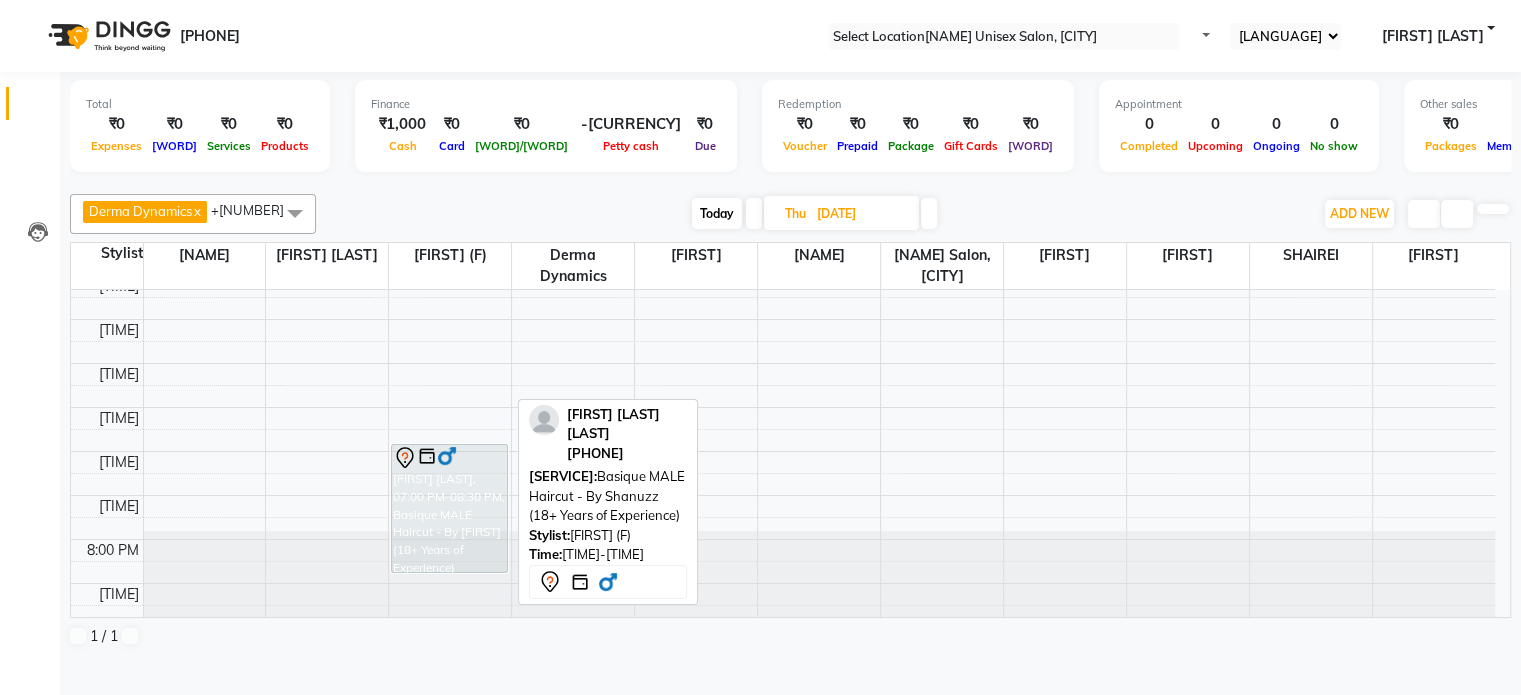 click on "[FIRST] [LAST], 07:00 PM-08:30 PM, Basique MALE Haircut - By [FIRST] (18+ Years of Experience)" at bounding box center (449, 29) 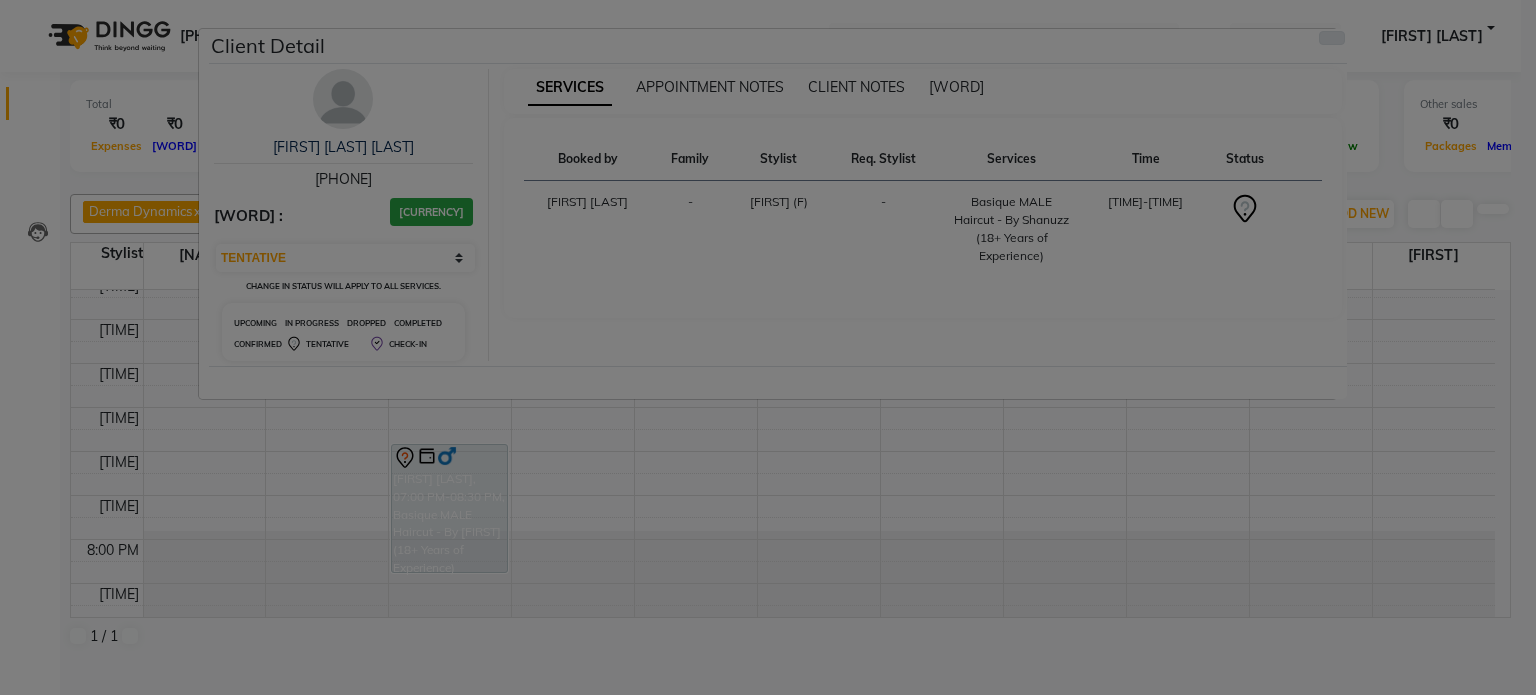 click at bounding box center [1332, 38] 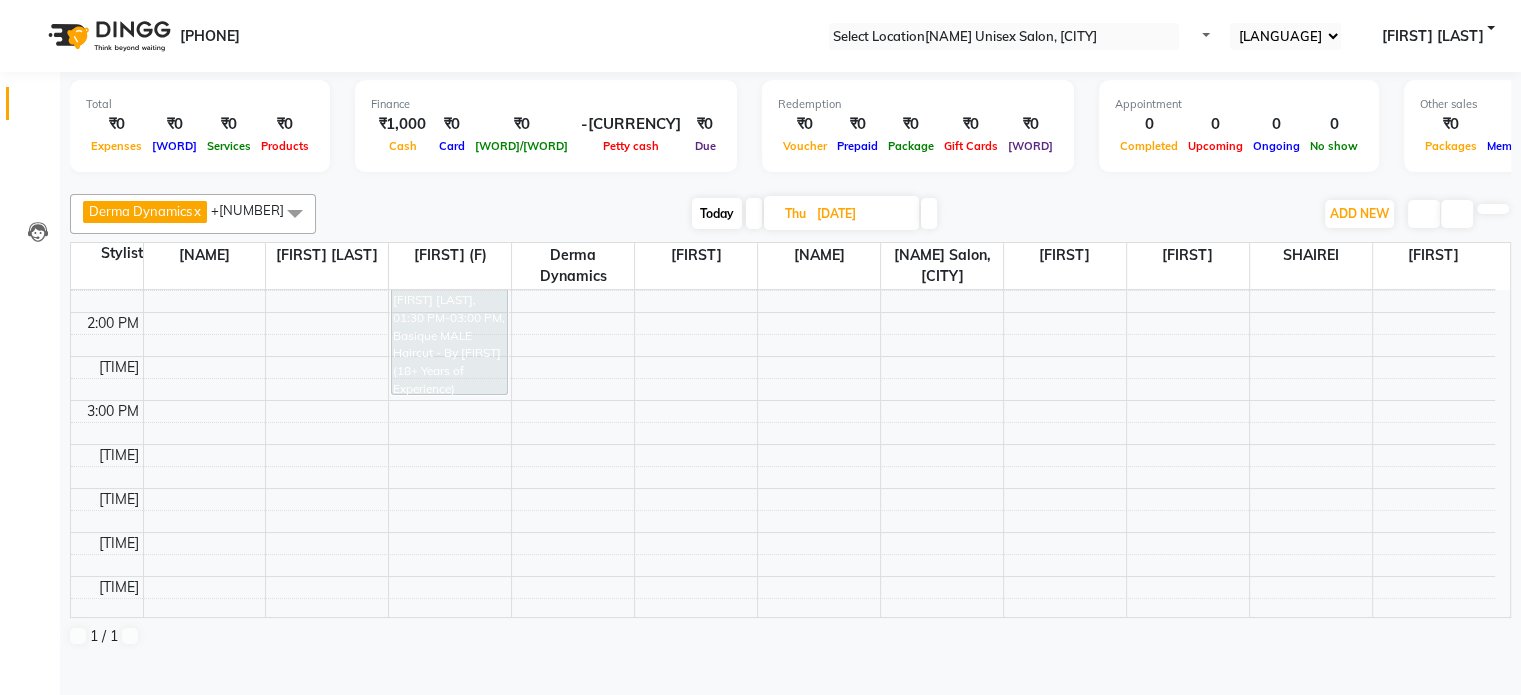 scroll, scrollTop: 405, scrollLeft: 0, axis: vertical 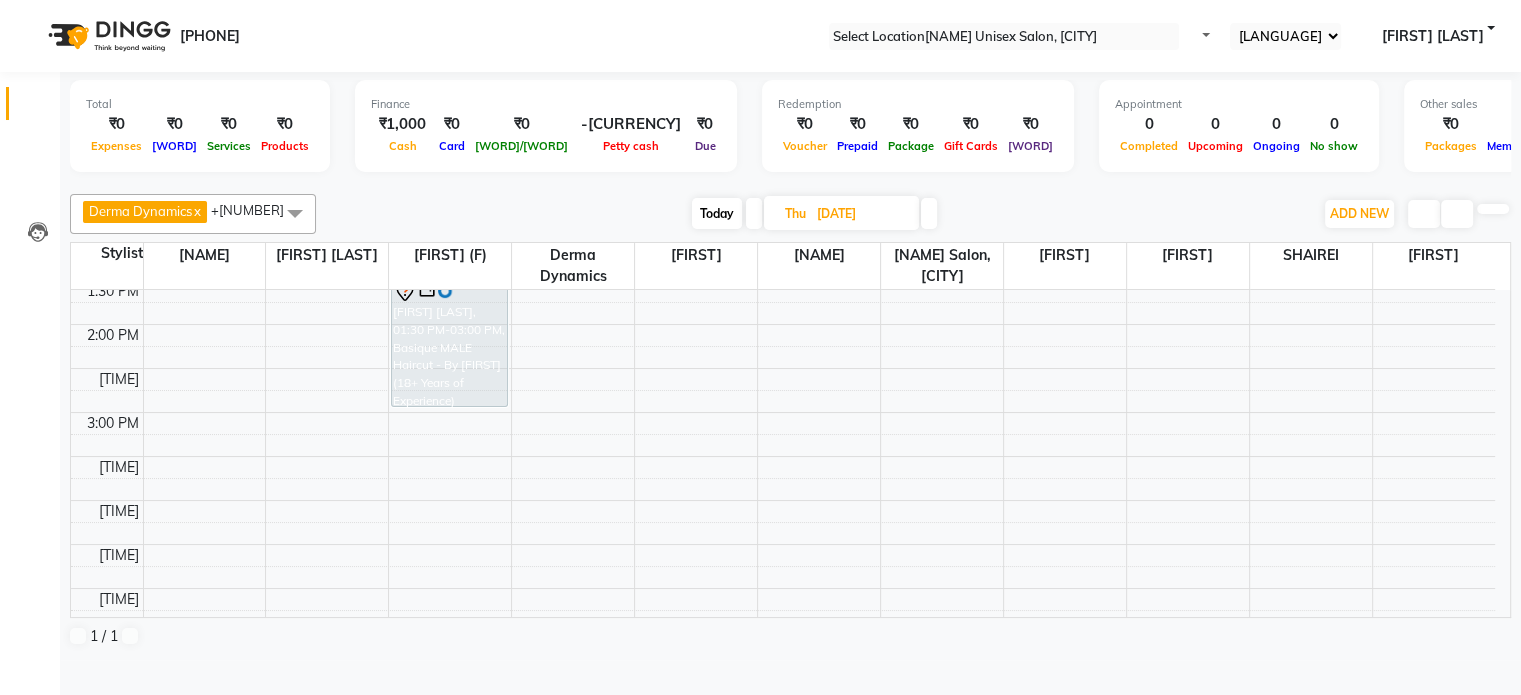 click on "Today" at bounding box center (717, 213) 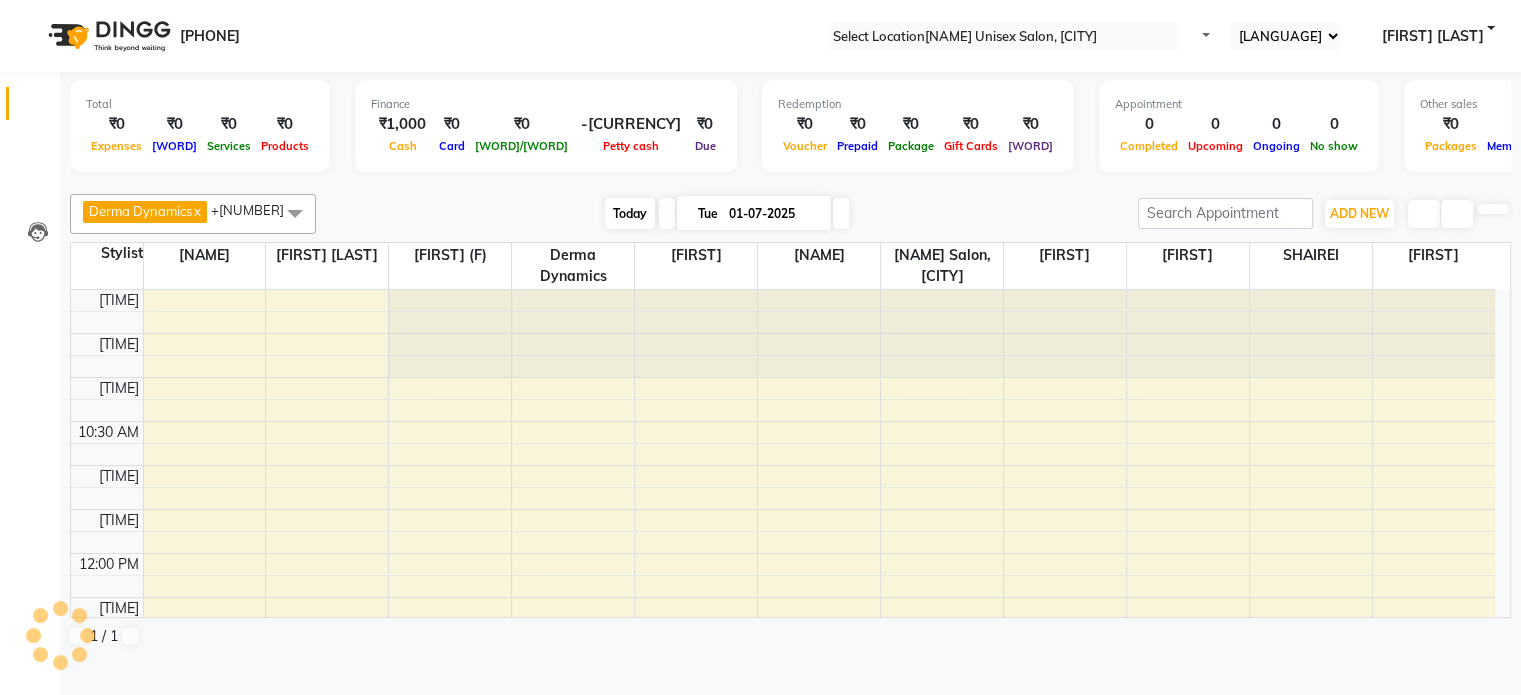 scroll, scrollTop: 436, scrollLeft: 0, axis: vertical 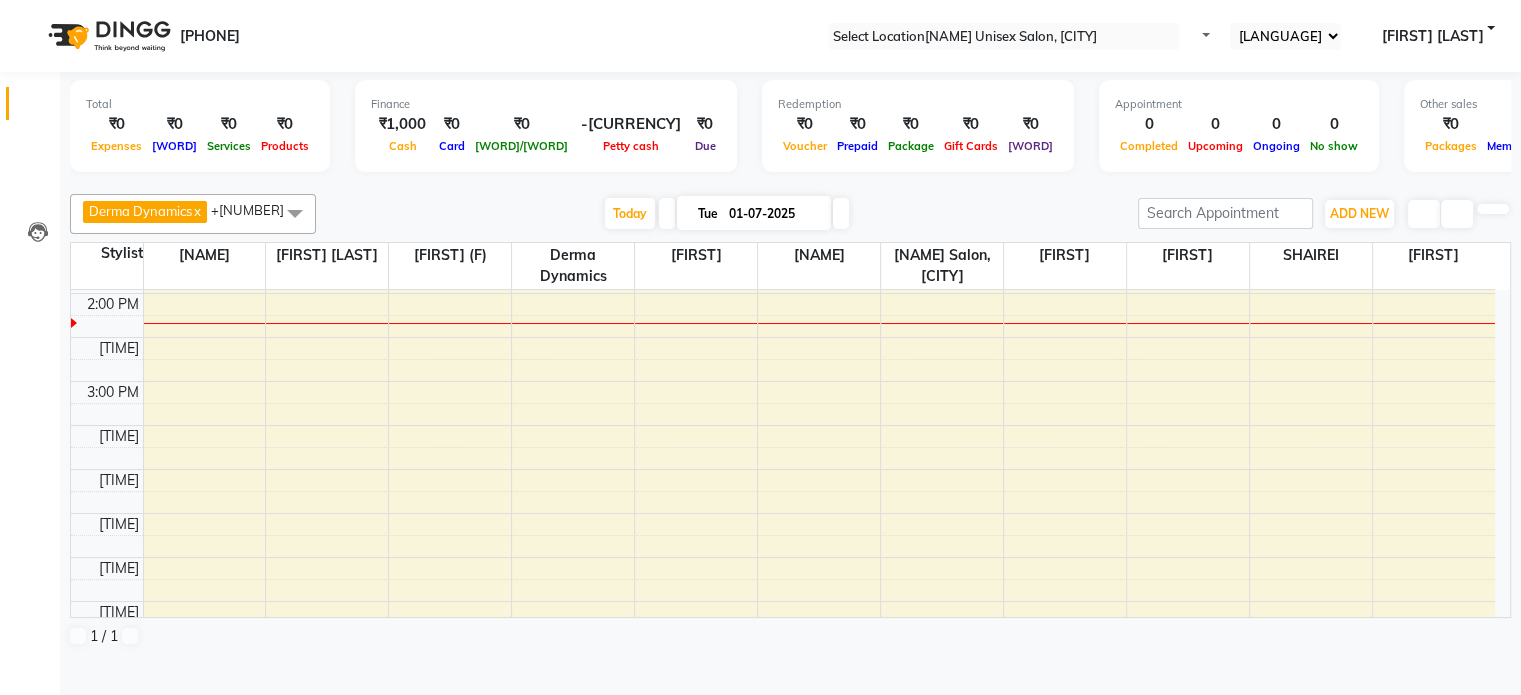 click at bounding box center [667, 213] 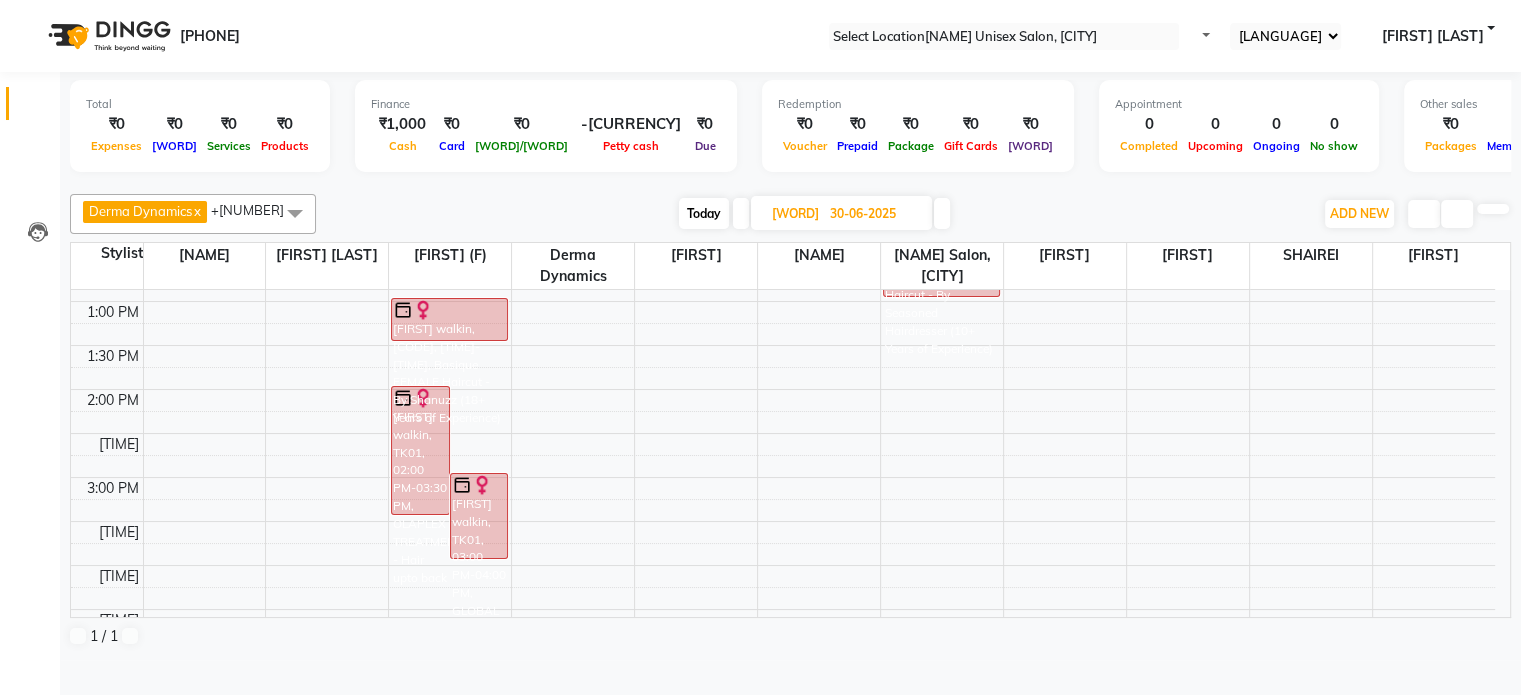 scroll, scrollTop: 333, scrollLeft: 0, axis: vertical 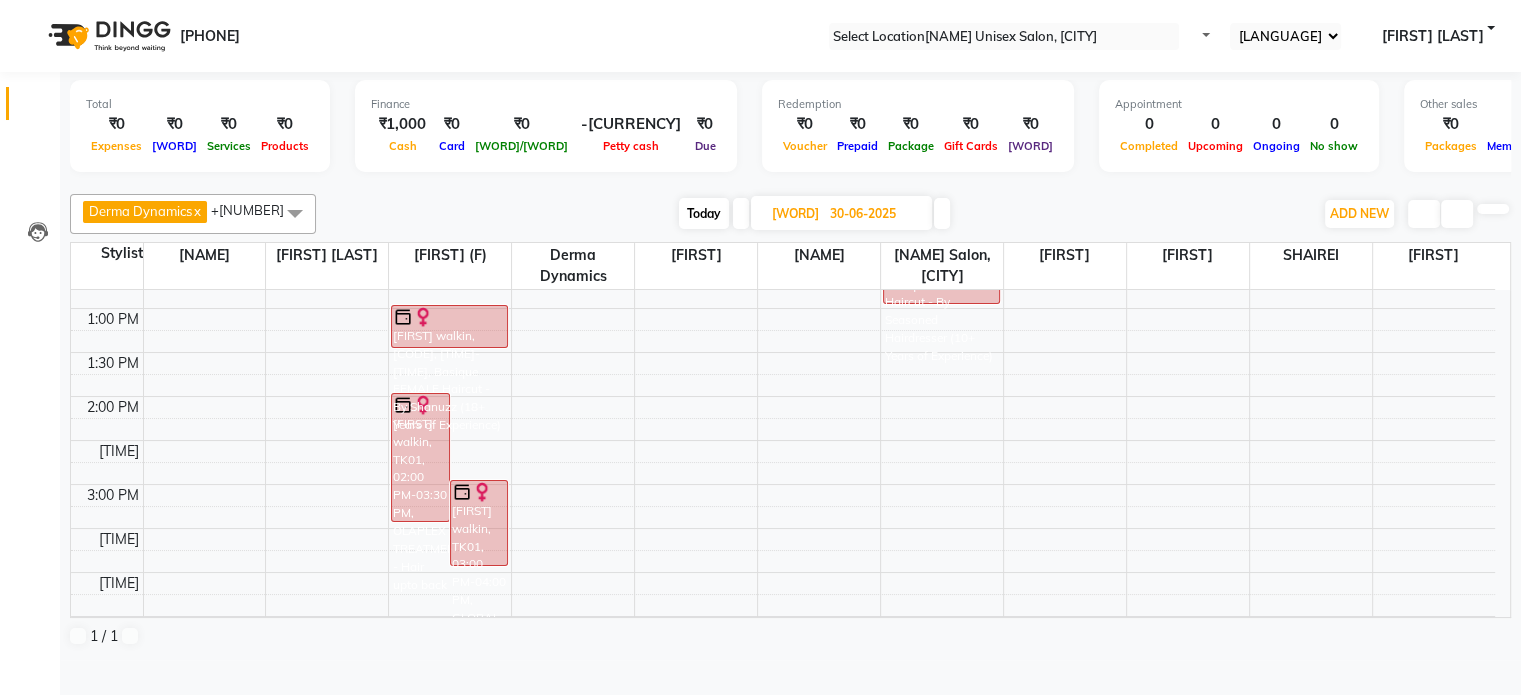 click at bounding box center (741, 213) 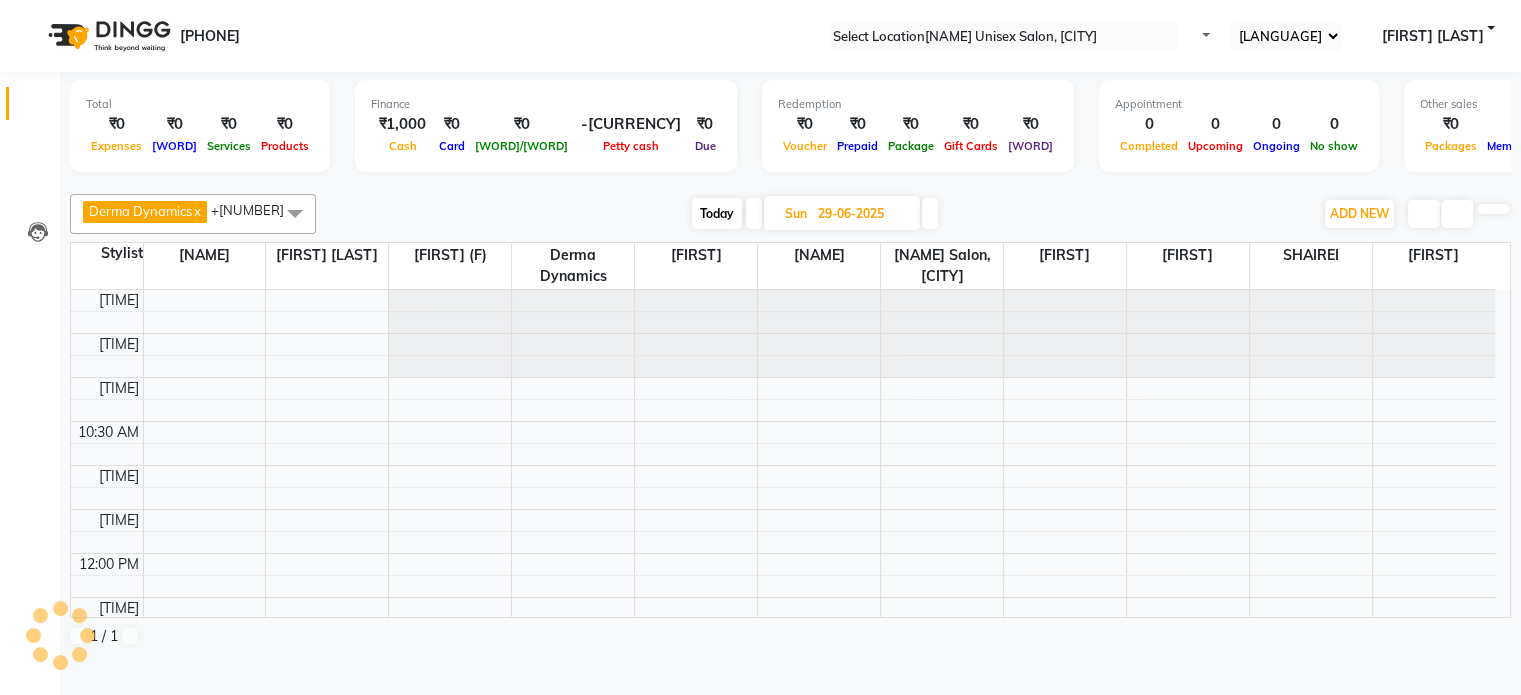 scroll, scrollTop: 436, scrollLeft: 0, axis: vertical 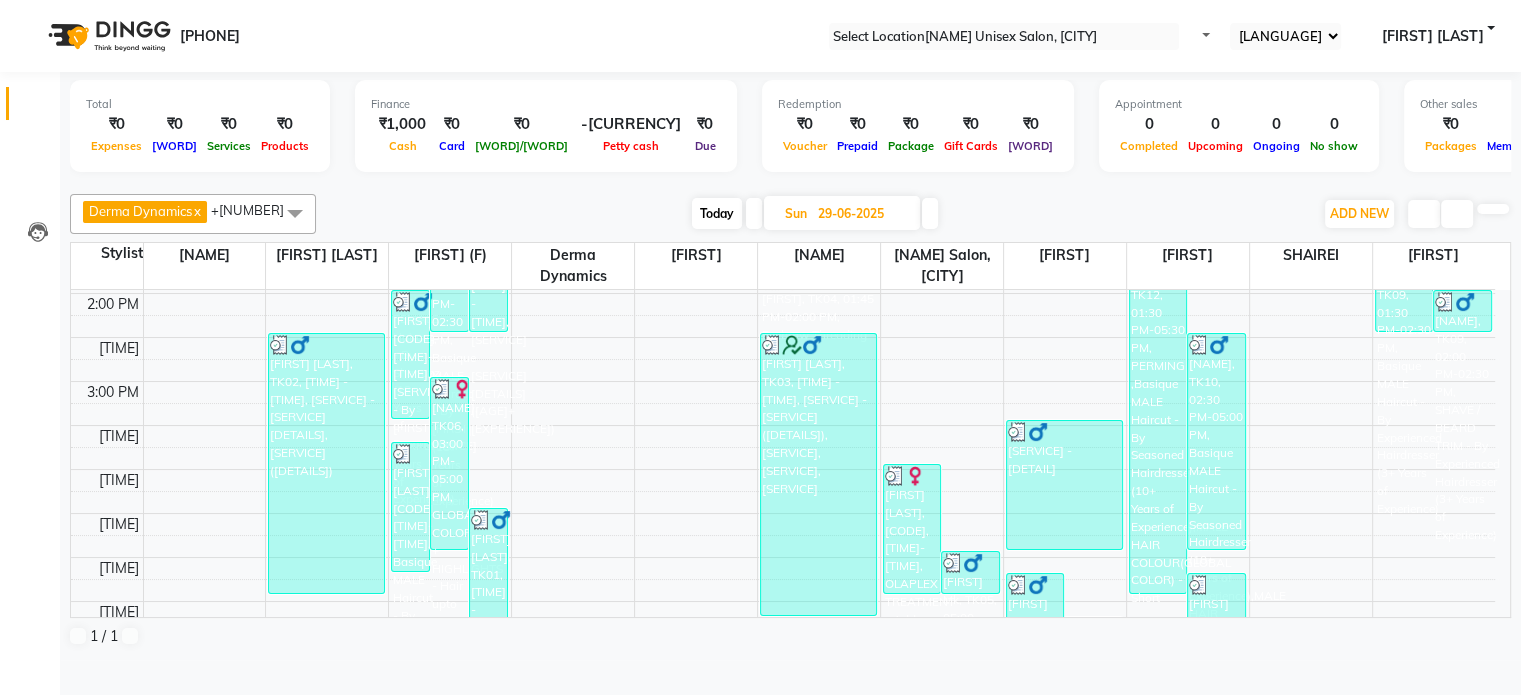 click at bounding box center (930, 213) 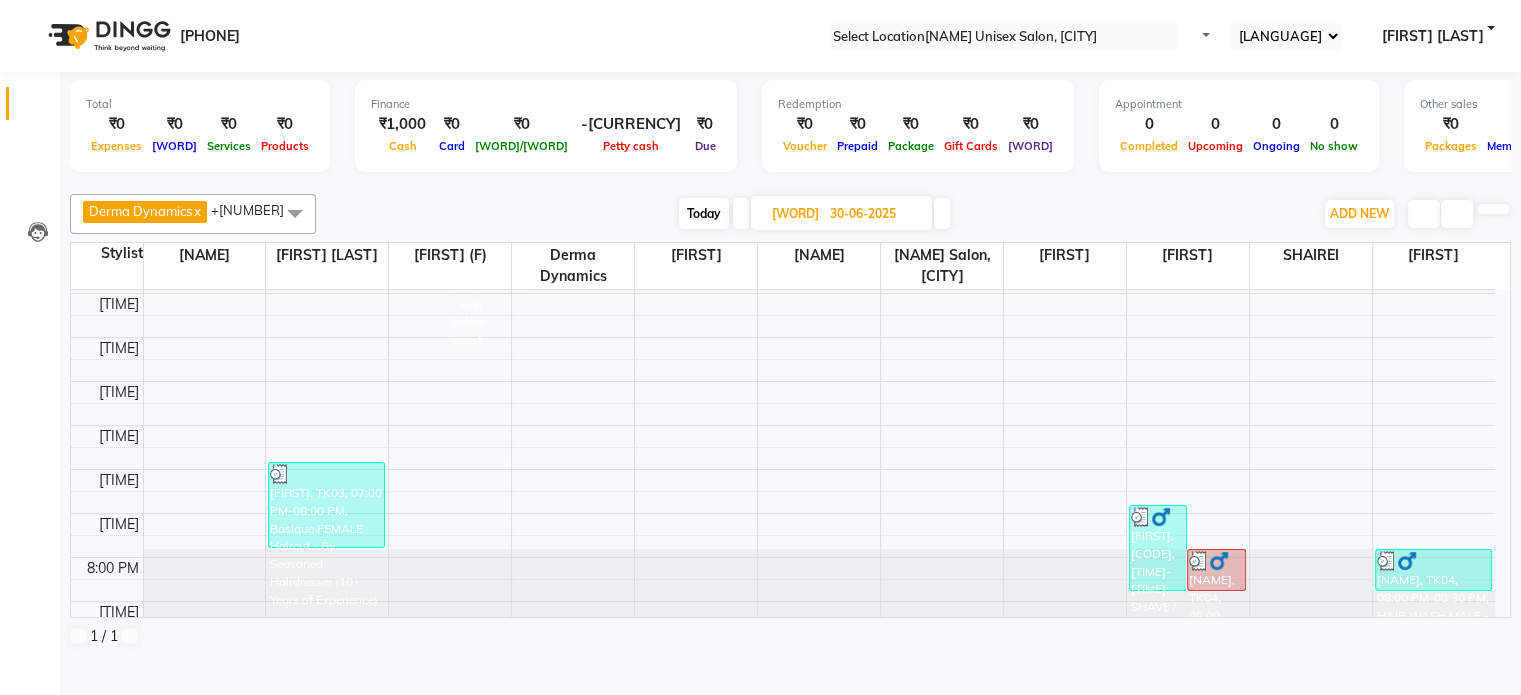 scroll, scrollTop: 718, scrollLeft: 0, axis: vertical 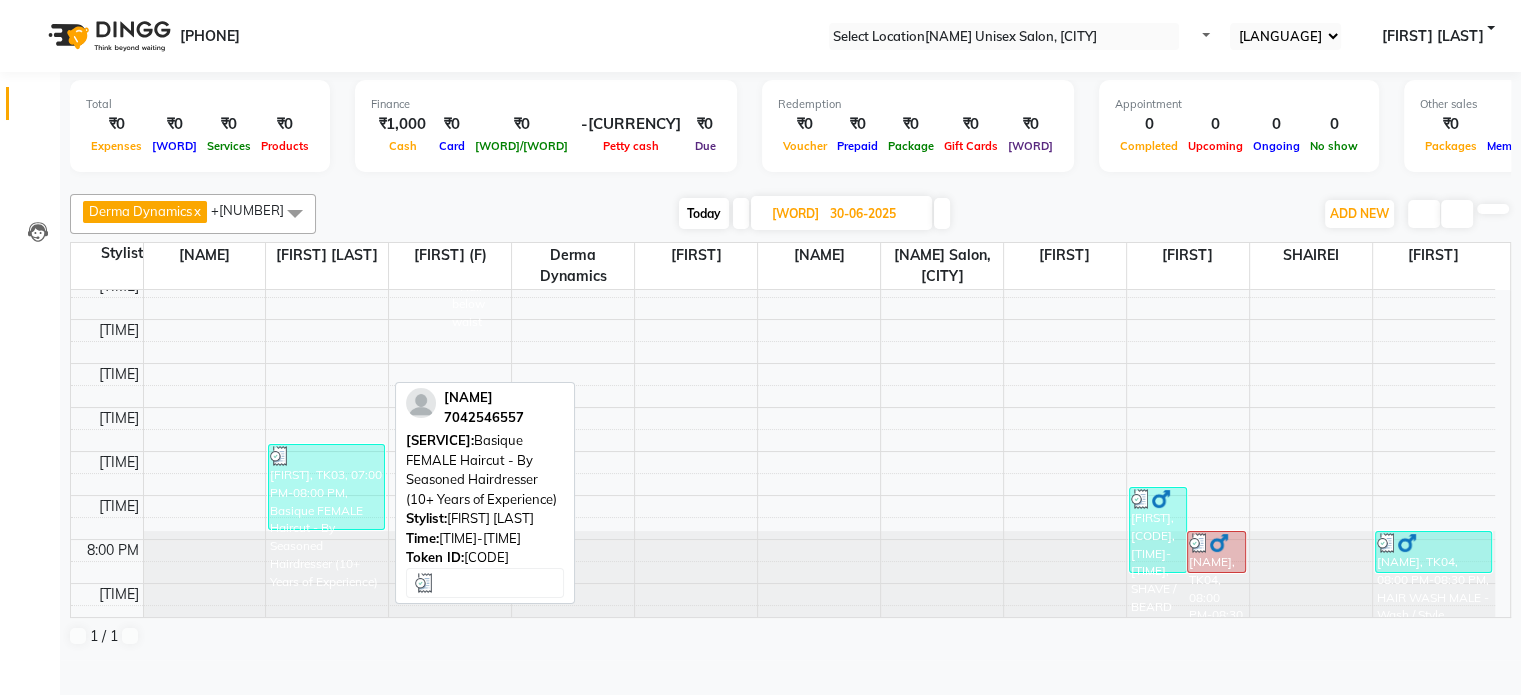 click at bounding box center [326, 456] 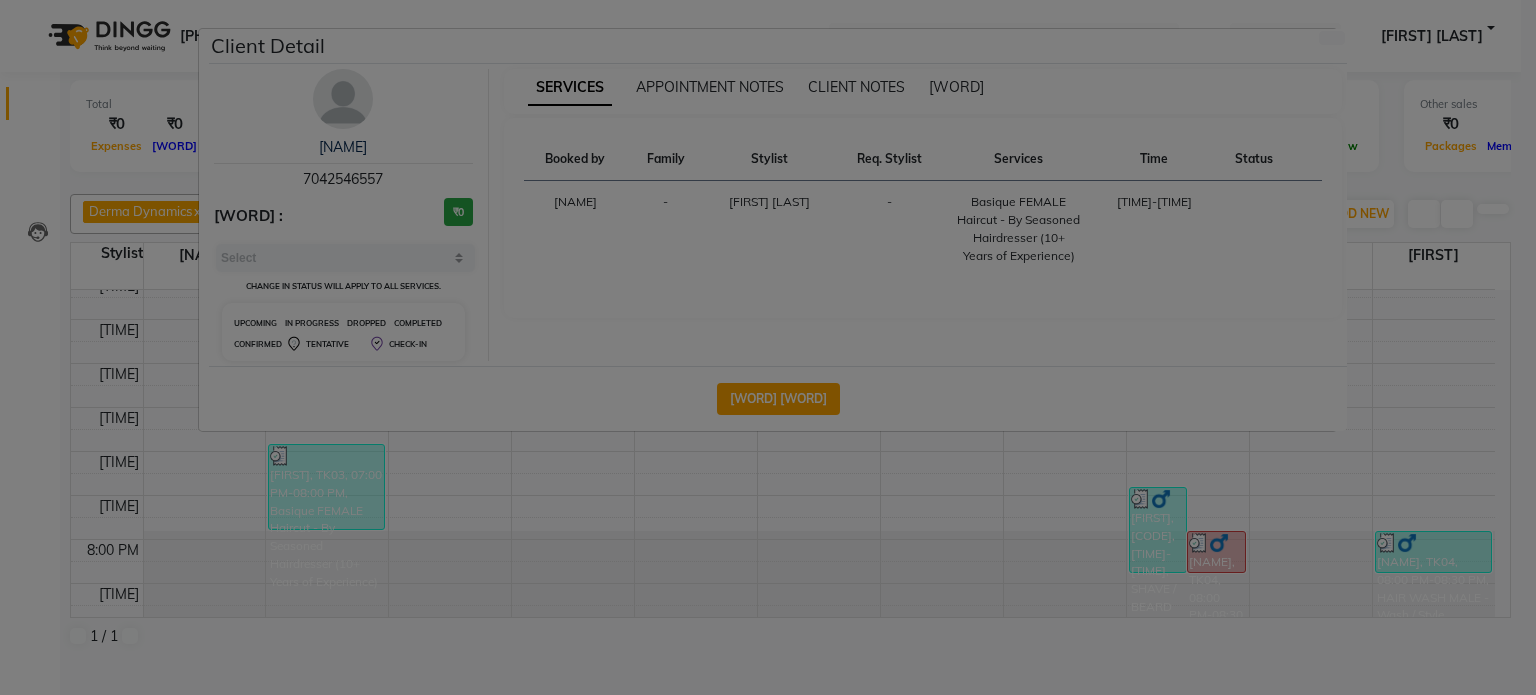 click on "[WORD] [WORD]" at bounding box center (778, 398) 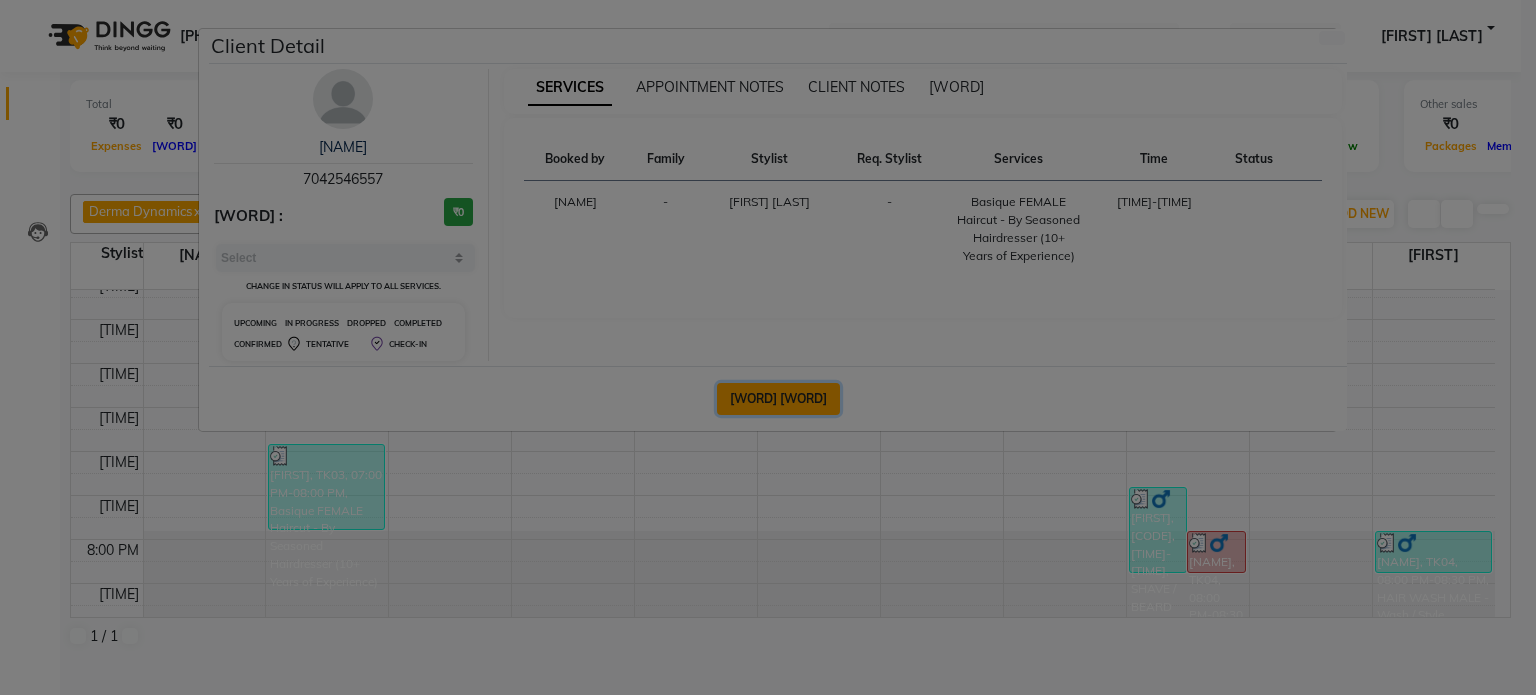 click on "[WORD] [WORD]" at bounding box center [778, 399] 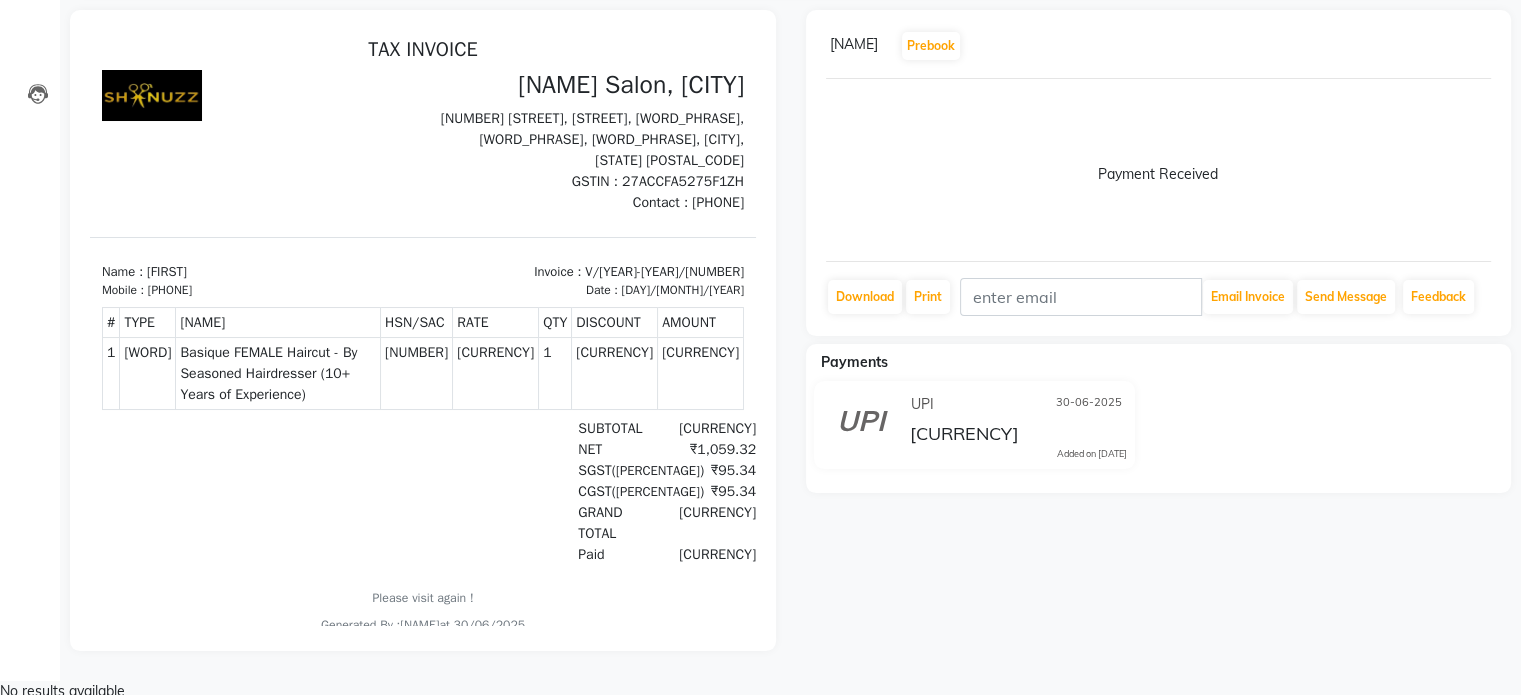 scroll, scrollTop: 0, scrollLeft: 0, axis: both 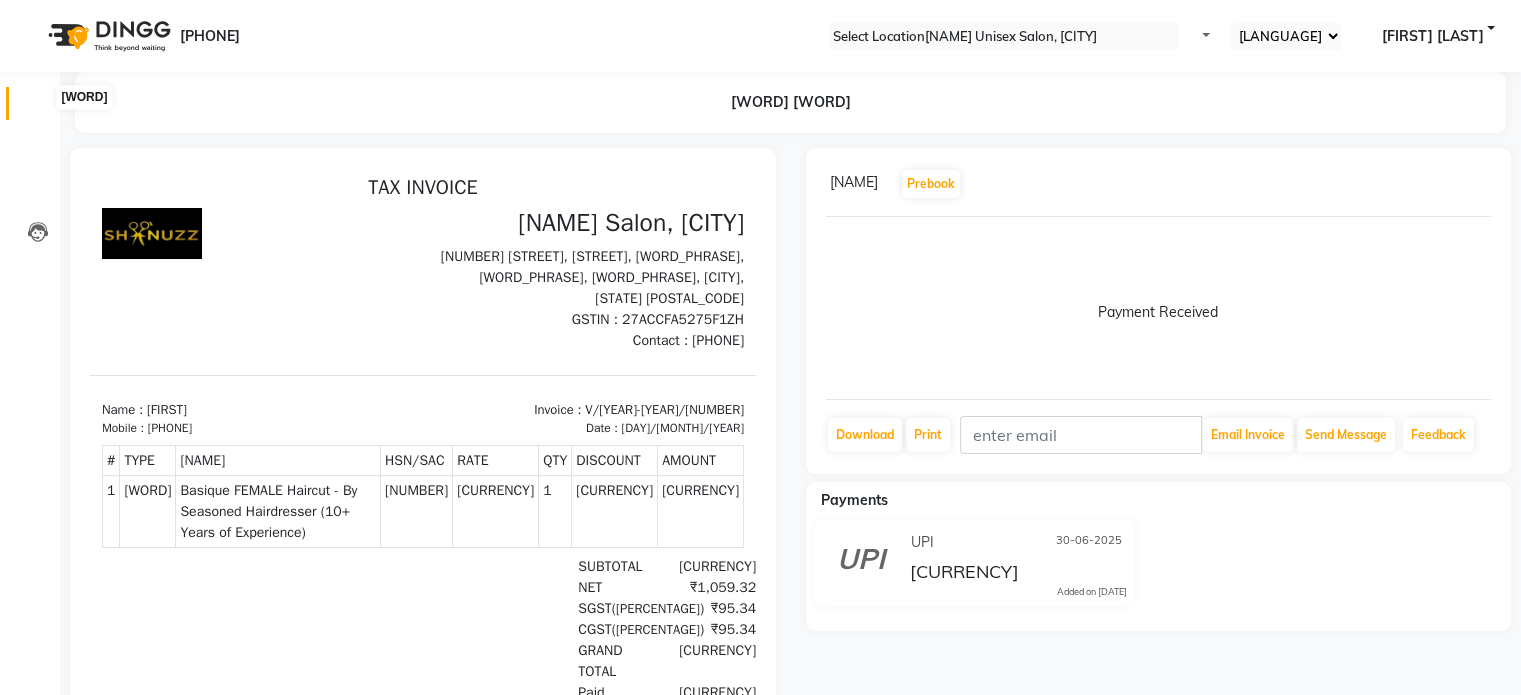 click at bounding box center [38, 108] 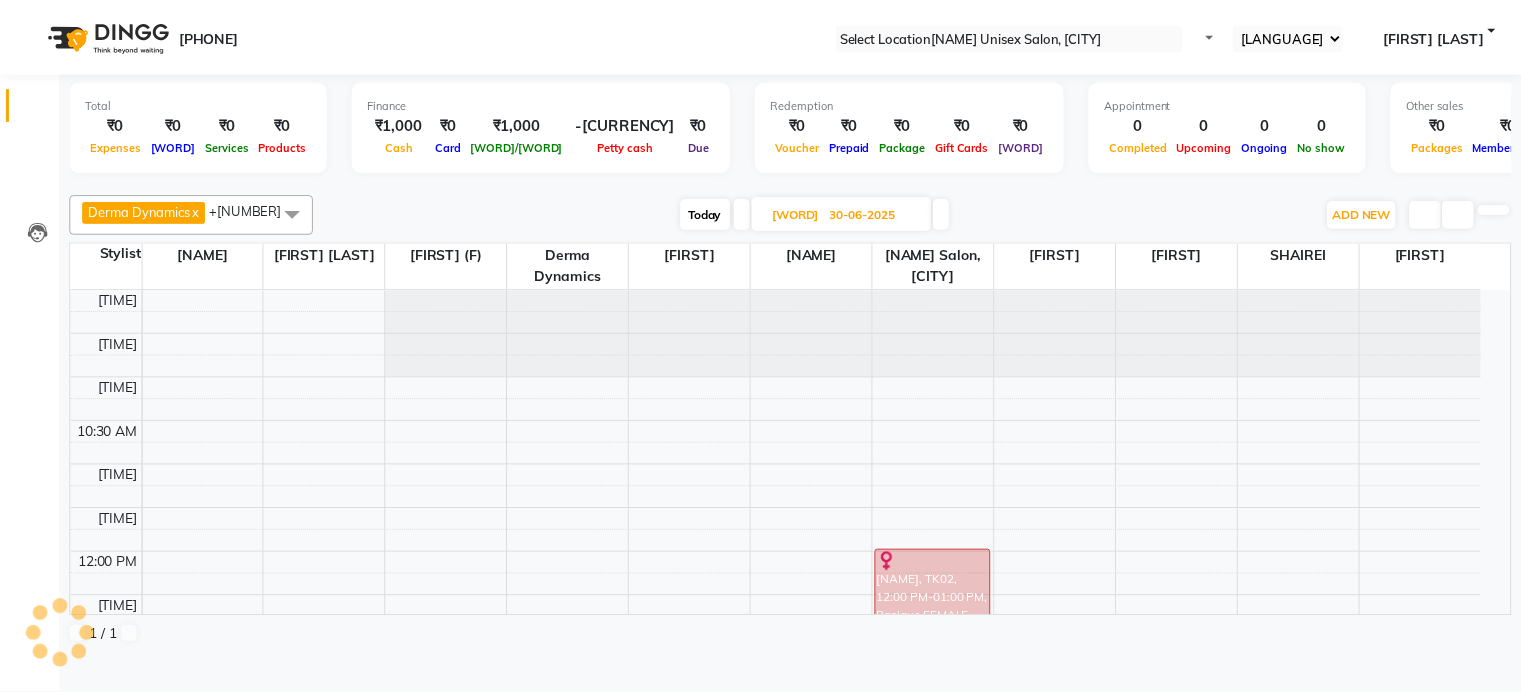 scroll, scrollTop: 0, scrollLeft: 0, axis: both 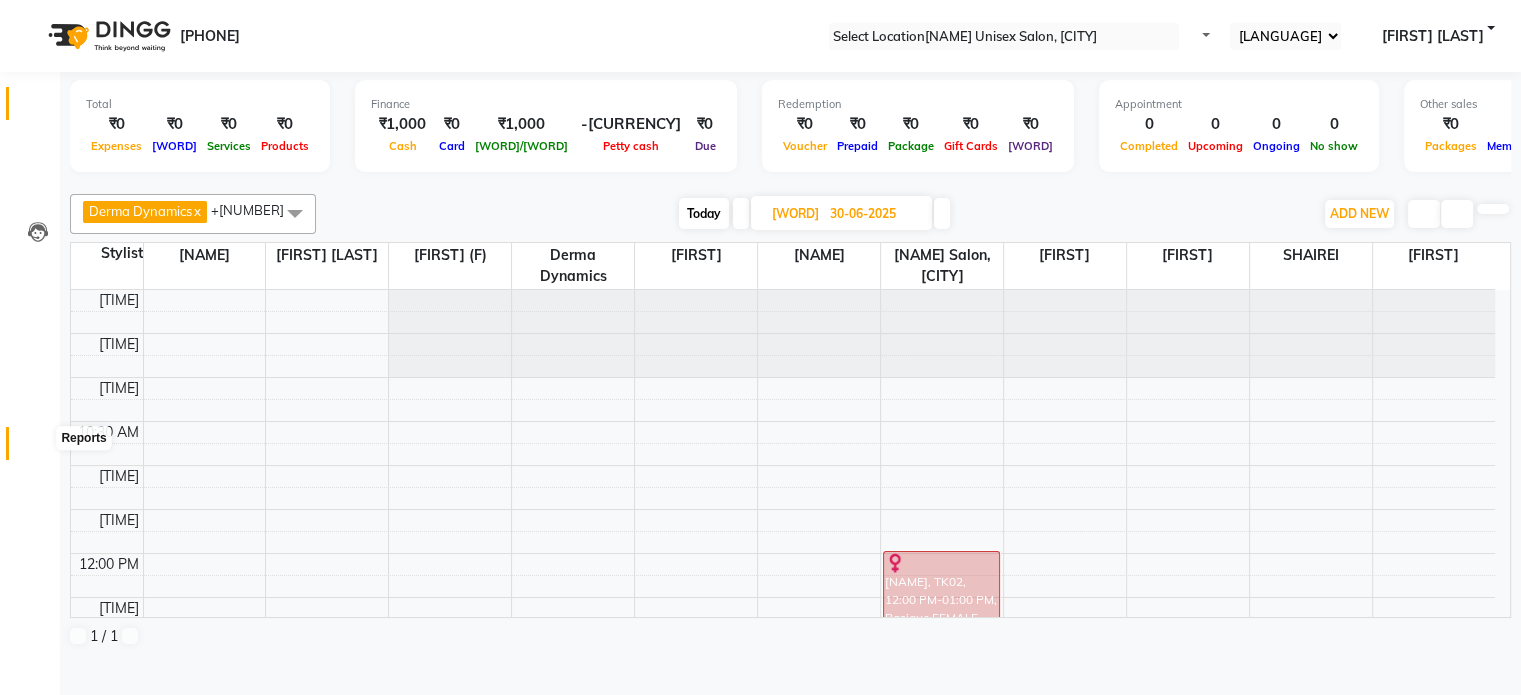 click at bounding box center (37, 448) 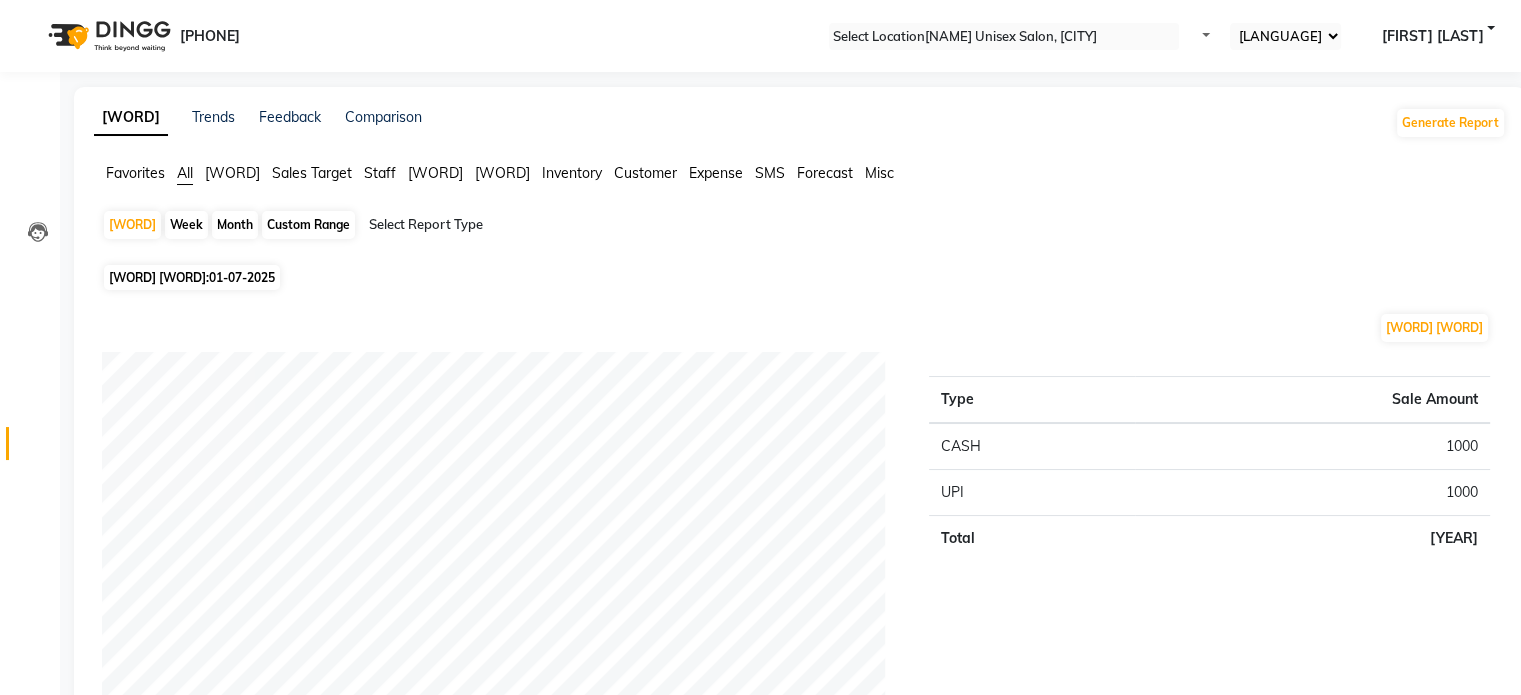 click on "Month" at bounding box center (235, 225) 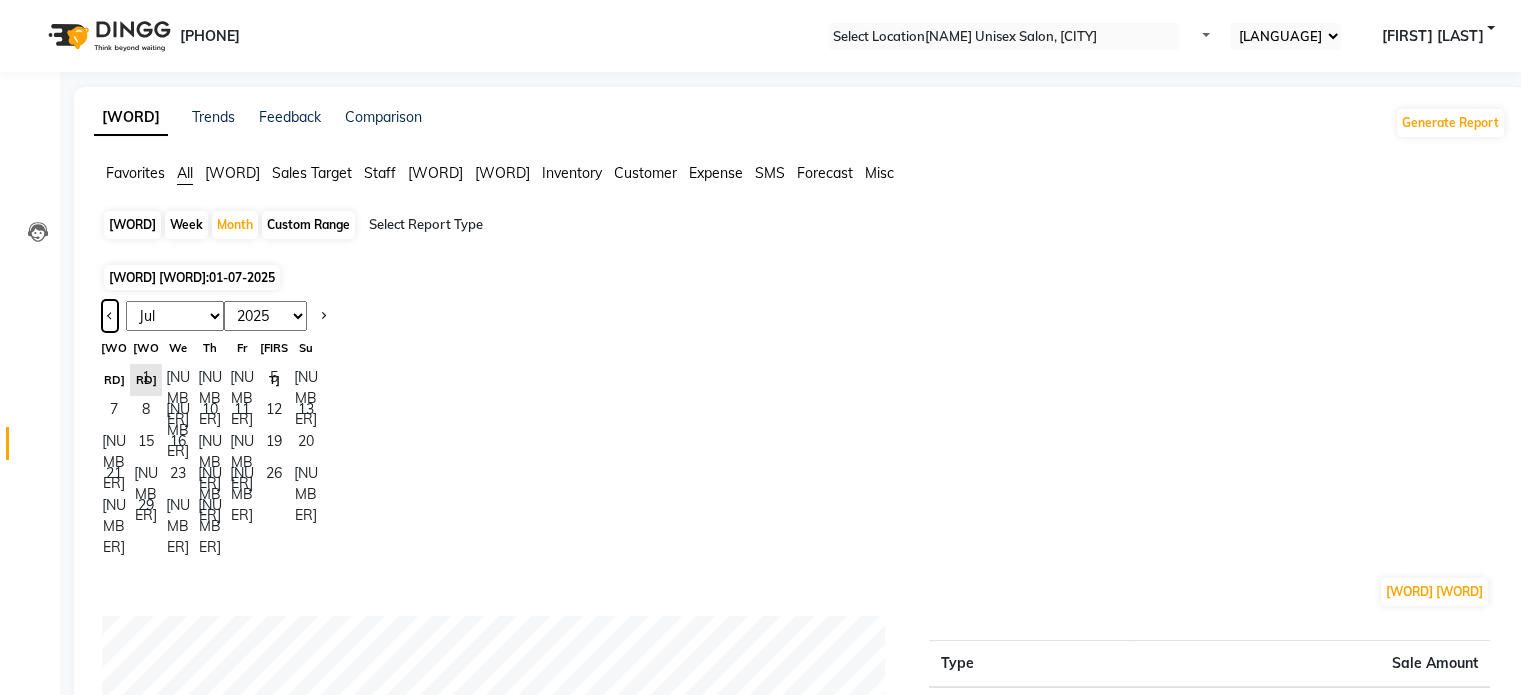 click at bounding box center [110, 314] 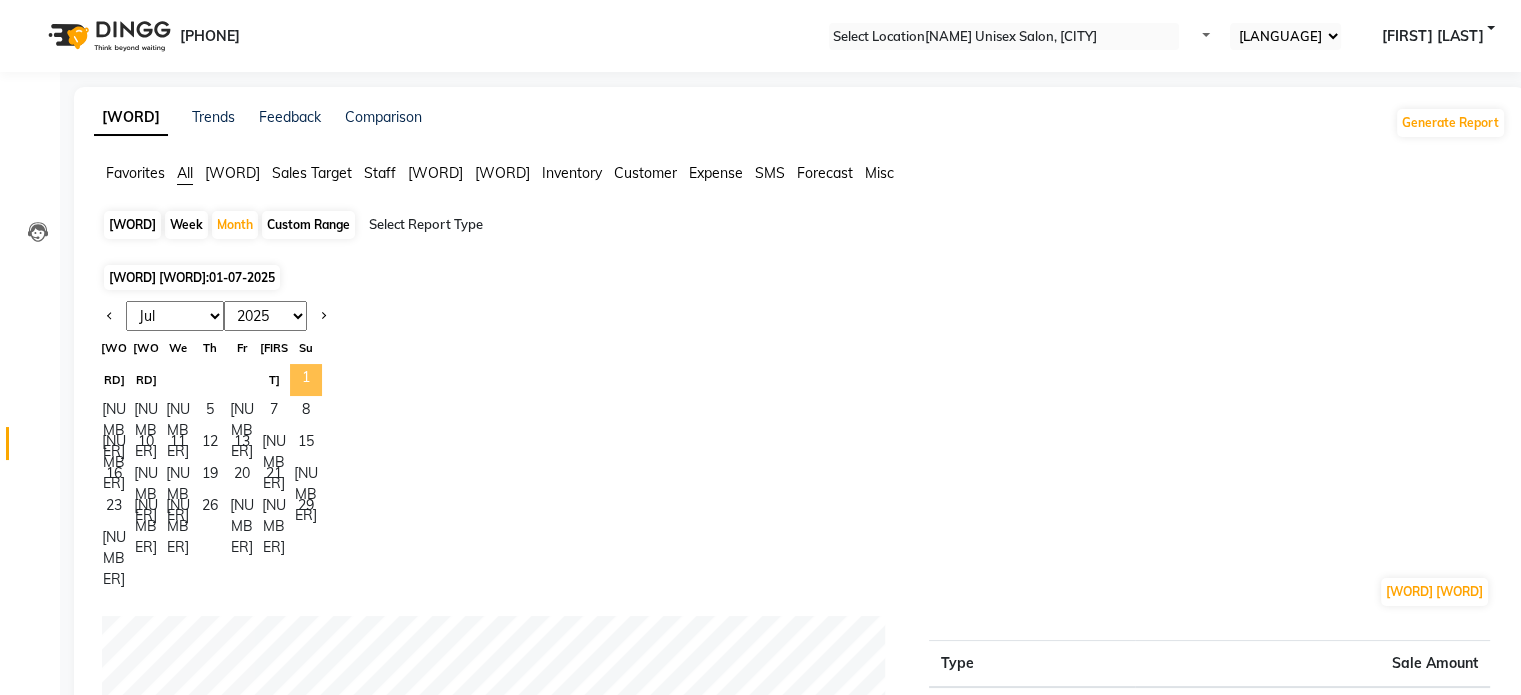 click on "1" at bounding box center [306, 380] 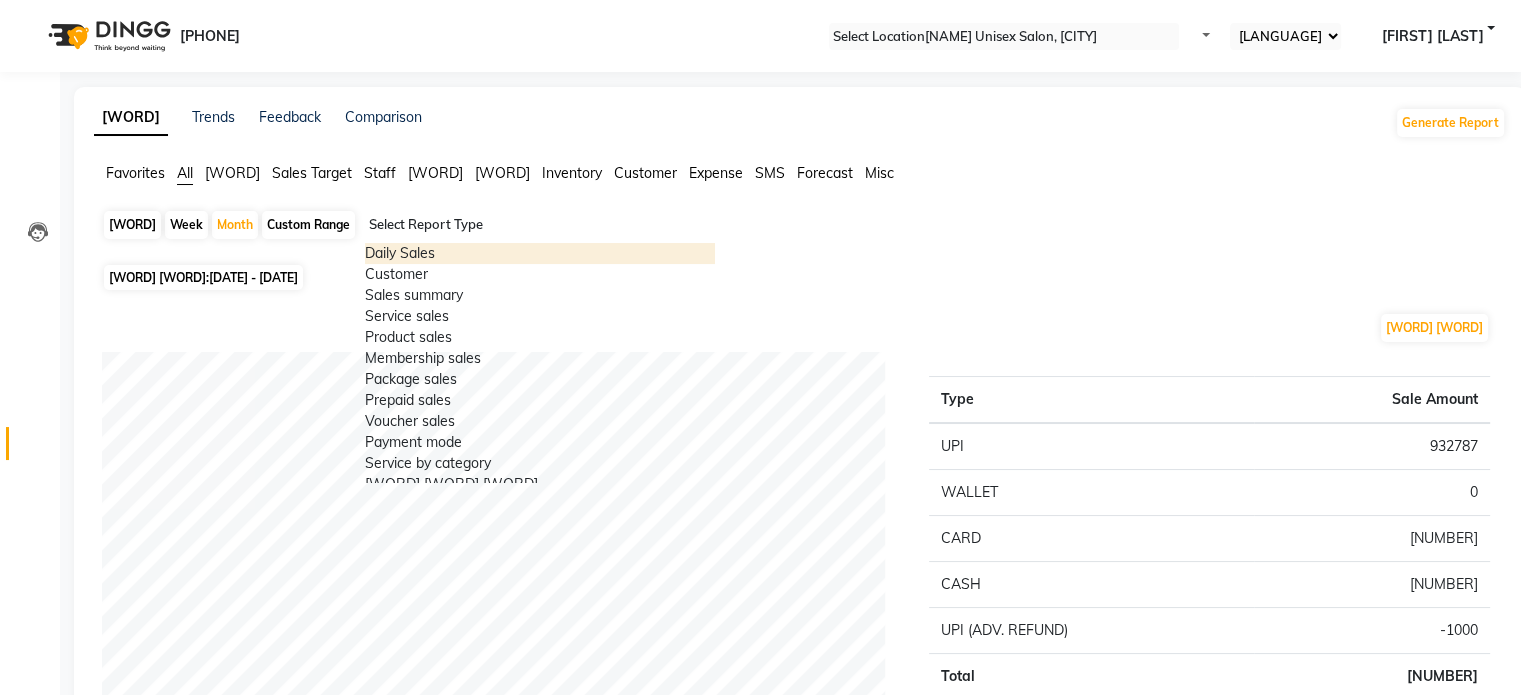 click at bounding box center (540, 225) 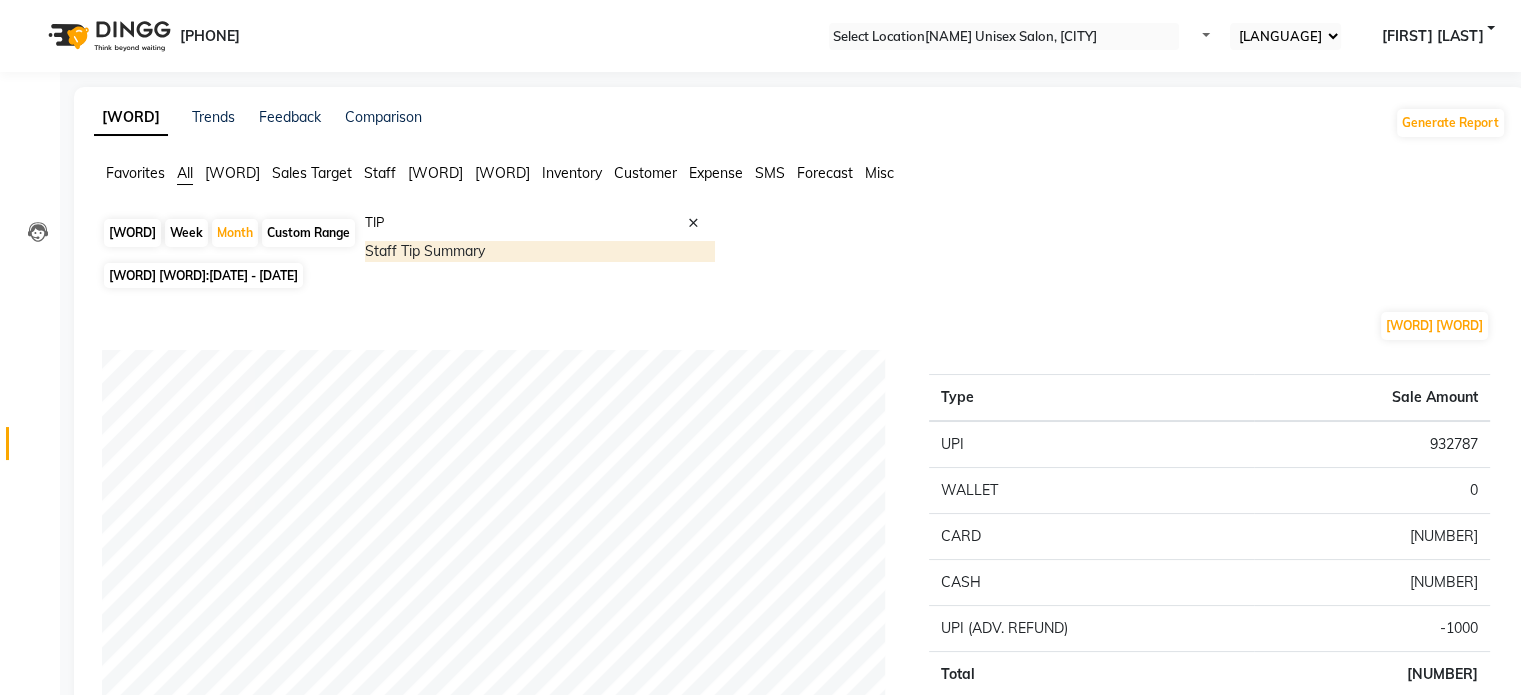 click on "Staff Tip Summary" at bounding box center [540, 251] 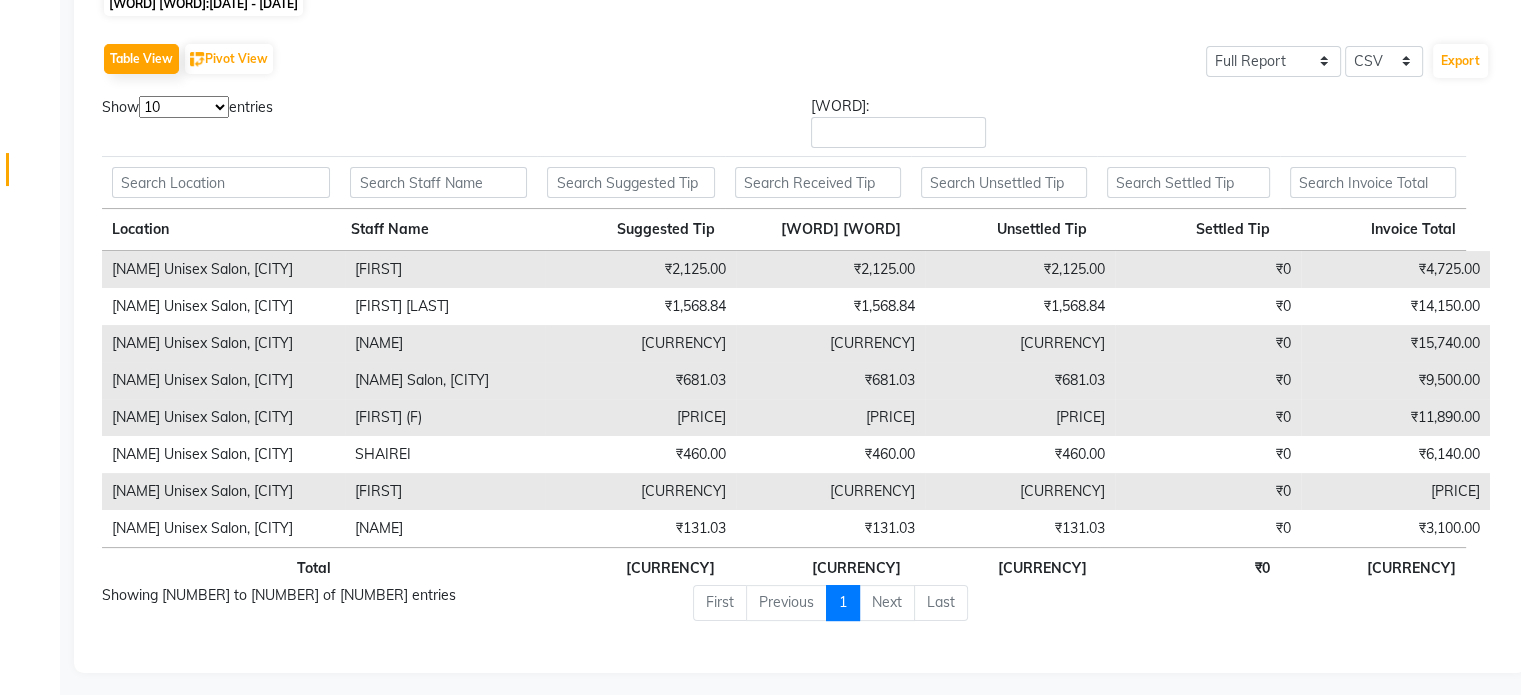 scroll, scrollTop: 47, scrollLeft: 0, axis: vertical 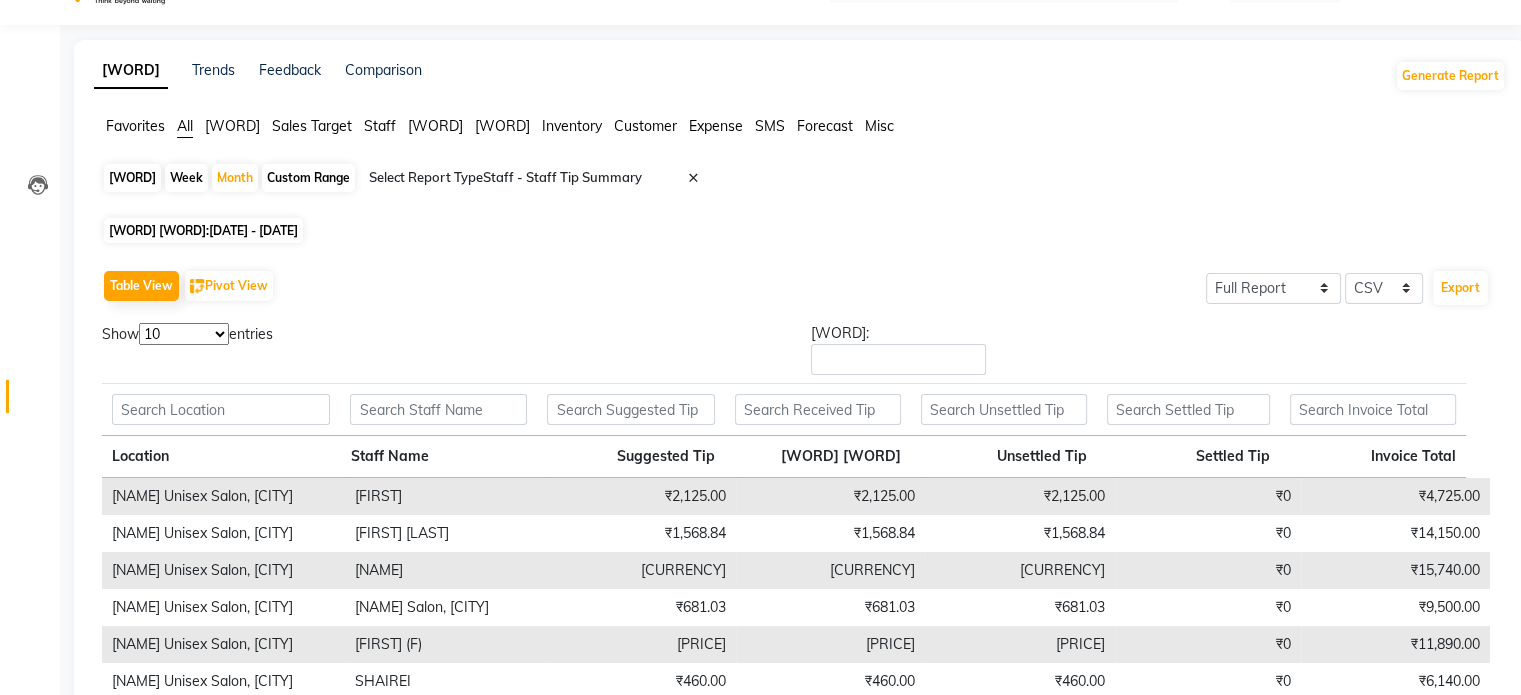 click on "[WORD] [WORD]:  [DATE] - [DATE]" at bounding box center (203, 230) 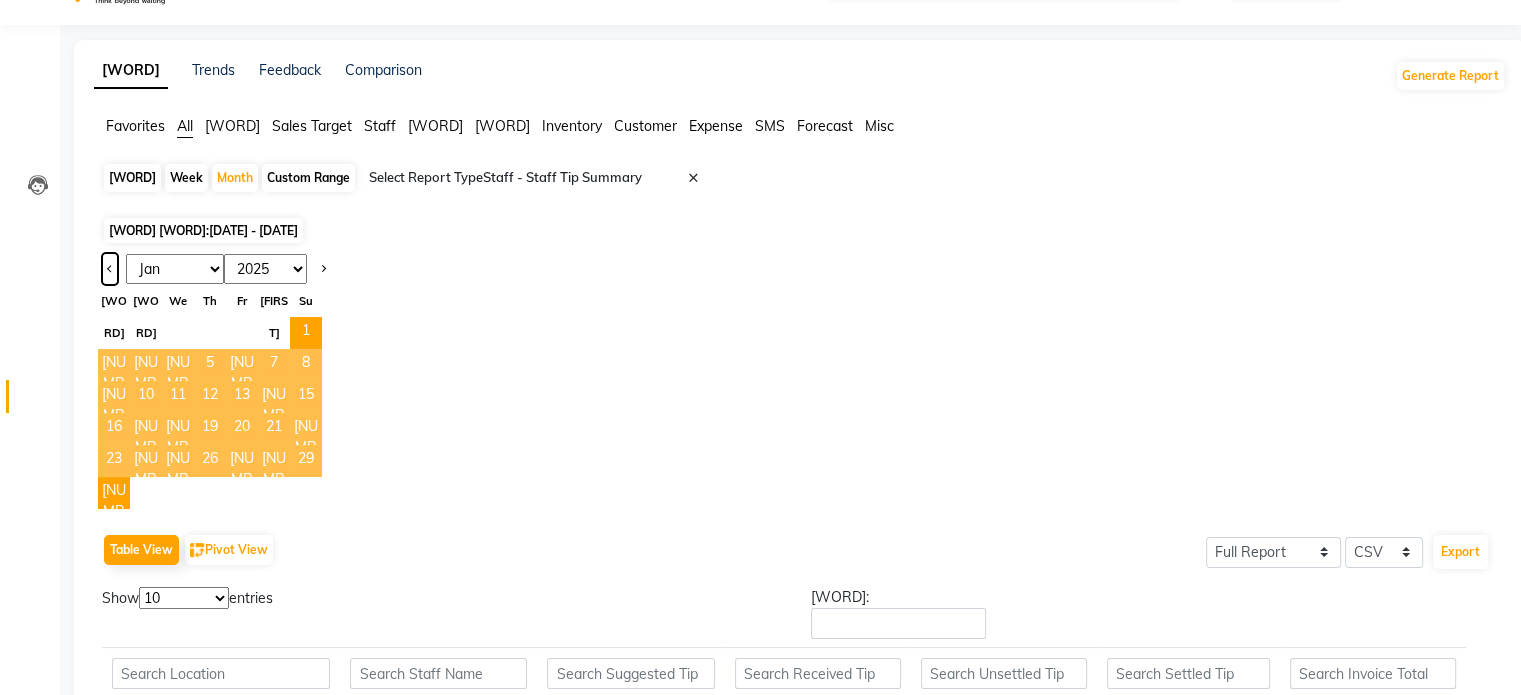 click at bounding box center [110, 269] 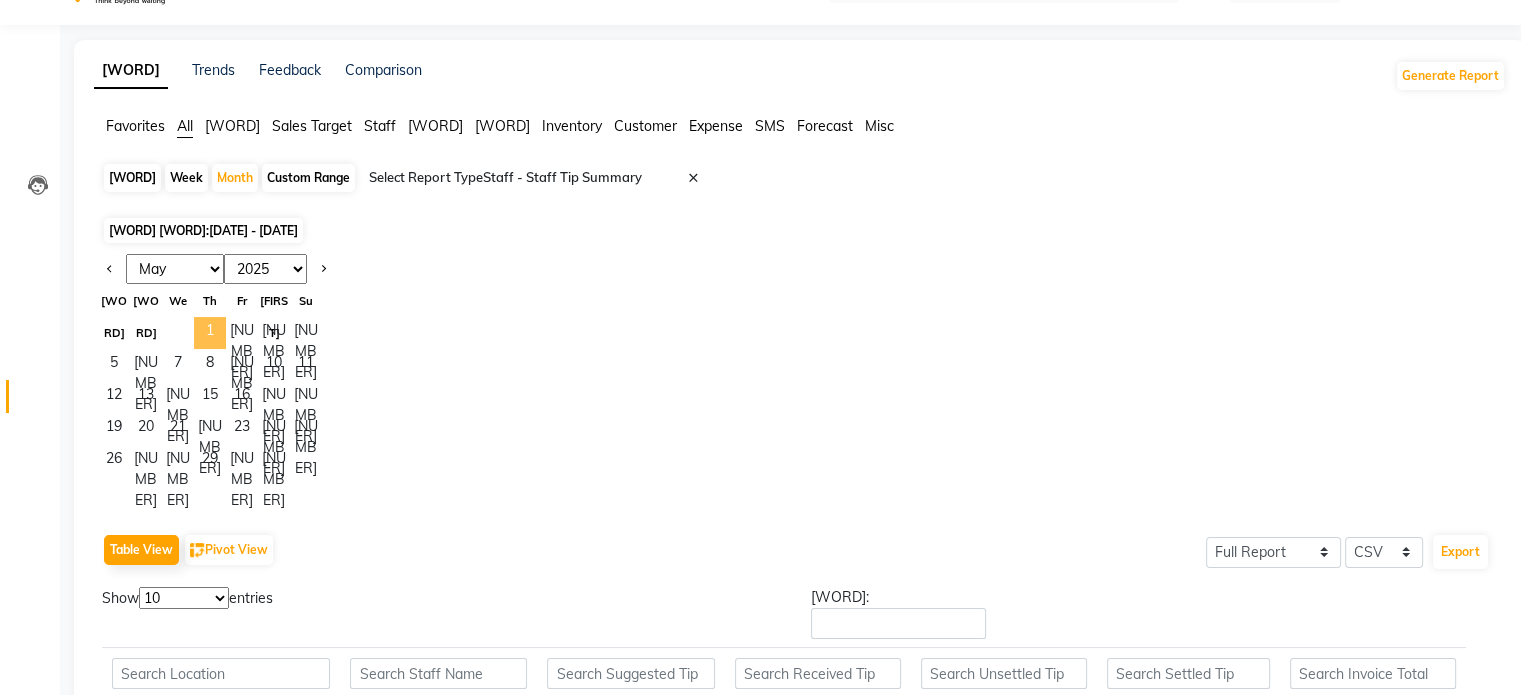 click on "1" at bounding box center [210, 333] 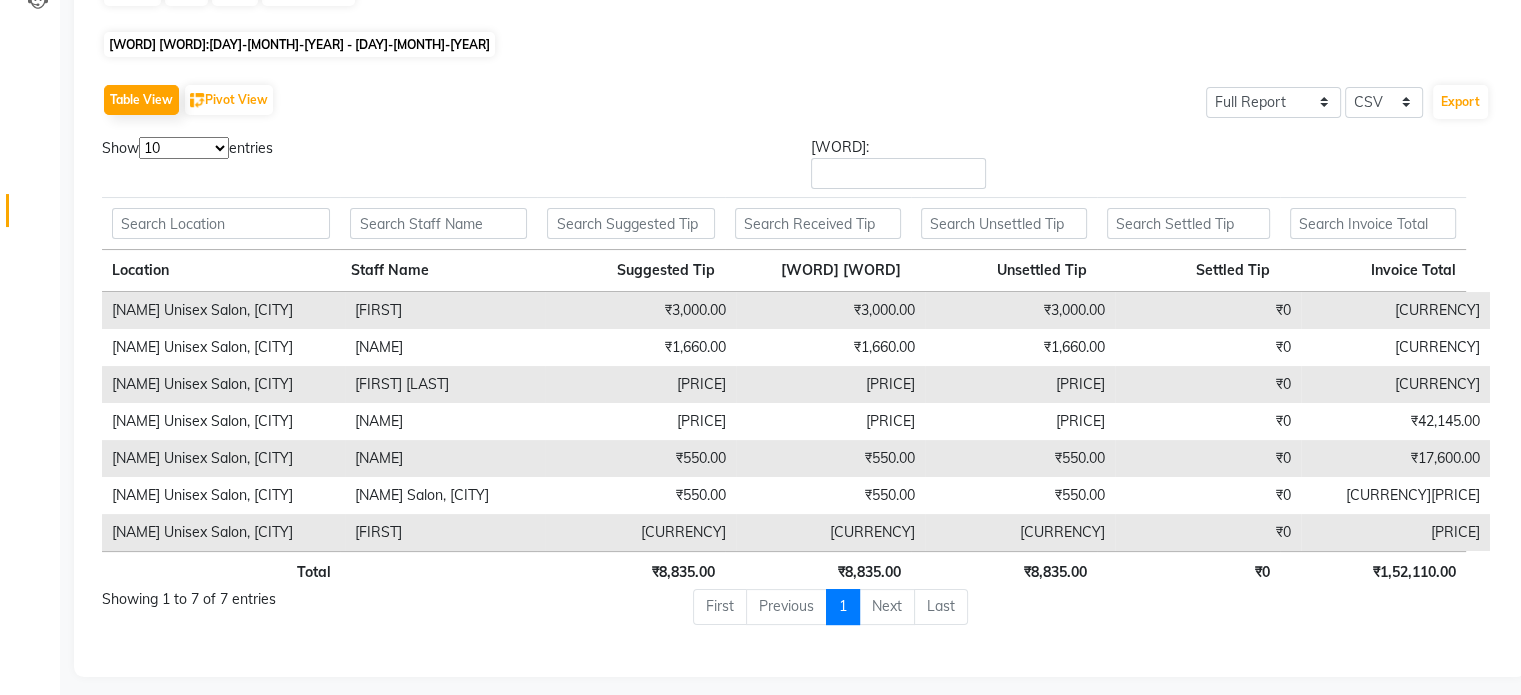 scroll, scrollTop: 173, scrollLeft: 0, axis: vertical 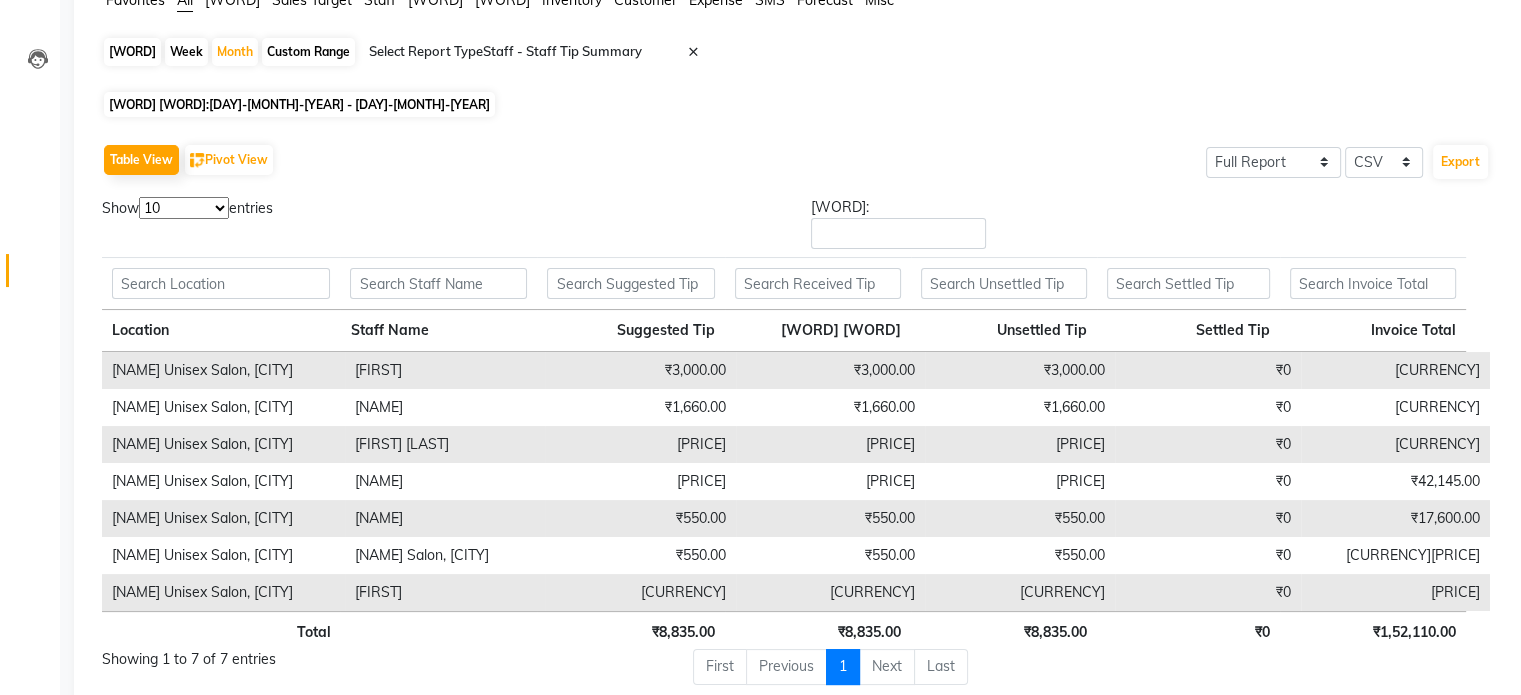 click on "[DAY]-[MONTH]-[YEAR] - [DAY]-[MONTH]-[YEAR]" at bounding box center (349, 104) 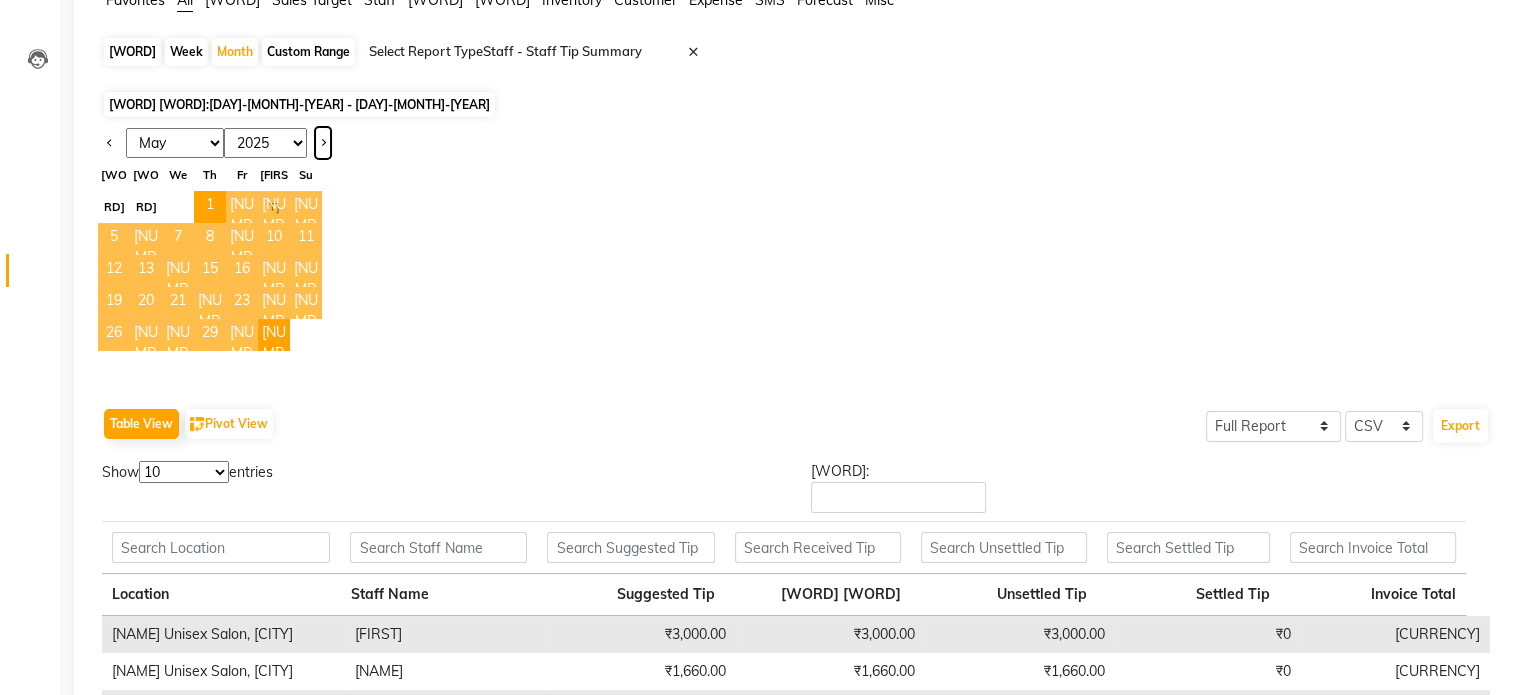 click at bounding box center [323, 143] 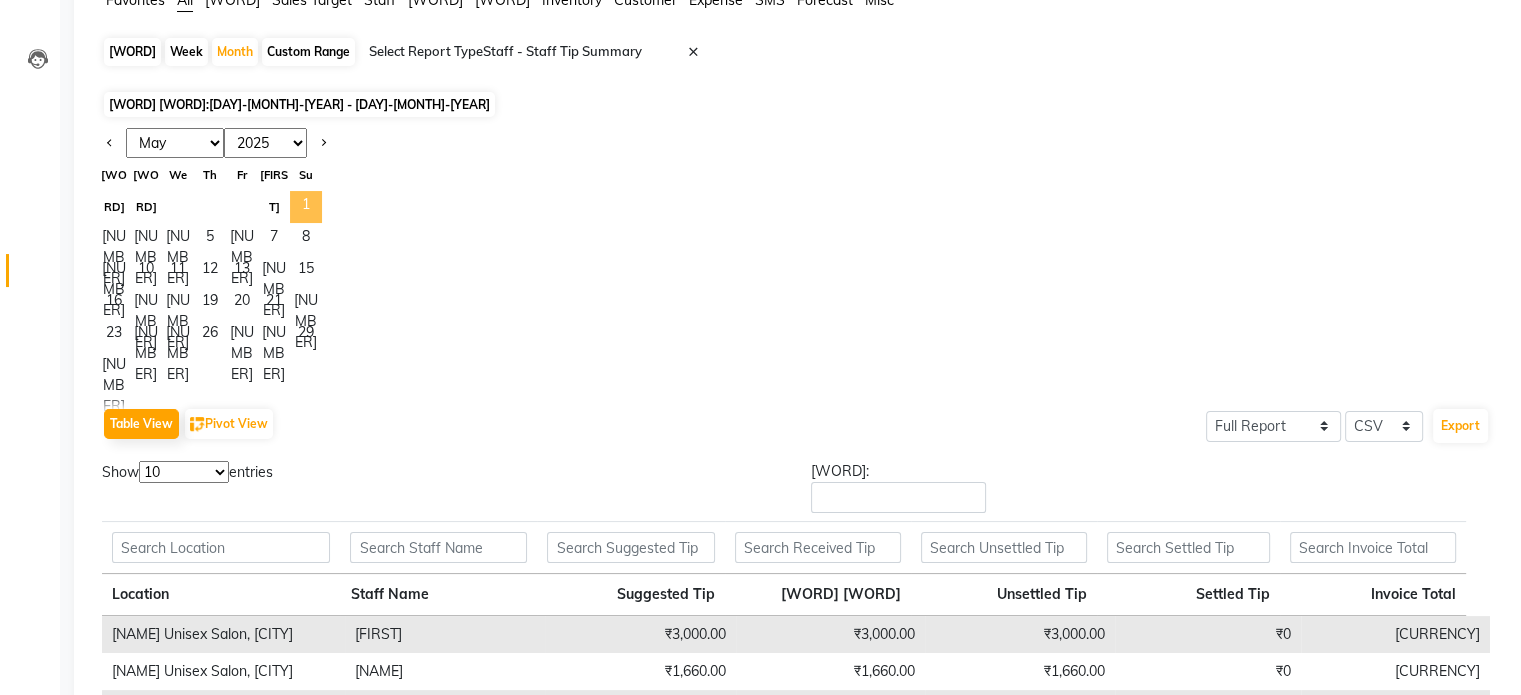 click on "1" at bounding box center (306, 207) 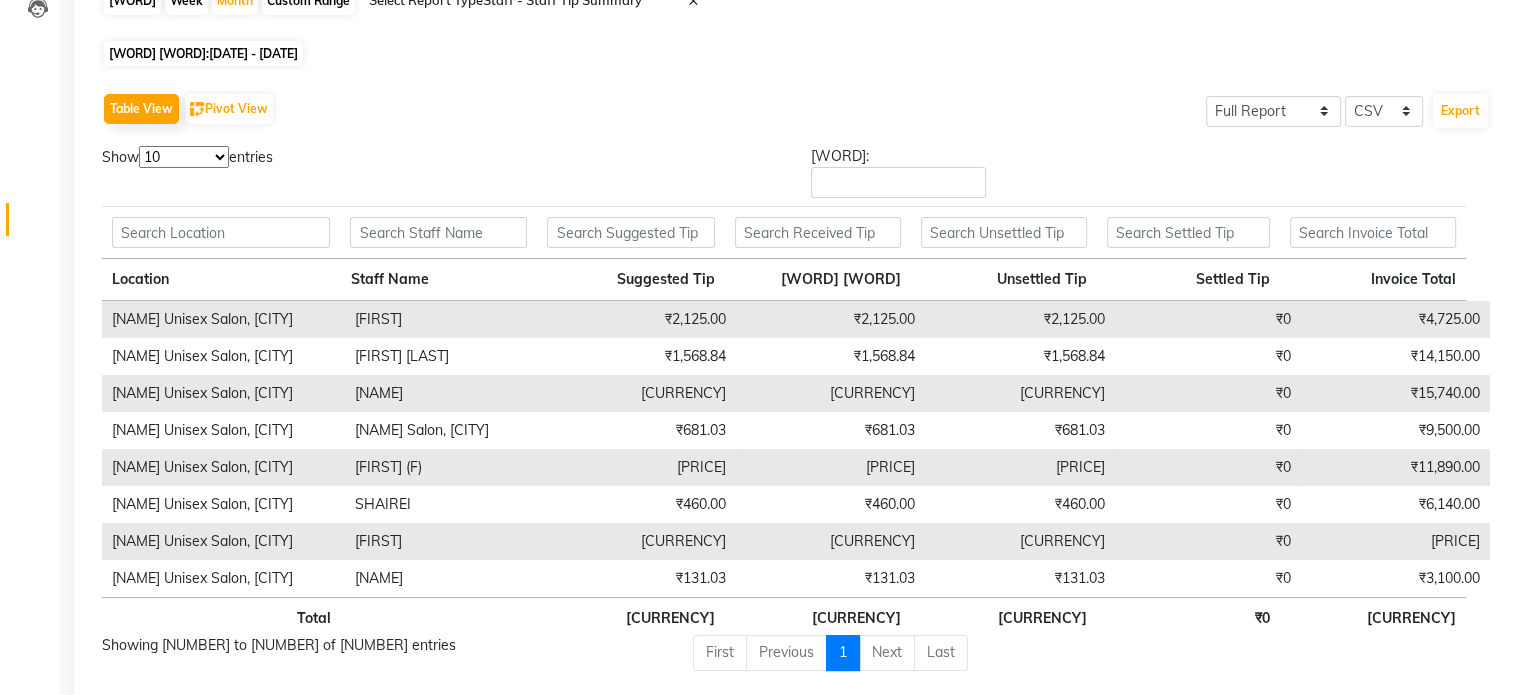 scroll, scrollTop: 46, scrollLeft: 0, axis: vertical 